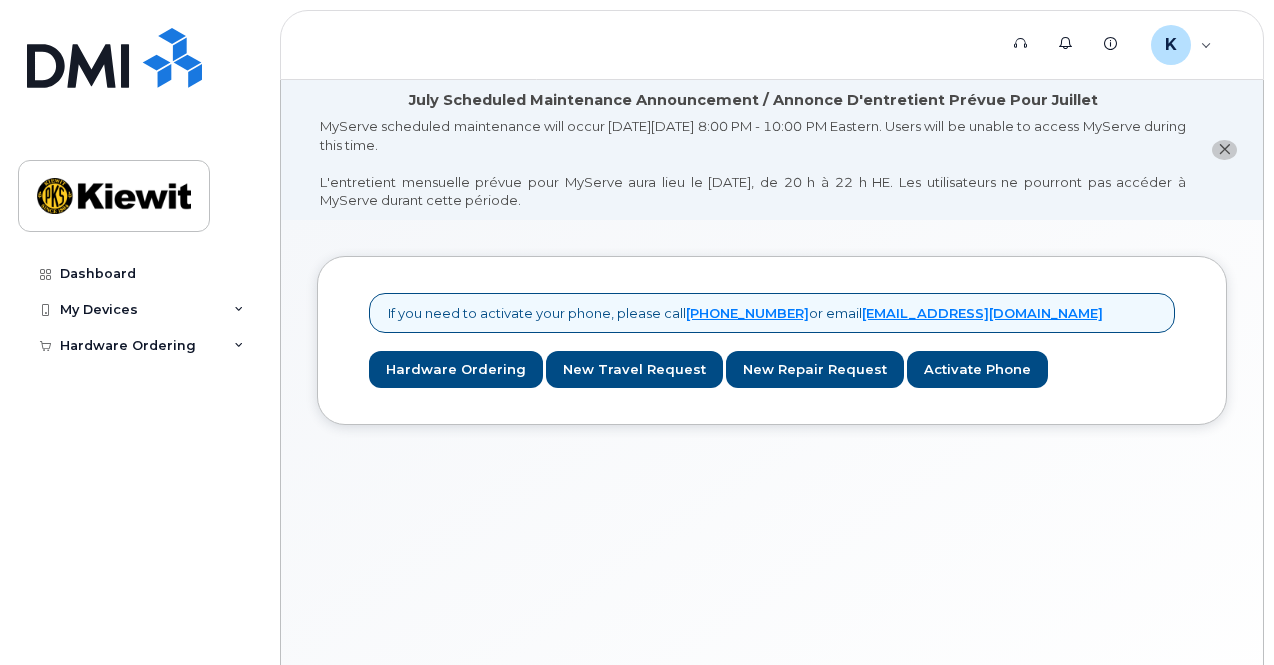scroll, scrollTop: 0, scrollLeft: 0, axis: both 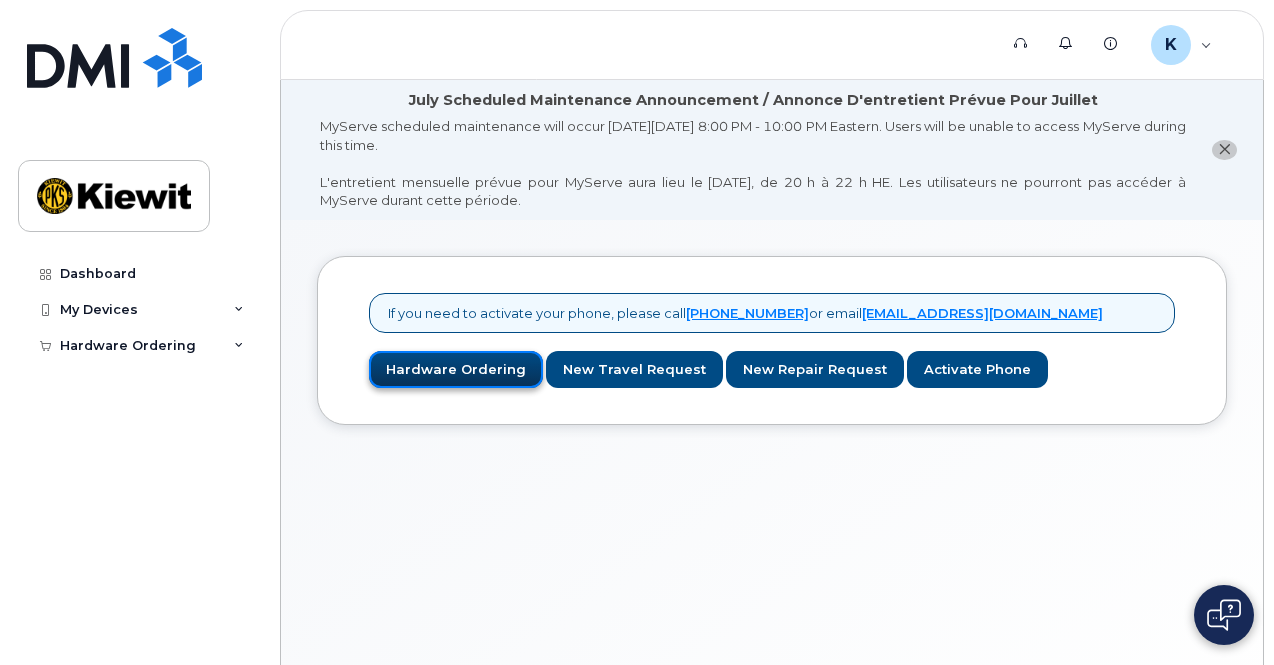 click on "Hardware Ordering" 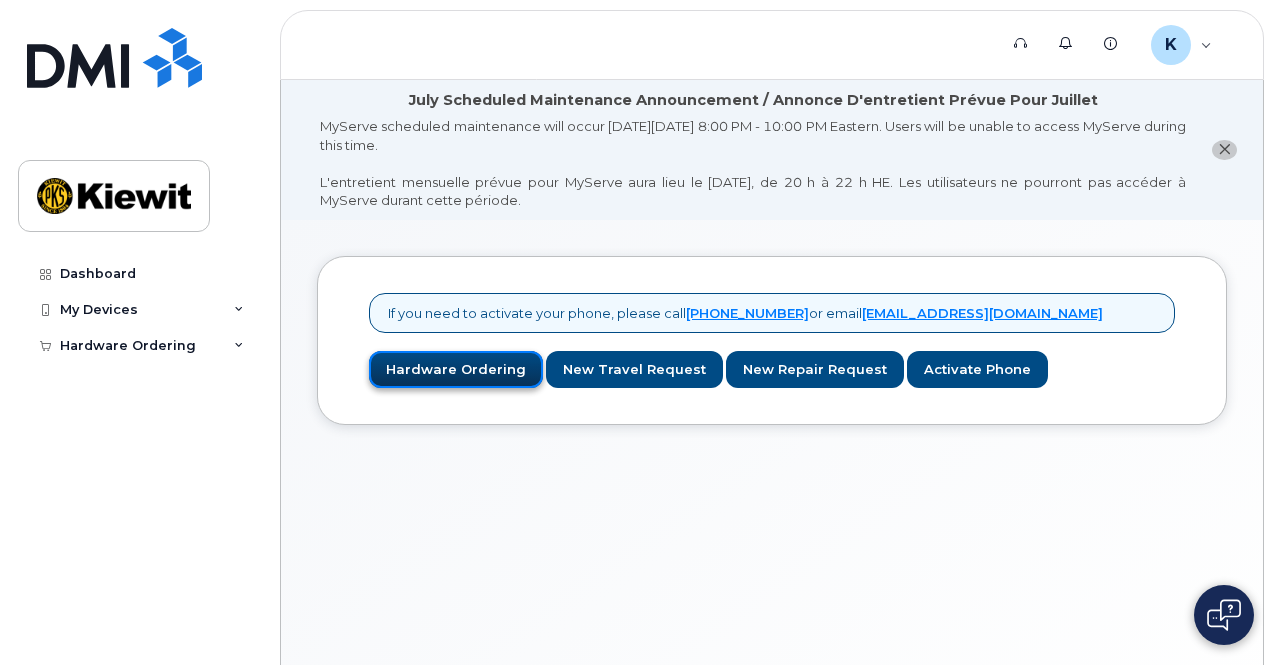 click on "Hardware Ordering" 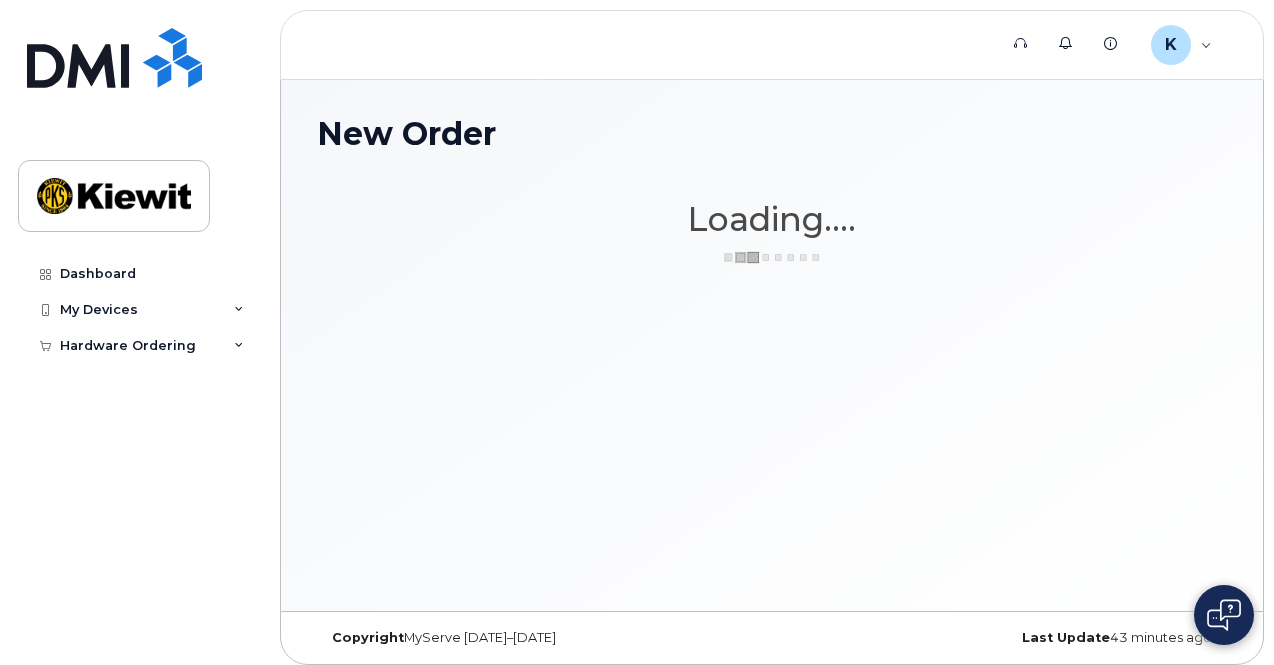 scroll, scrollTop: 0, scrollLeft: 0, axis: both 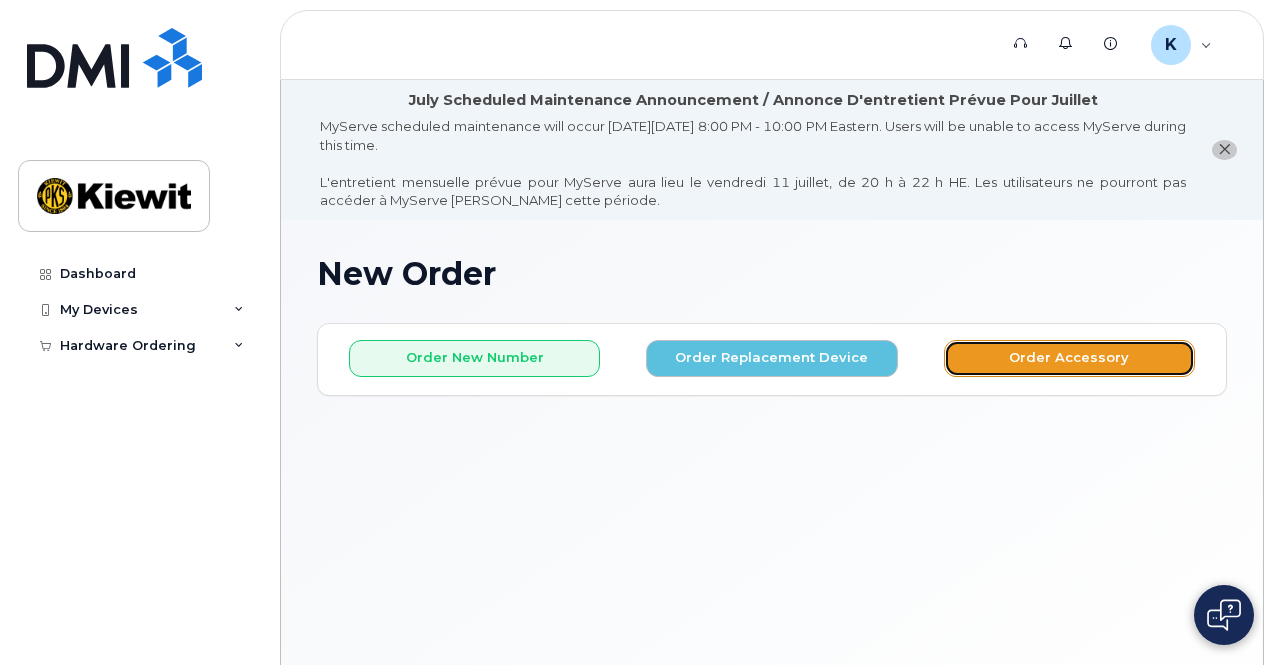 click on "Order Accessory" 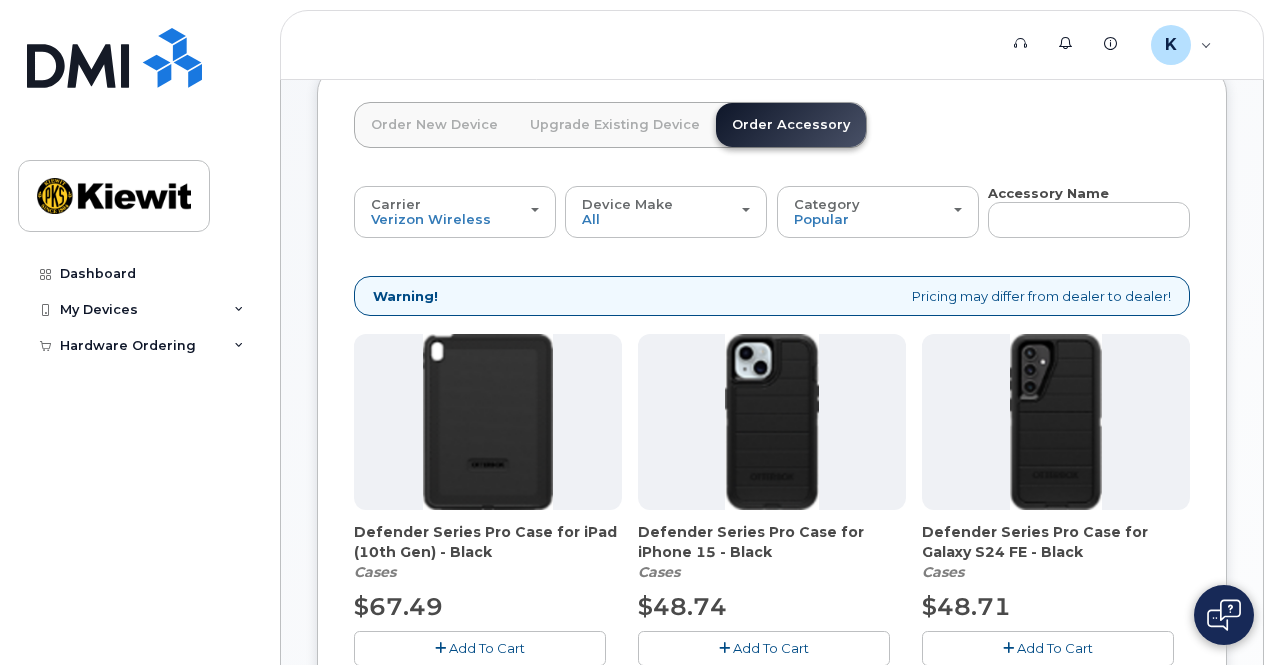 scroll, scrollTop: 257, scrollLeft: 0, axis: vertical 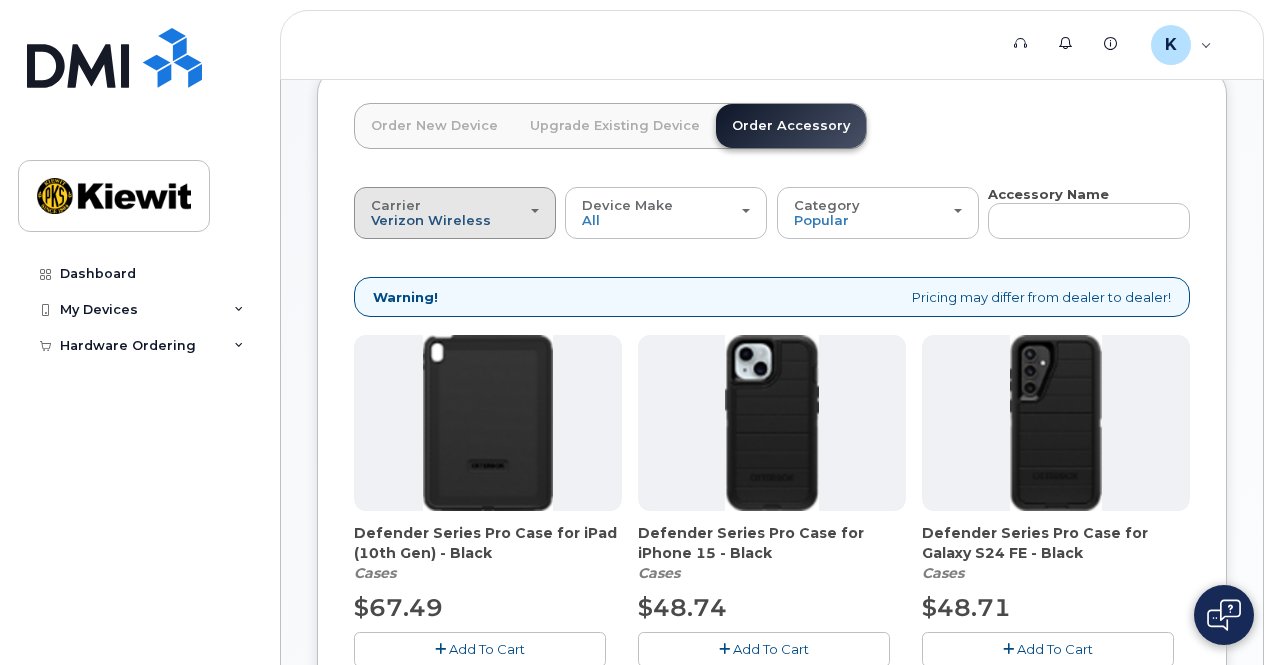 click on "Verizon Wireless" 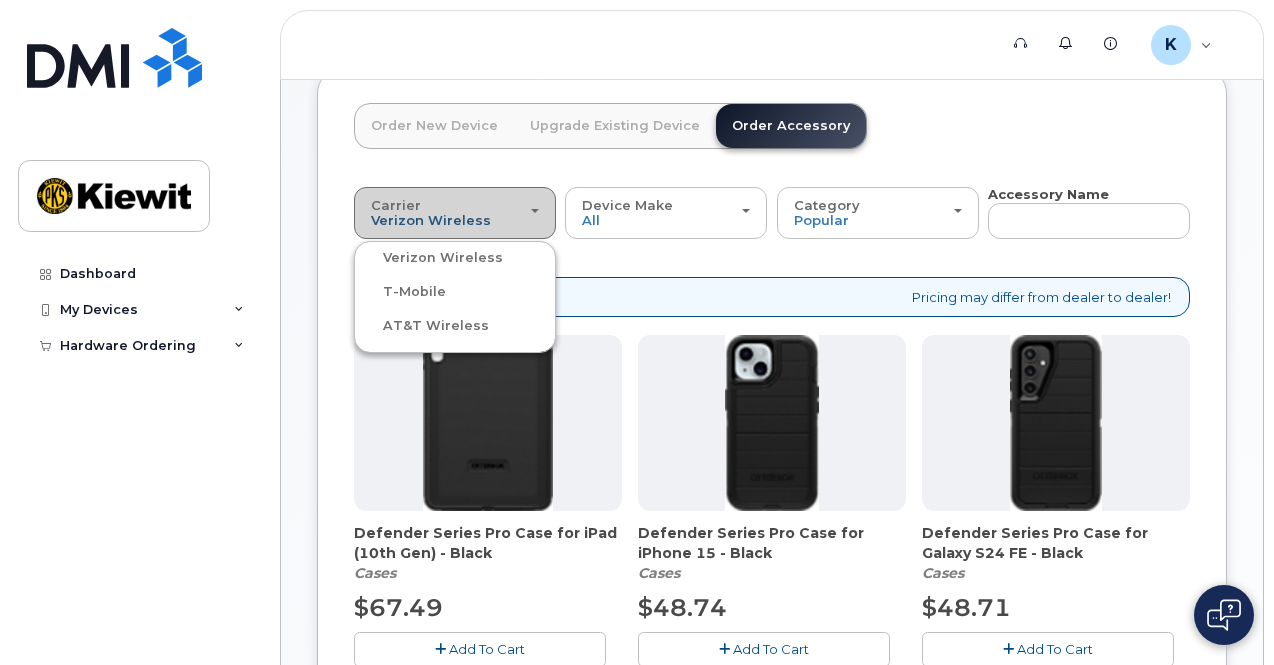 click on "Verizon Wireless" 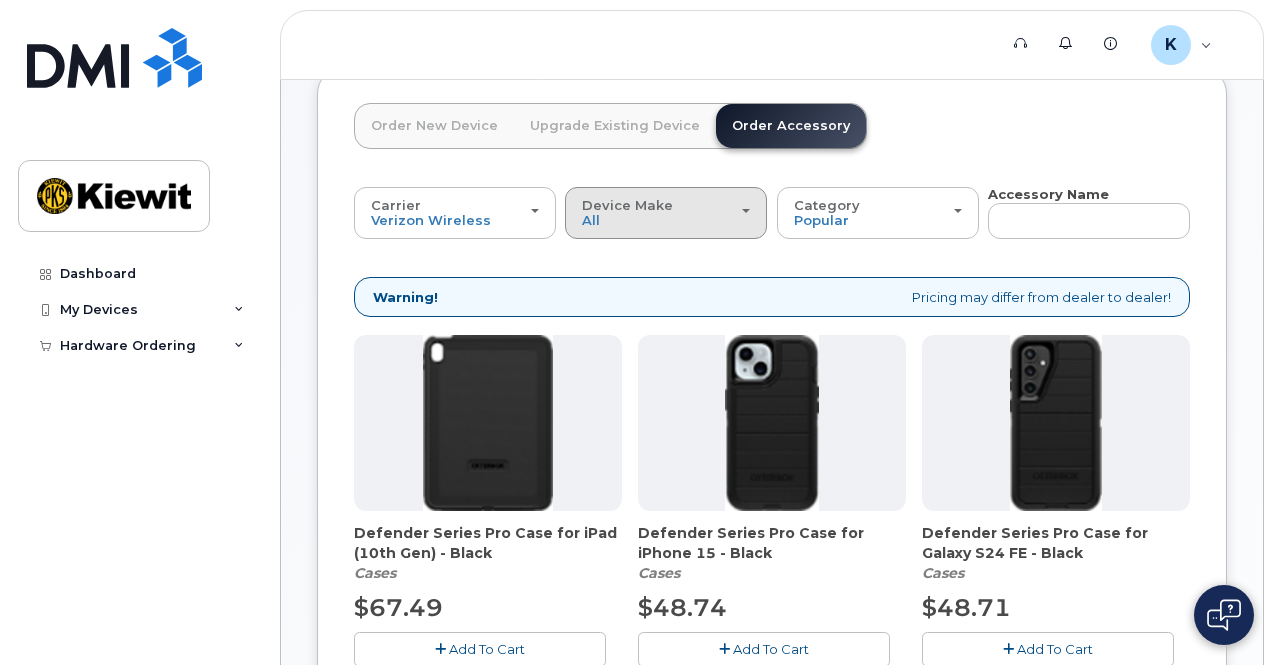 click on "Device Make
All
Android
iPhone
Tablet" 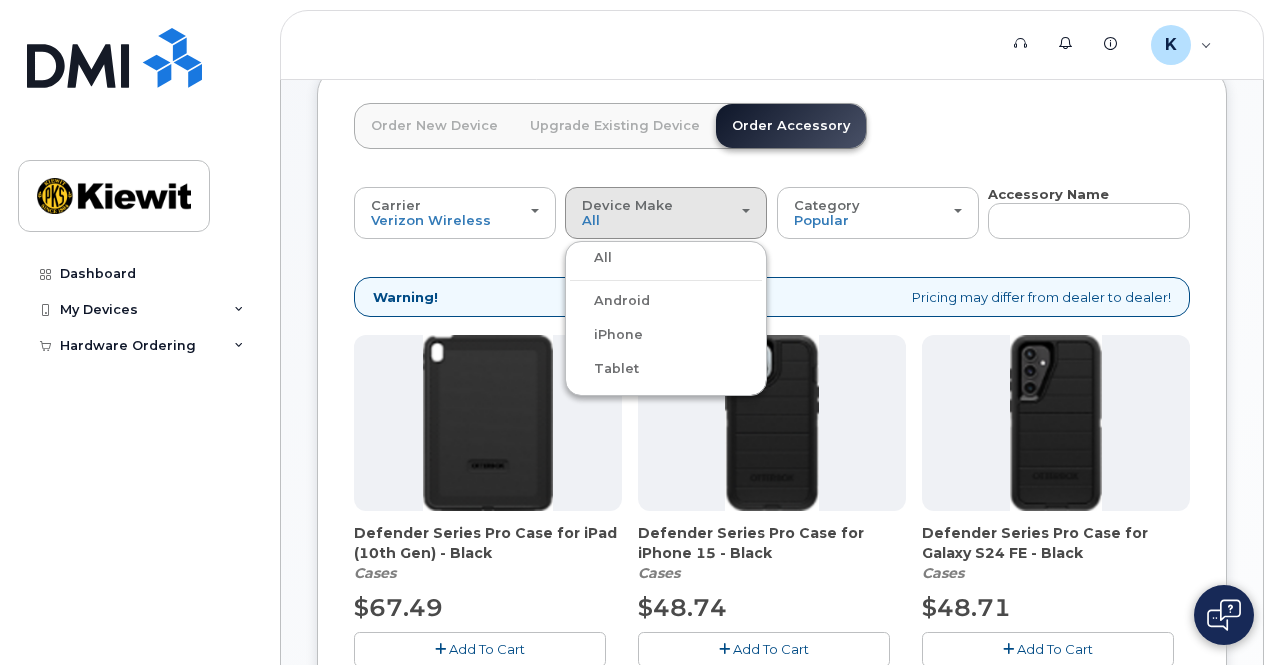 click on "Tablet" 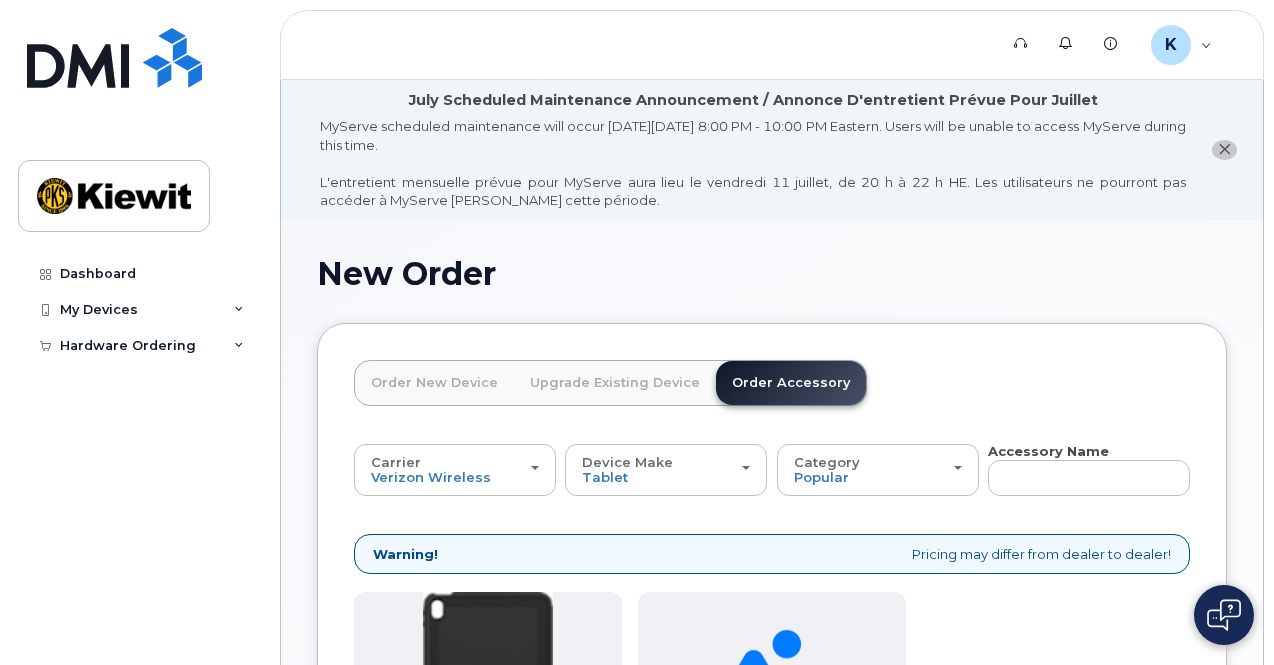 scroll, scrollTop: 1, scrollLeft: 0, axis: vertical 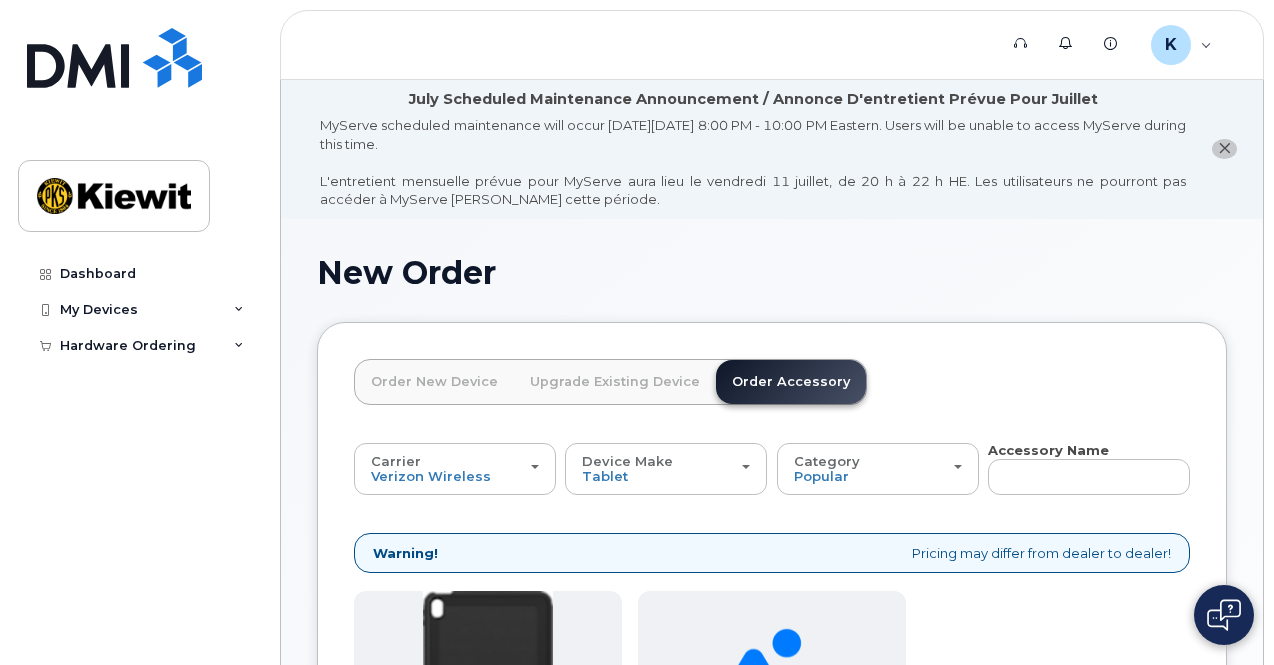 click on "Order New Device" 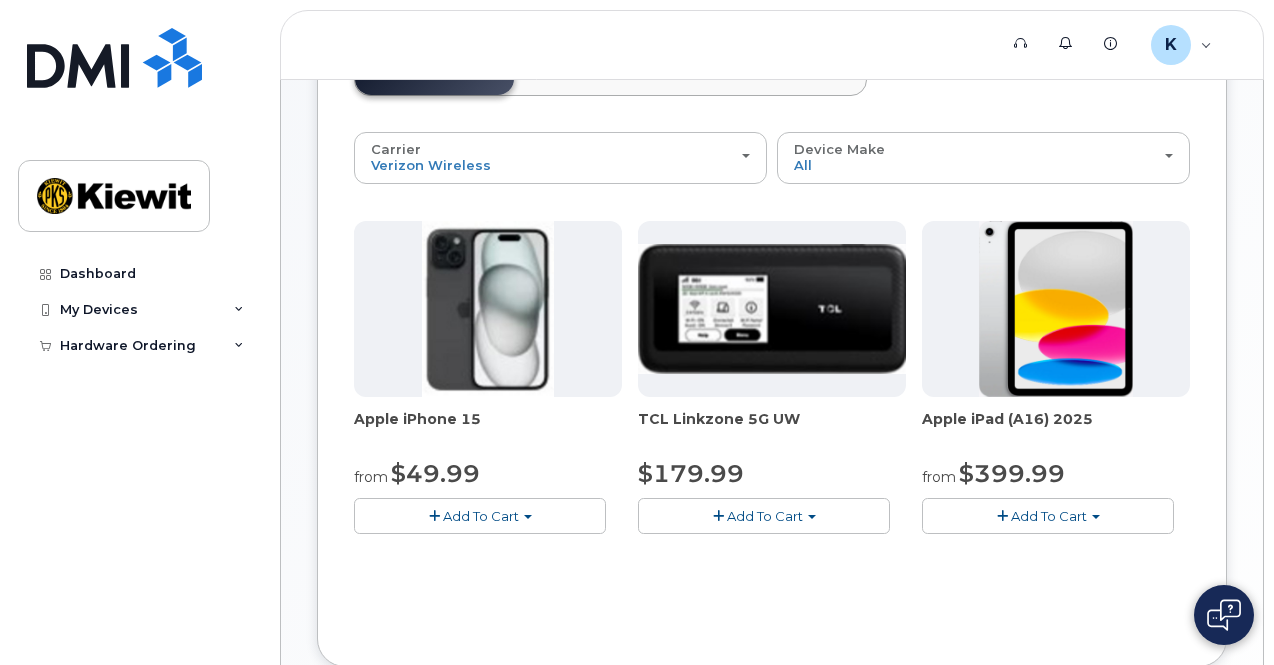scroll, scrollTop: 401, scrollLeft: 0, axis: vertical 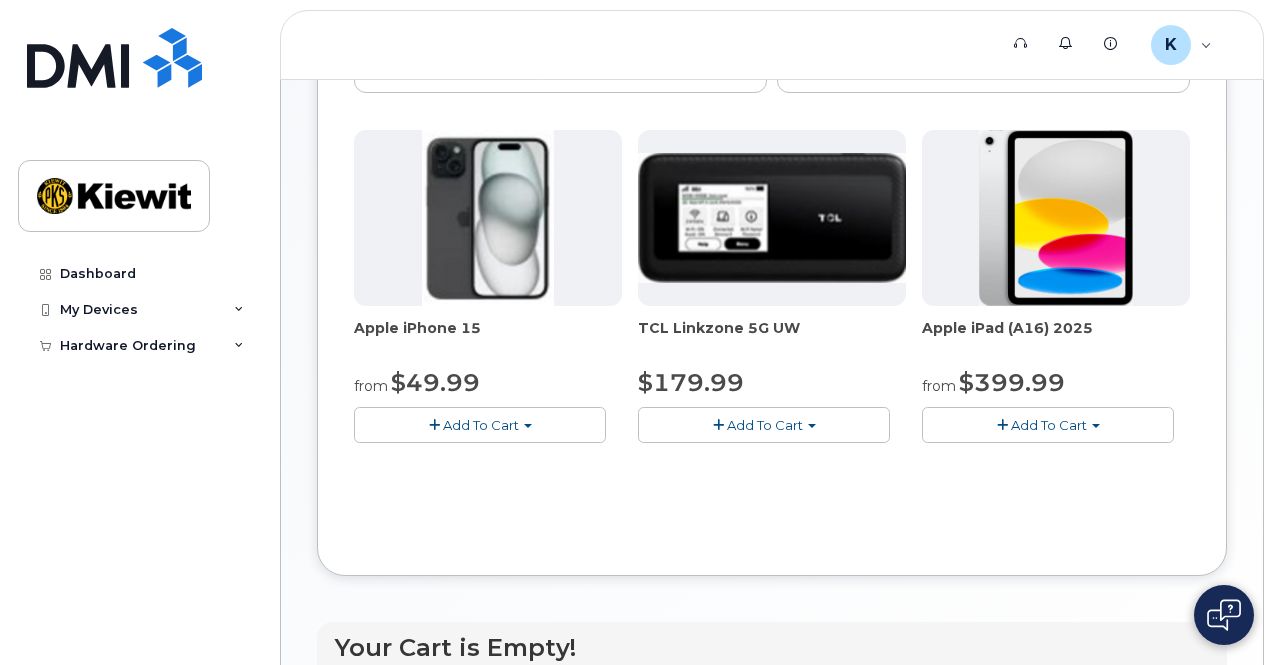 click on "Add To Cart" 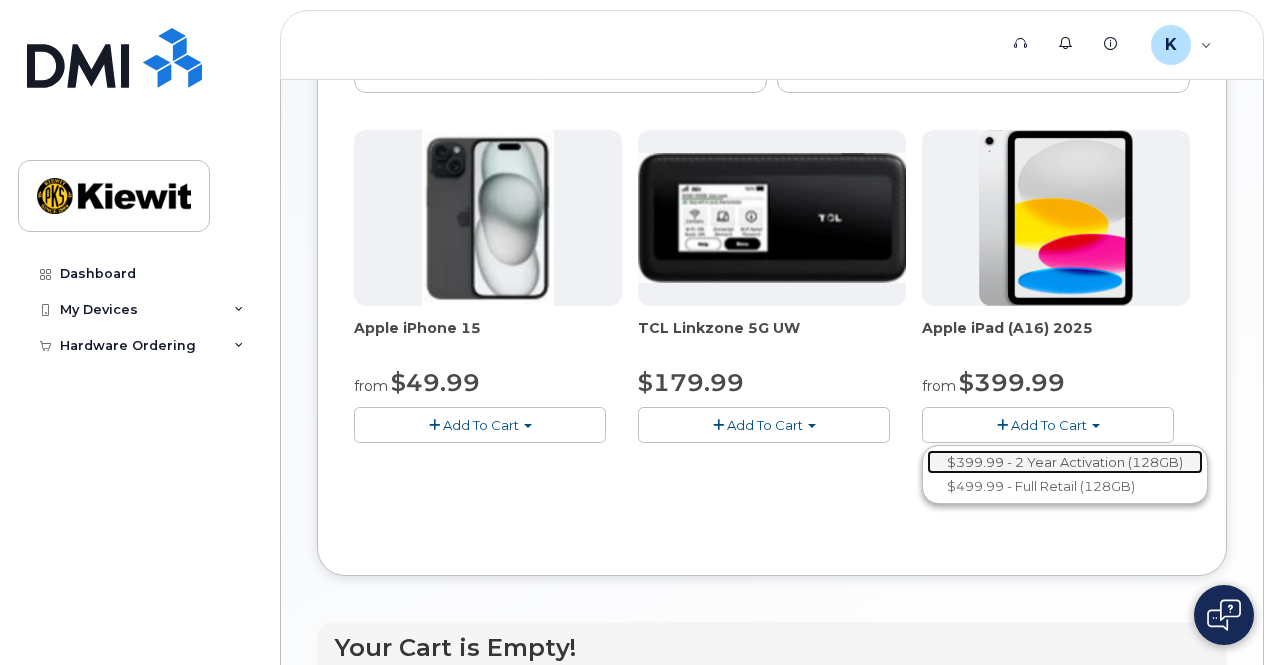 click on "$399.99 - 2 Year Activation (128GB)" 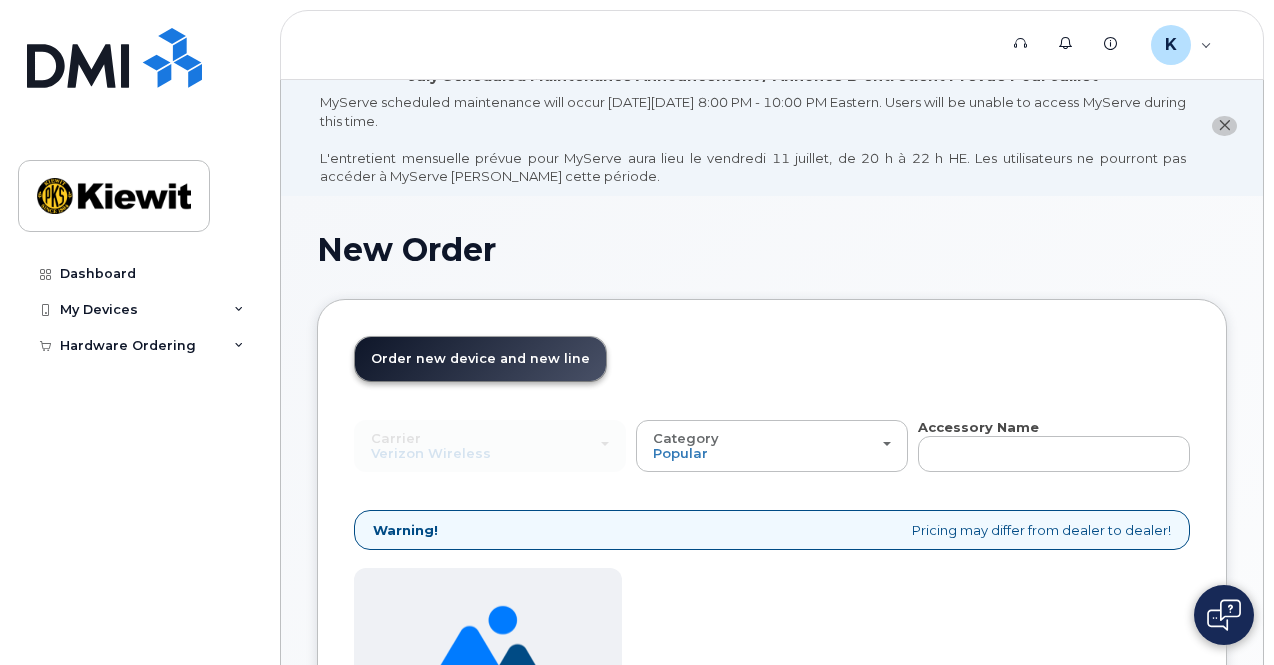 scroll, scrollTop: 0, scrollLeft: 0, axis: both 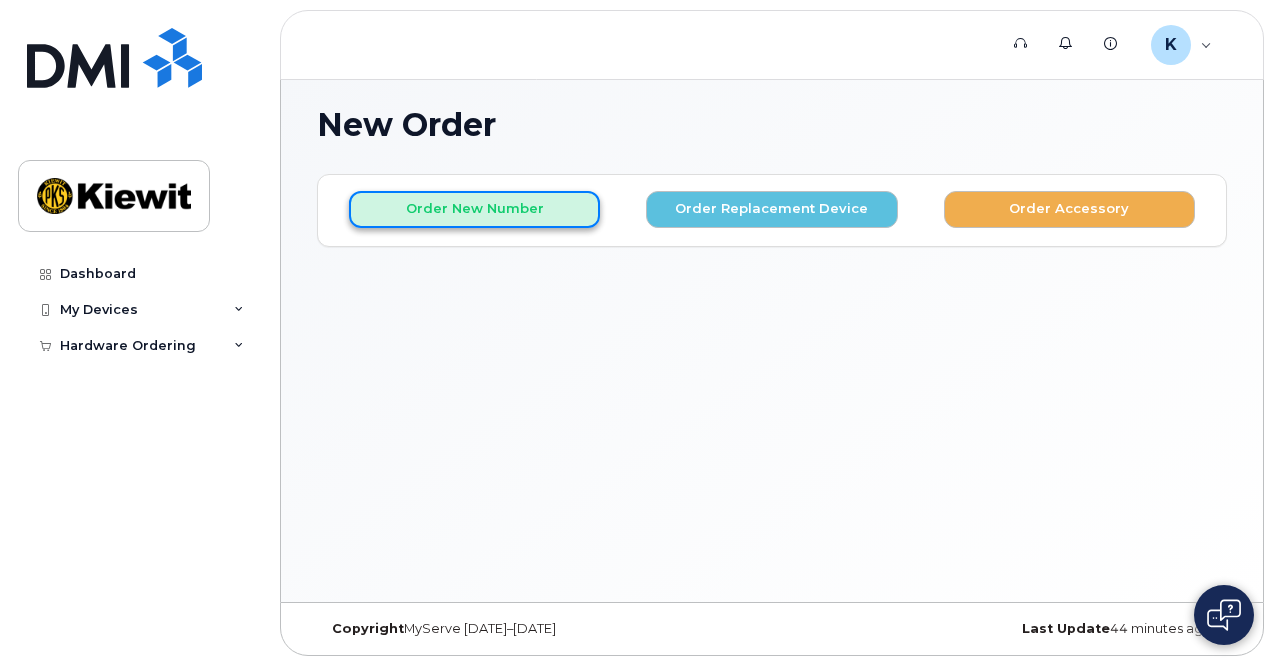 click on "Order New Number" 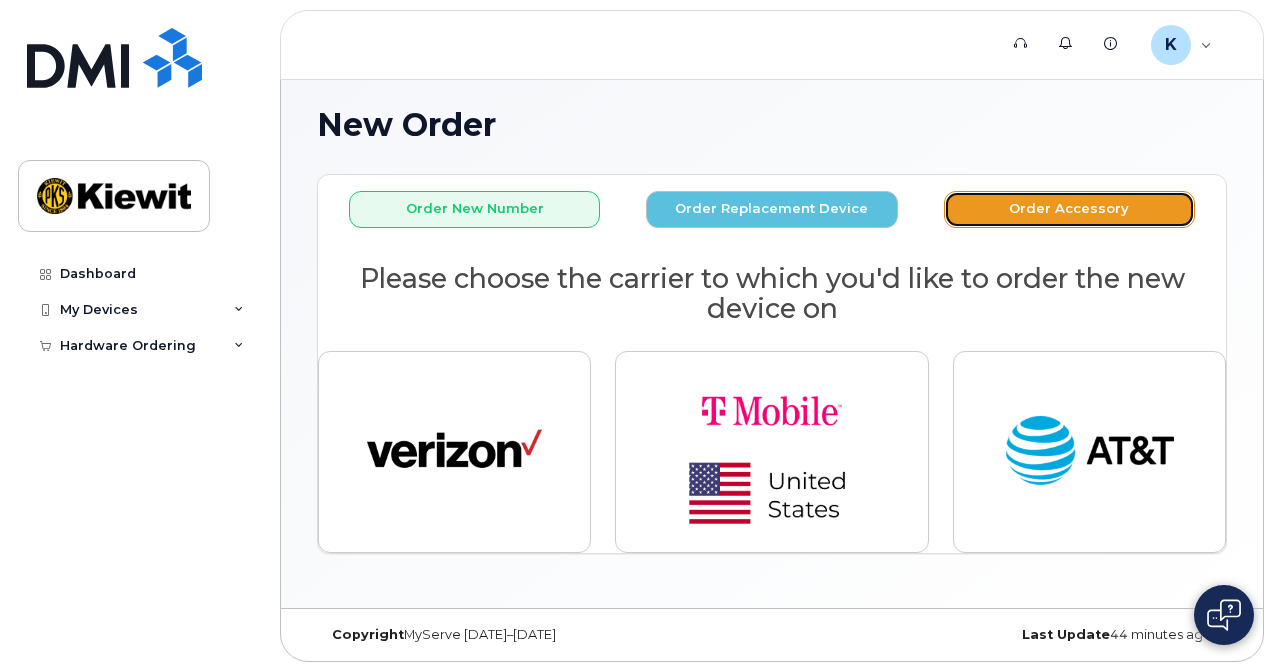 click on "Order Accessory" 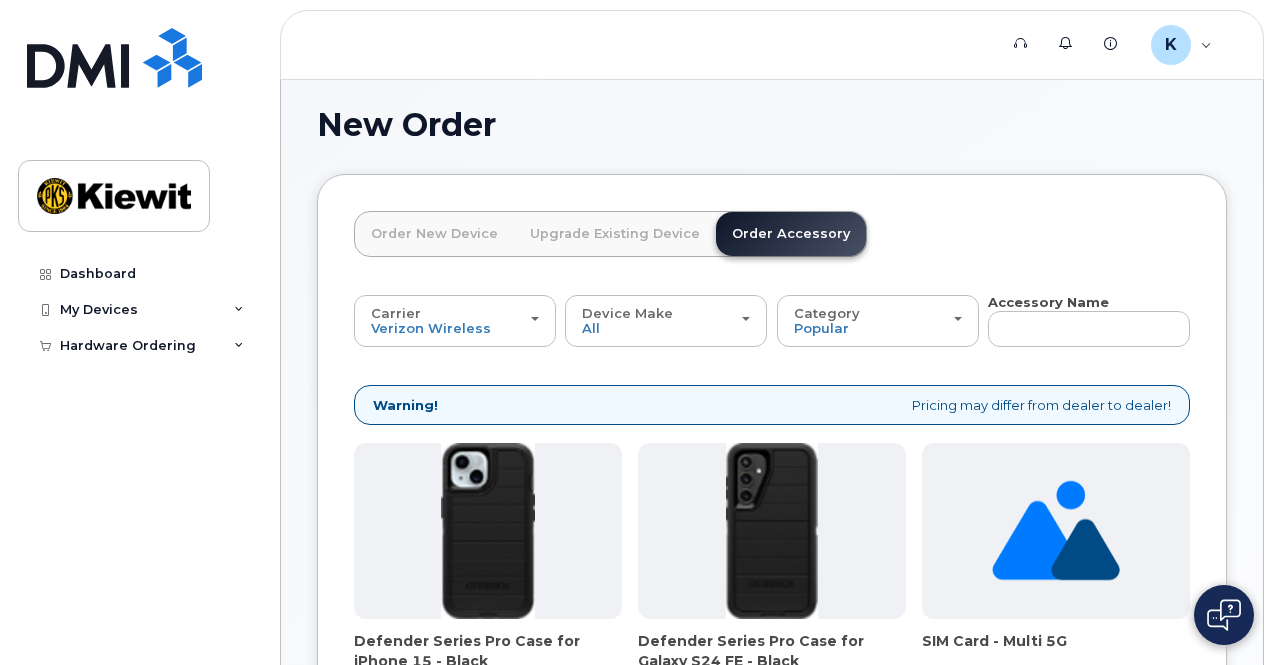 click on "Order New Device" 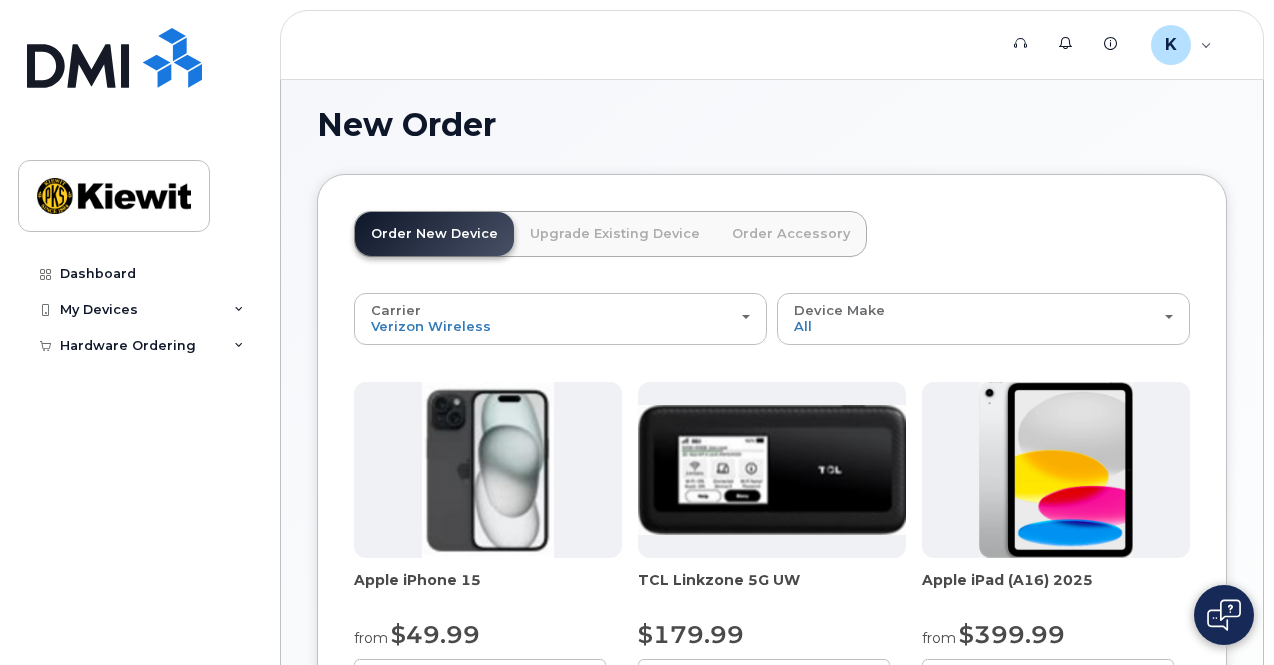 click on "Order Accessory" 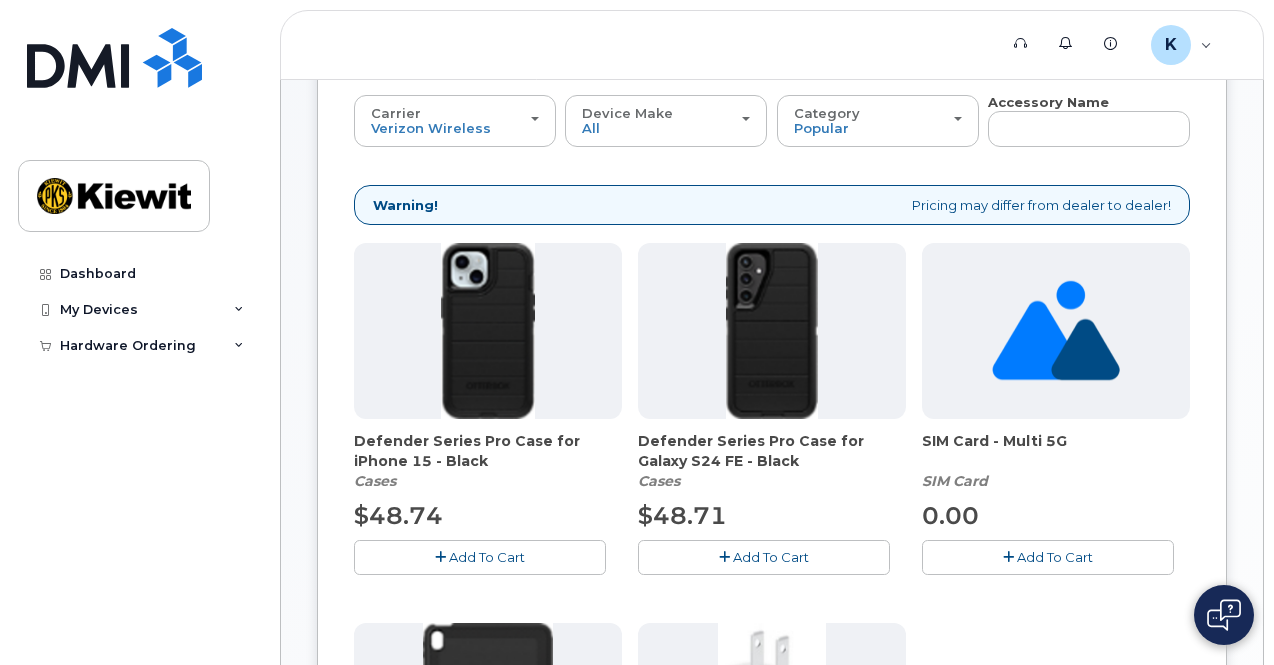 scroll, scrollTop: 249, scrollLeft: 0, axis: vertical 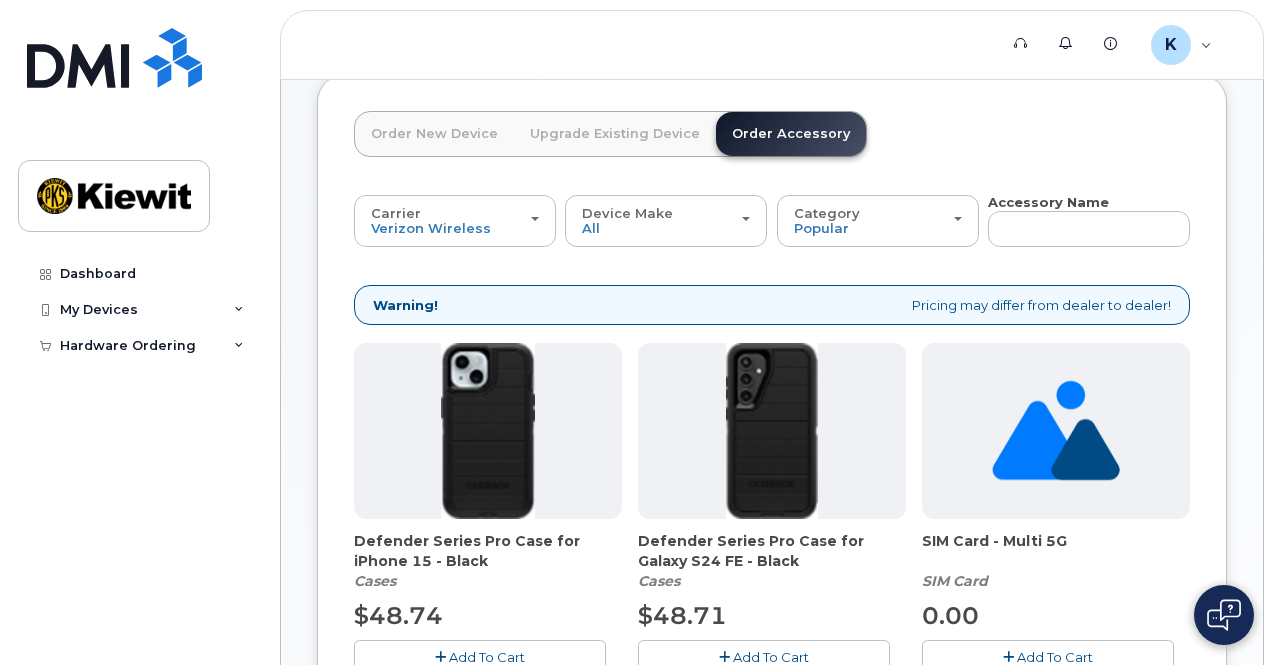 click on "Order New Device" 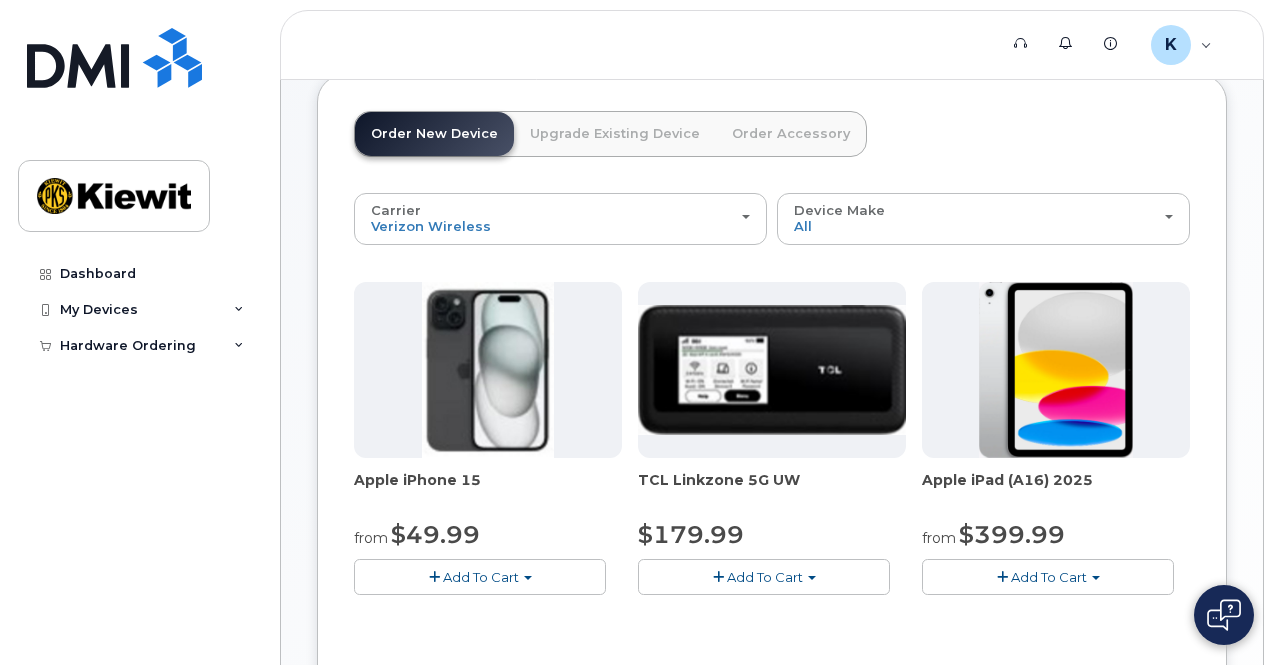 scroll, scrollTop: 349, scrollLeft: 0, axis: vertical 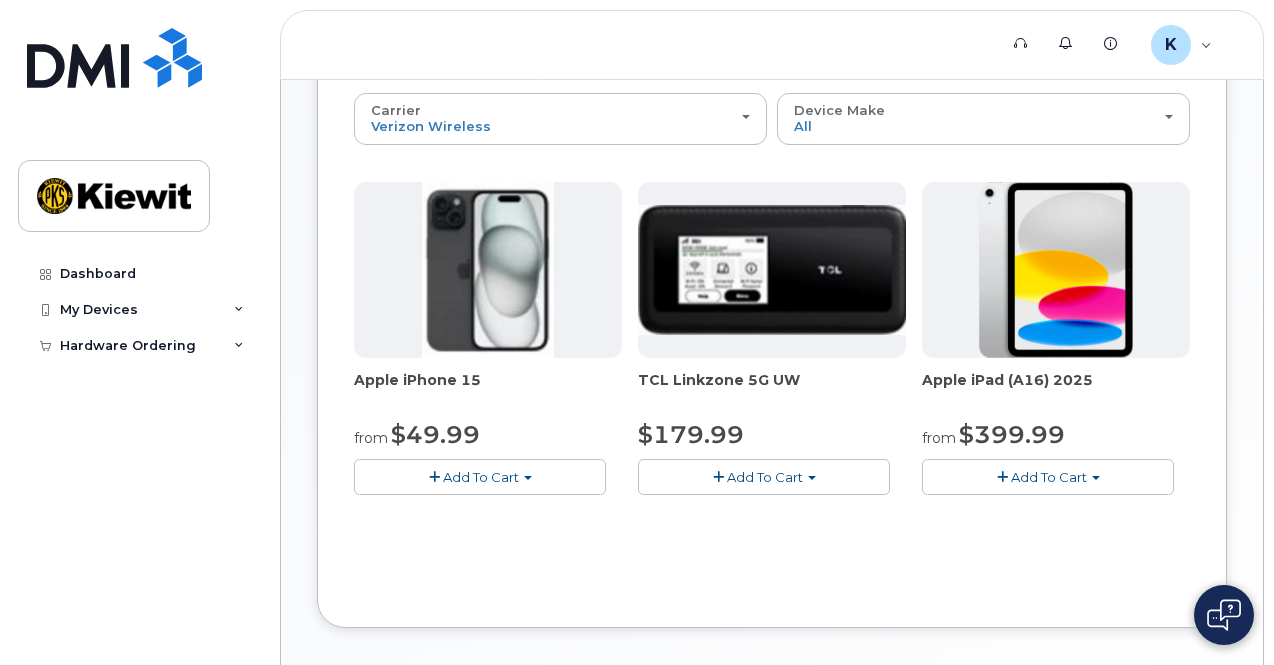 click on "Apple iPad (A16) 2025
from
$399.99
Add To Cart
$399.99 - 2 Year Activation (128GB)
$499.99 - Full Retail (128GB)" 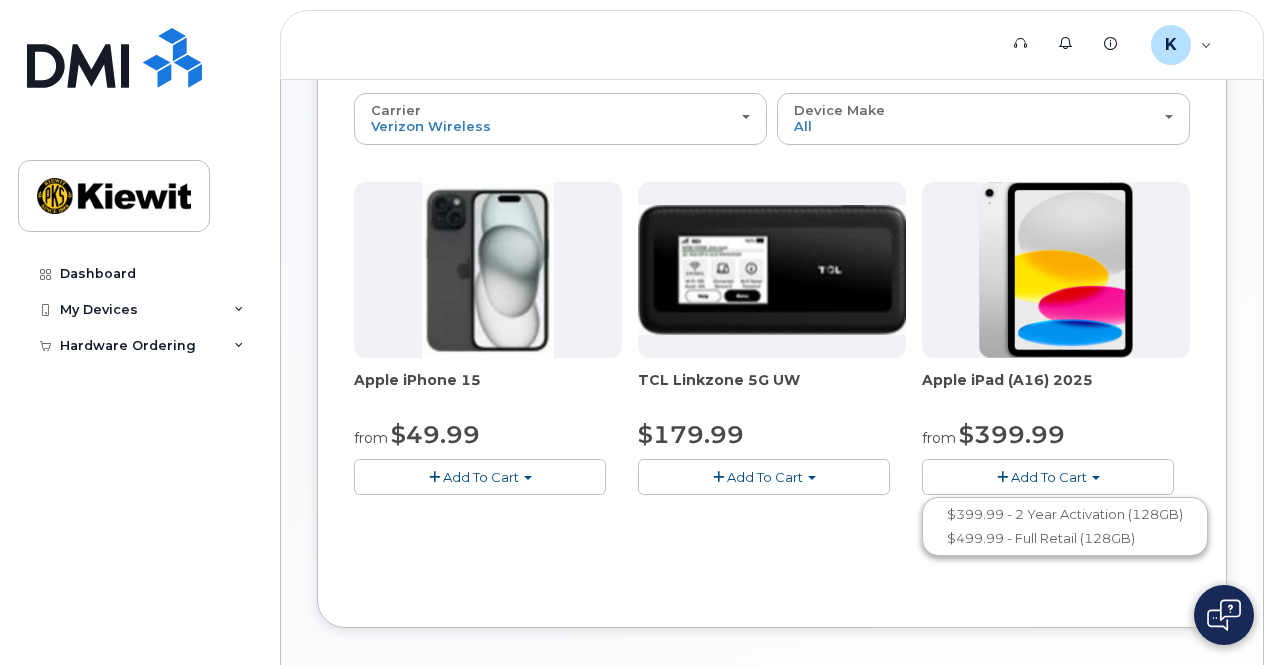 click on "Order New Device
Upgrade Existing Device
Order Accessory
Order new device and new line
Order new device for existing or suspended line
Order Accessory
Carrier
Verizon Wireless
T-Mobile
AT&T Wireless
Verizon Wireless
T-Mobile
AT&T Wireless
Device Make
All
iPhone
Modem
Tablet
All
iPhone
Modem
Tablet
Apple iPhone 15
from
$49.99
Add To Cart
$49.99 - 2 Year Activation (128GB)
$729.99 - Full Retail
TCL Linkzone 5G UW
$179.99
Add To Cart
$179.99 - 2 Year Activation
Apple iPad (A16) 2025
from
$399.99
Add To Cart
$399.99 - 2 Year Activation (128GB)" 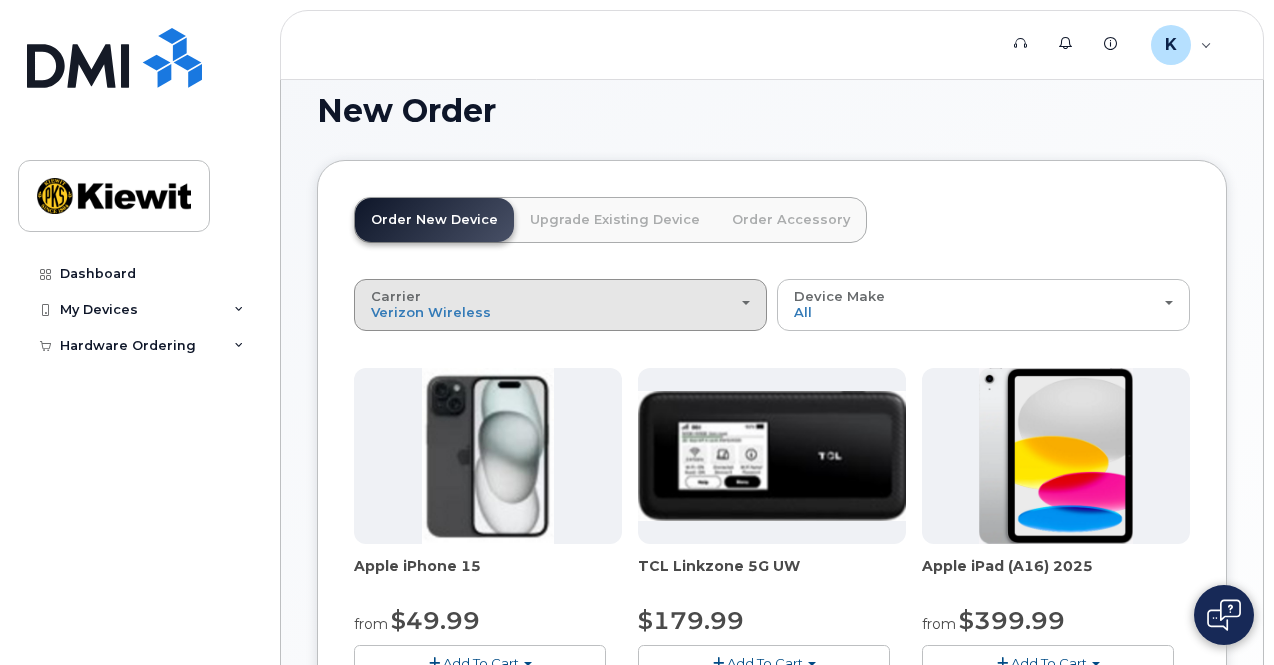 scroll, scrollTop: 149, scrollLeft: 0, axis: vertical 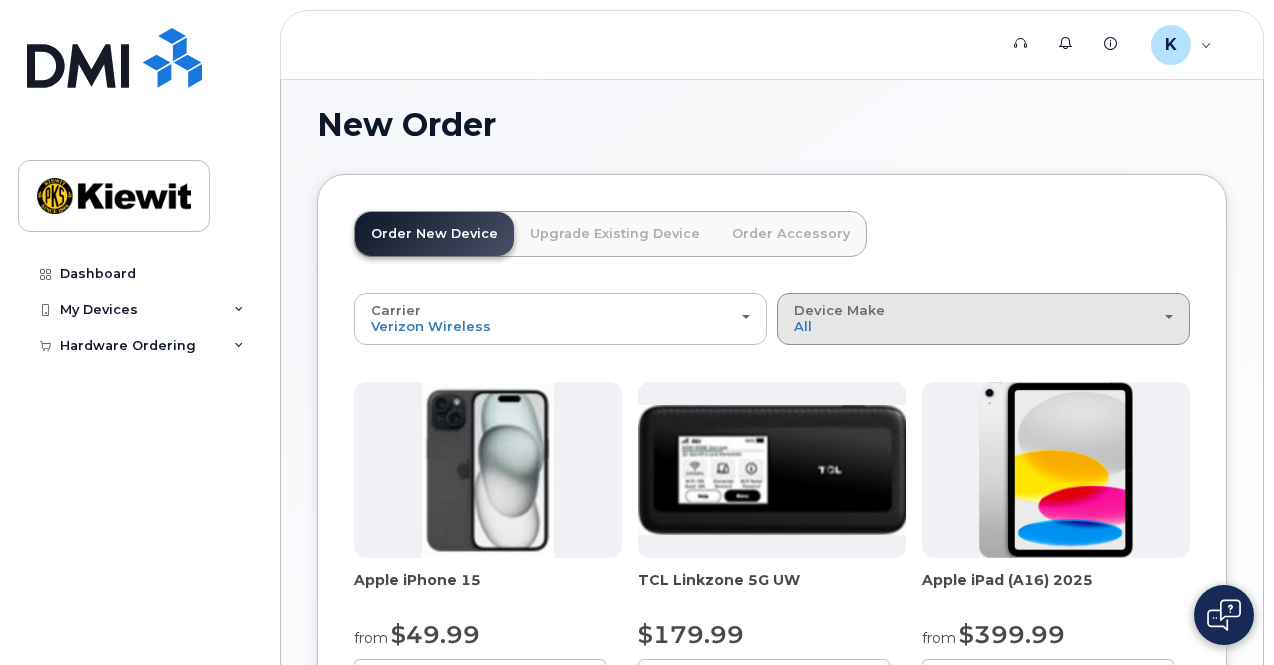 click on "Device Make
All
iPhone
Modem
Tablet" 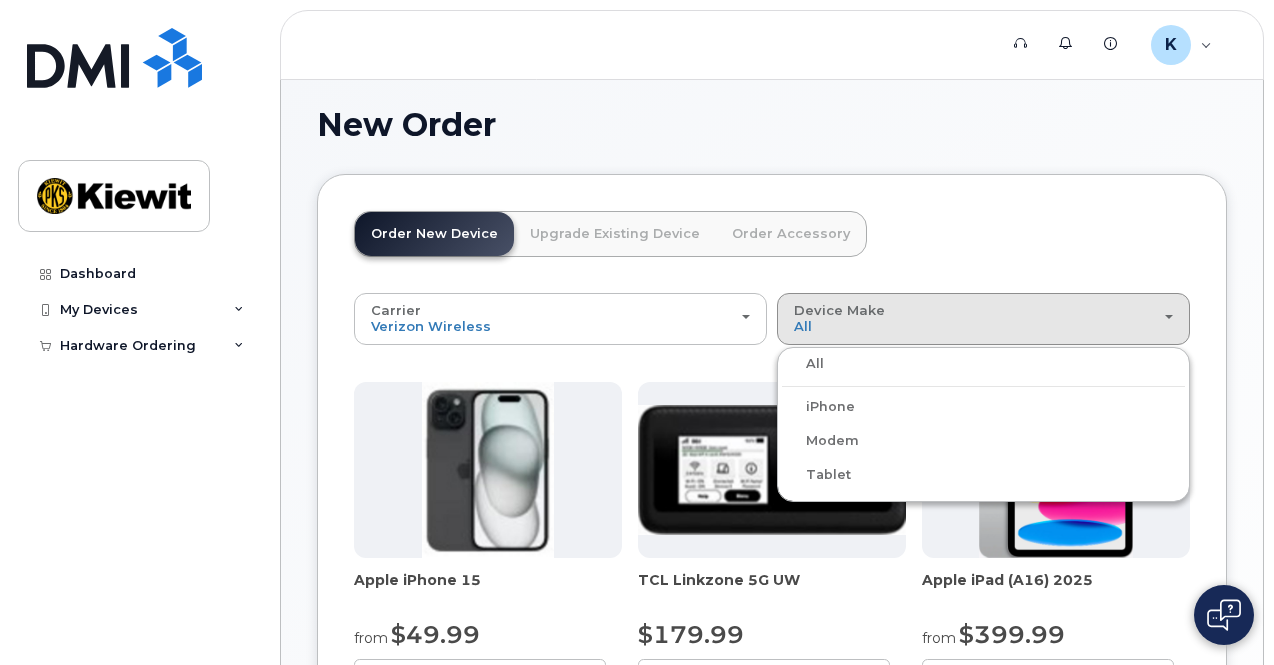 click on "Tablet" 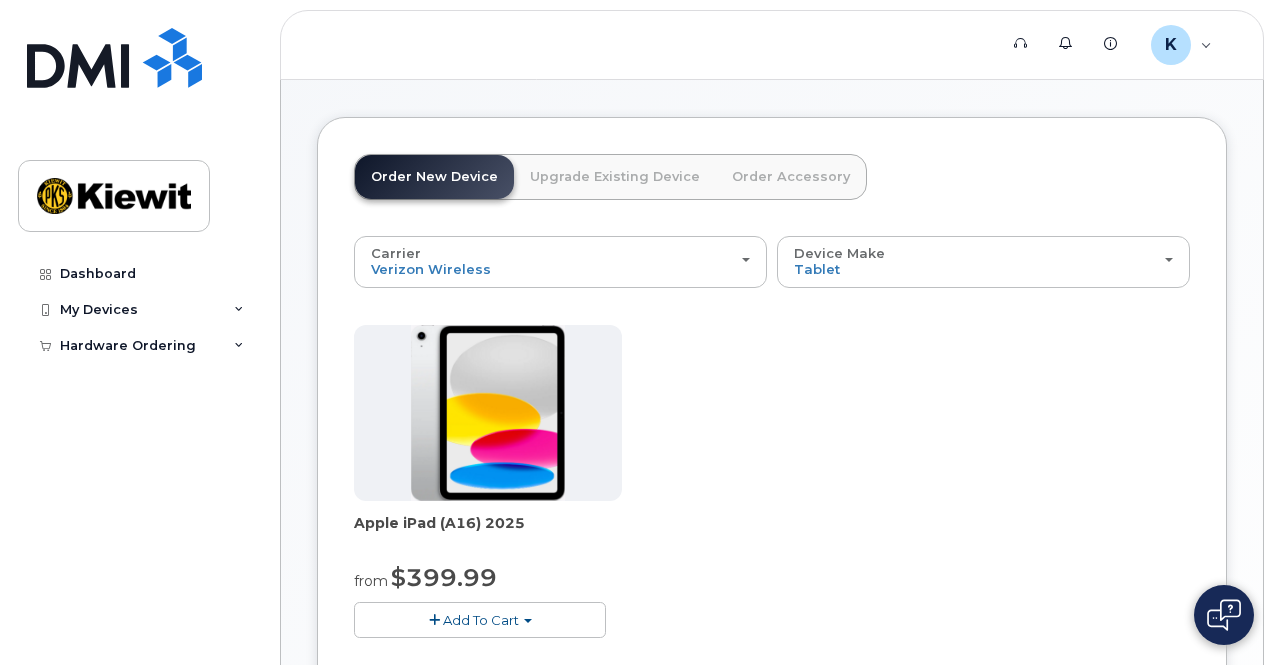 scroll, scrollTop: 349, scrollLeft: 0, axis: vertical 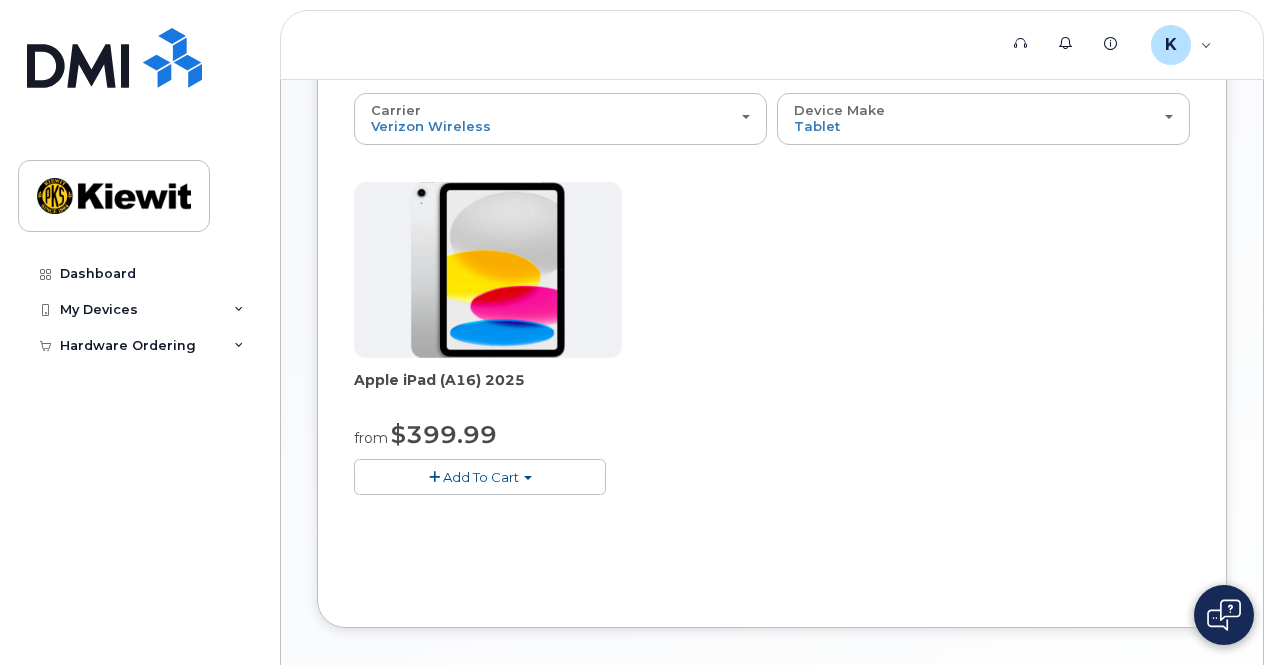 click on "Add To Cart" 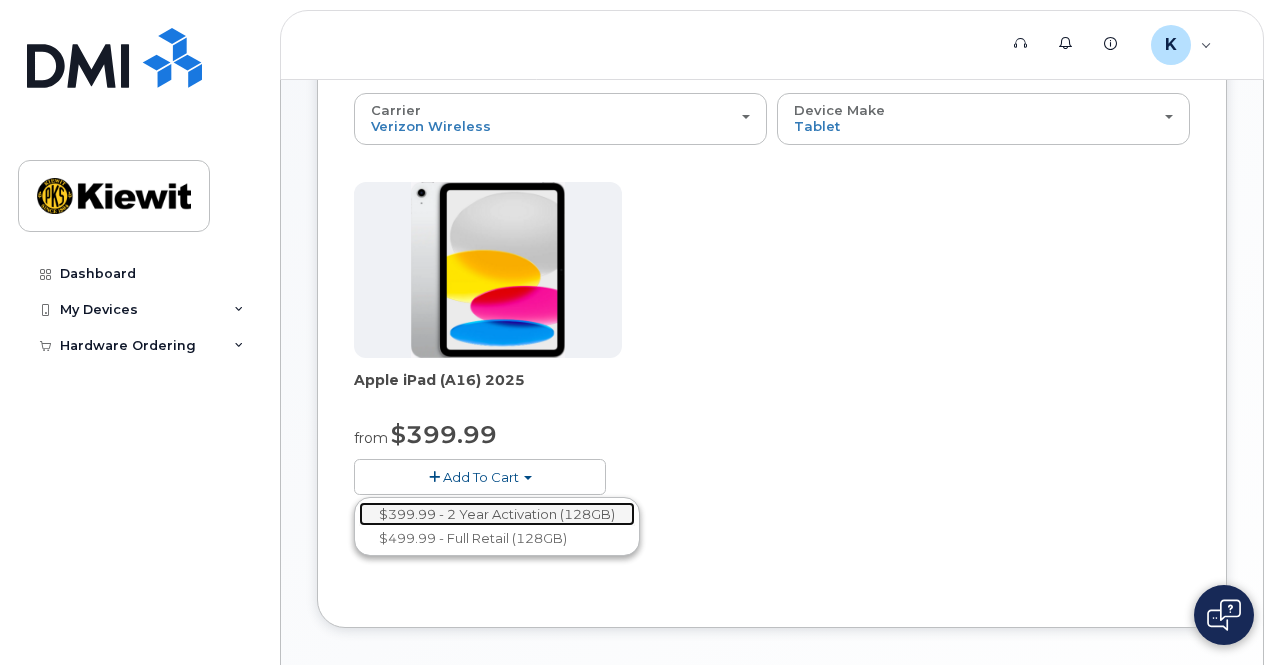 click on "$399.99 - 2 Year Activation (128GB)" 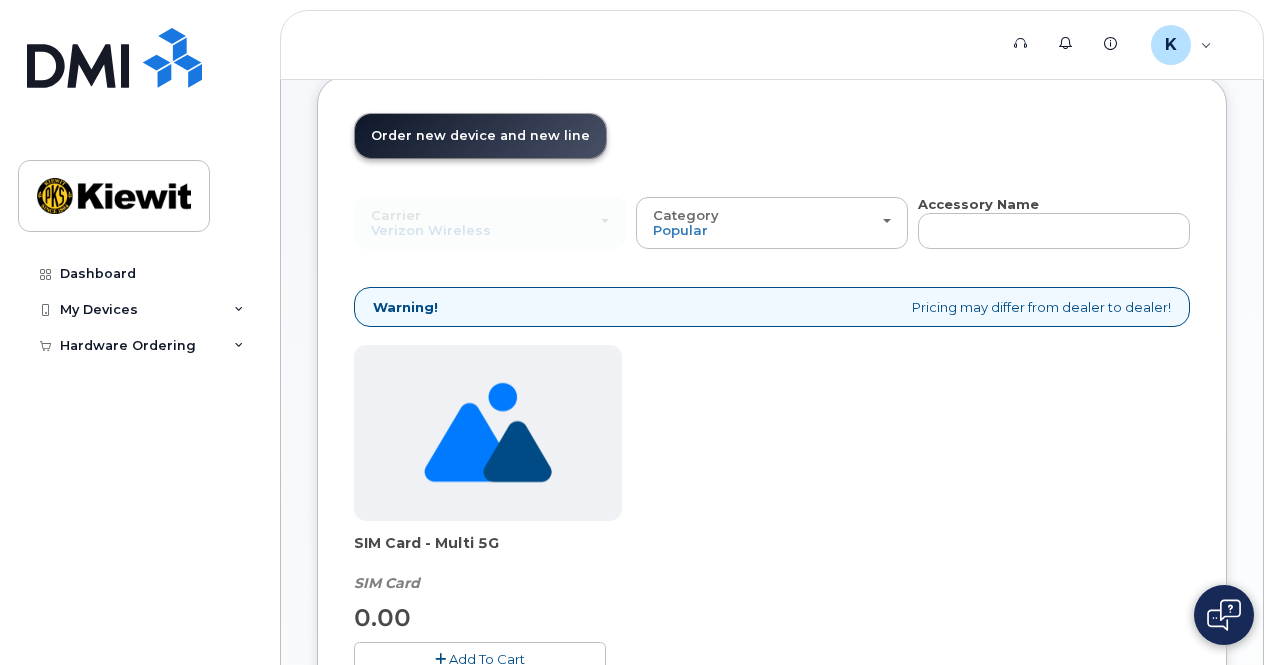 scroll, scrollTop: 386, scrollLeft: 0, axis: vertical 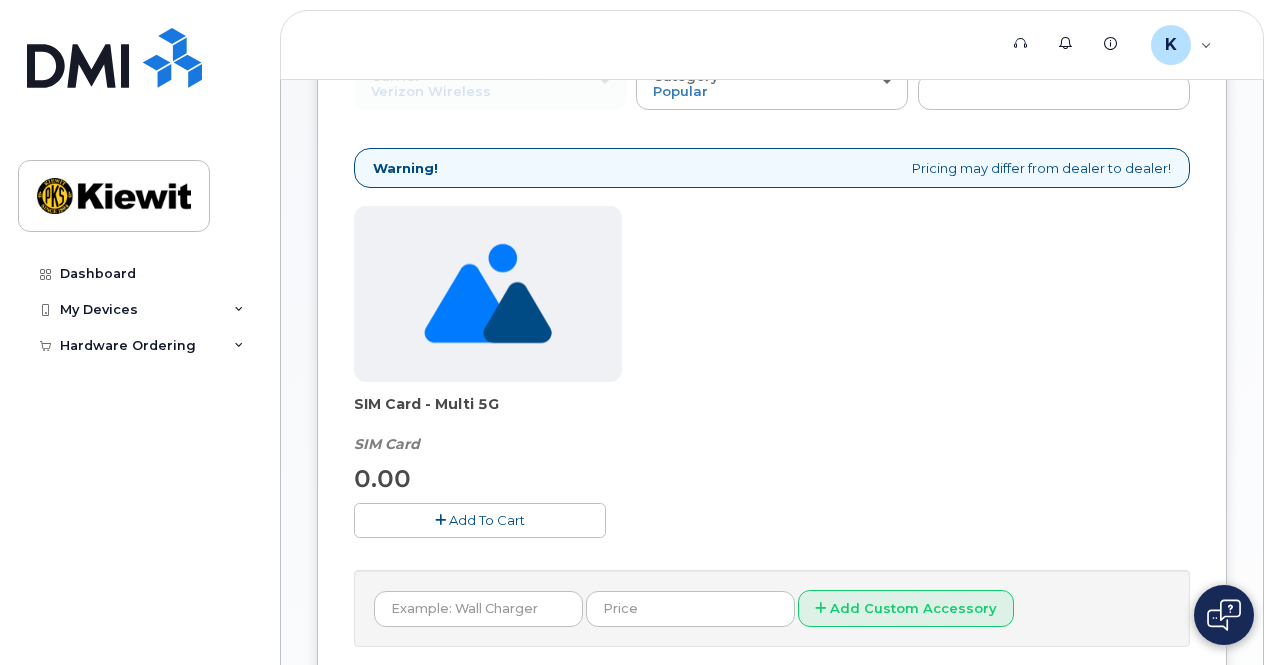 click on "Checkout" 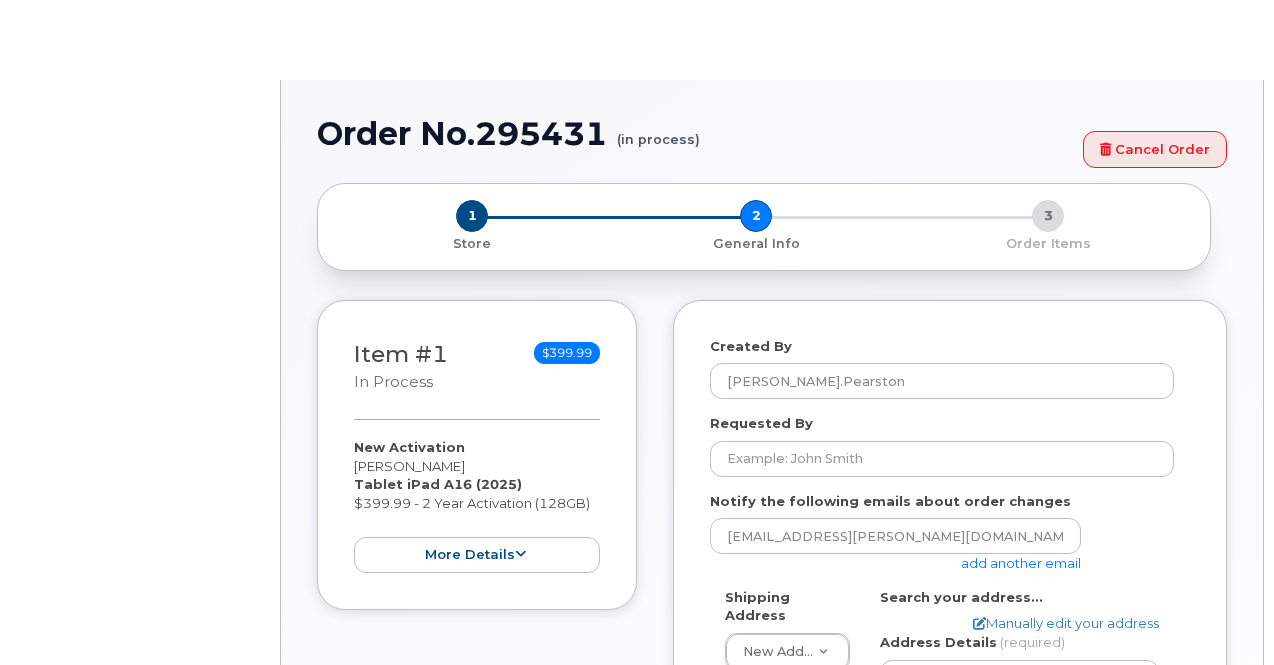 select 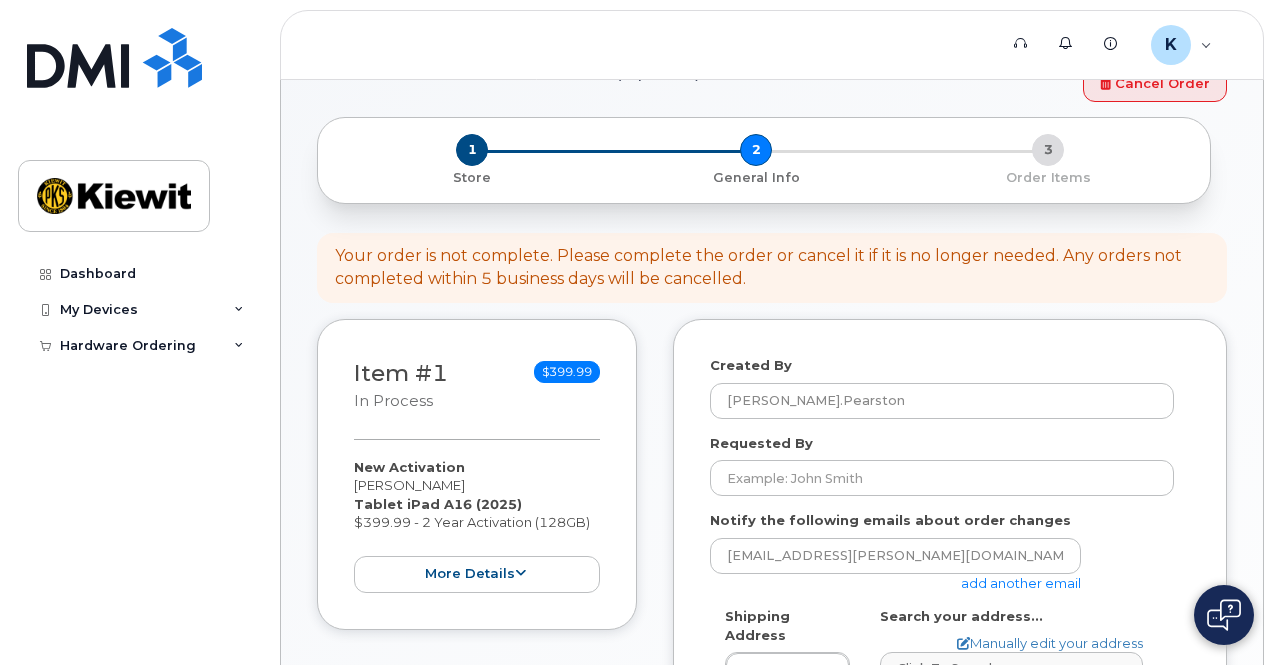 scroll, scrollTop: 300, scrollLeft: 0, axis: vertical 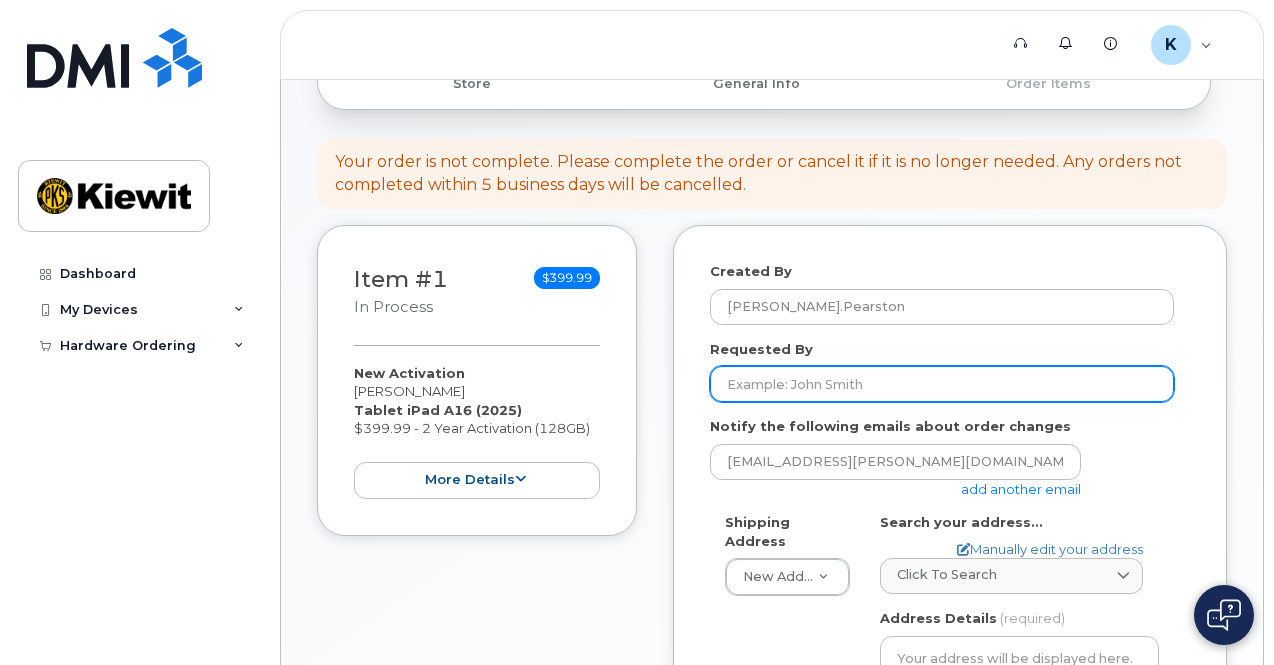 click on "Requested By" 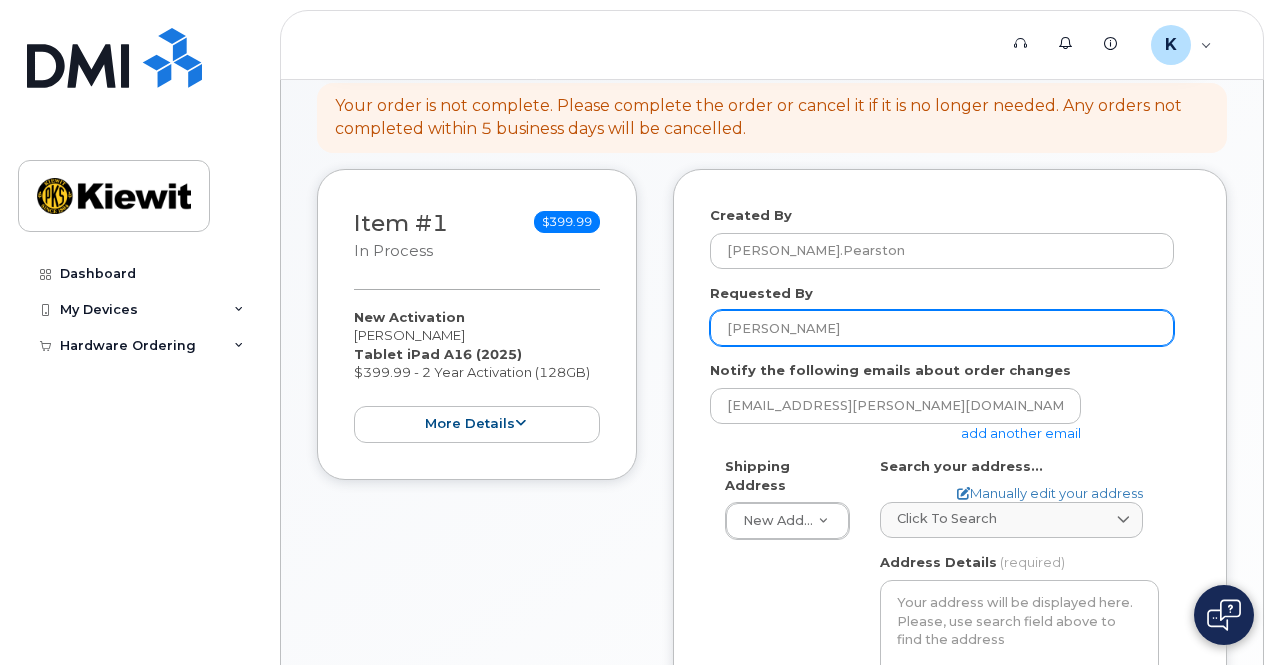 scroll, scrollTop: 400, scrollLeft: 0, axis: vertical 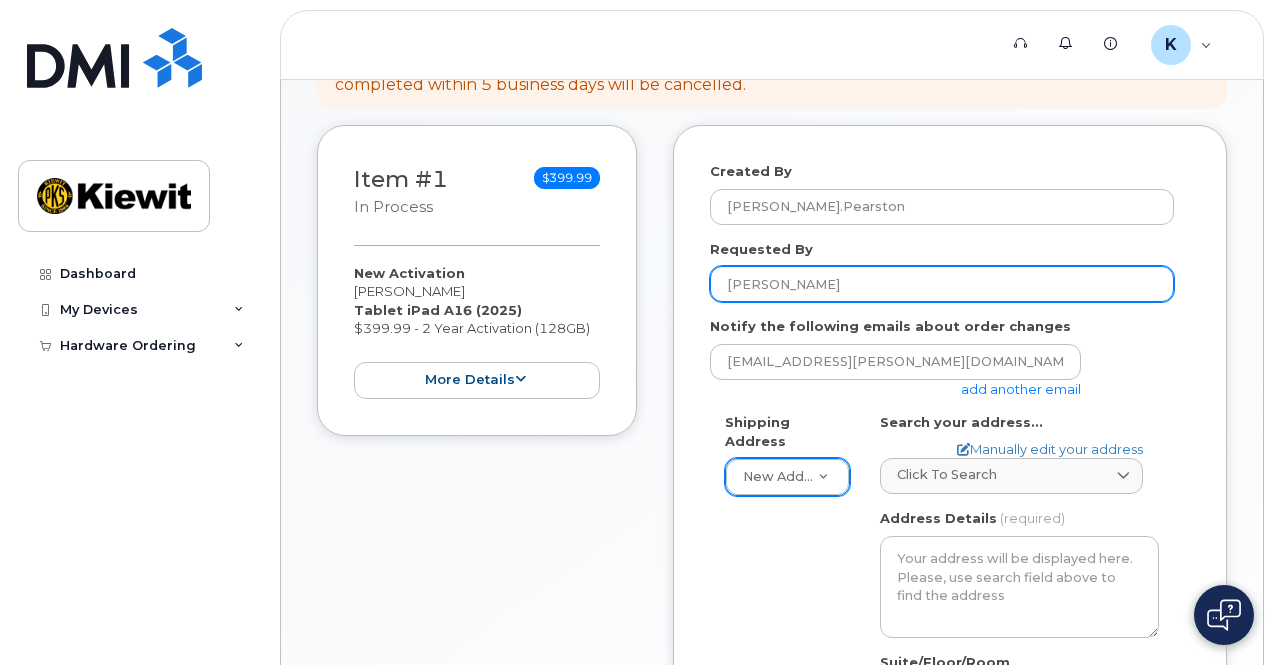 type on "[PERSON_NAME]" 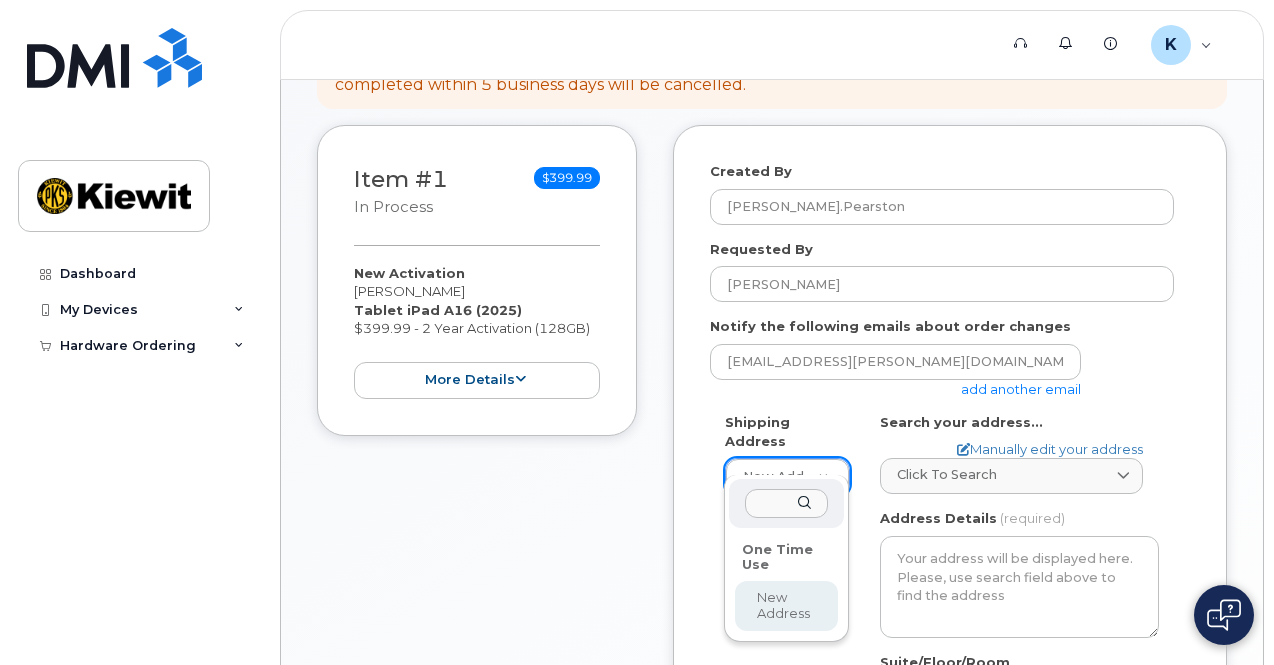 click 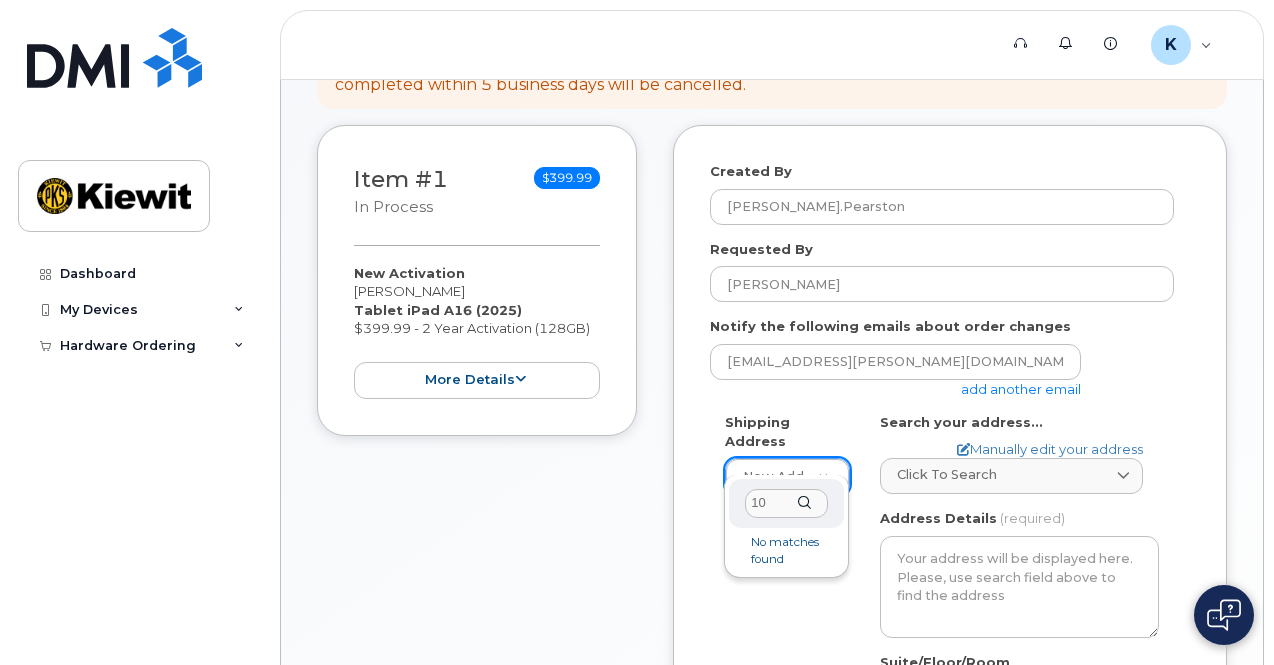 type on "1" 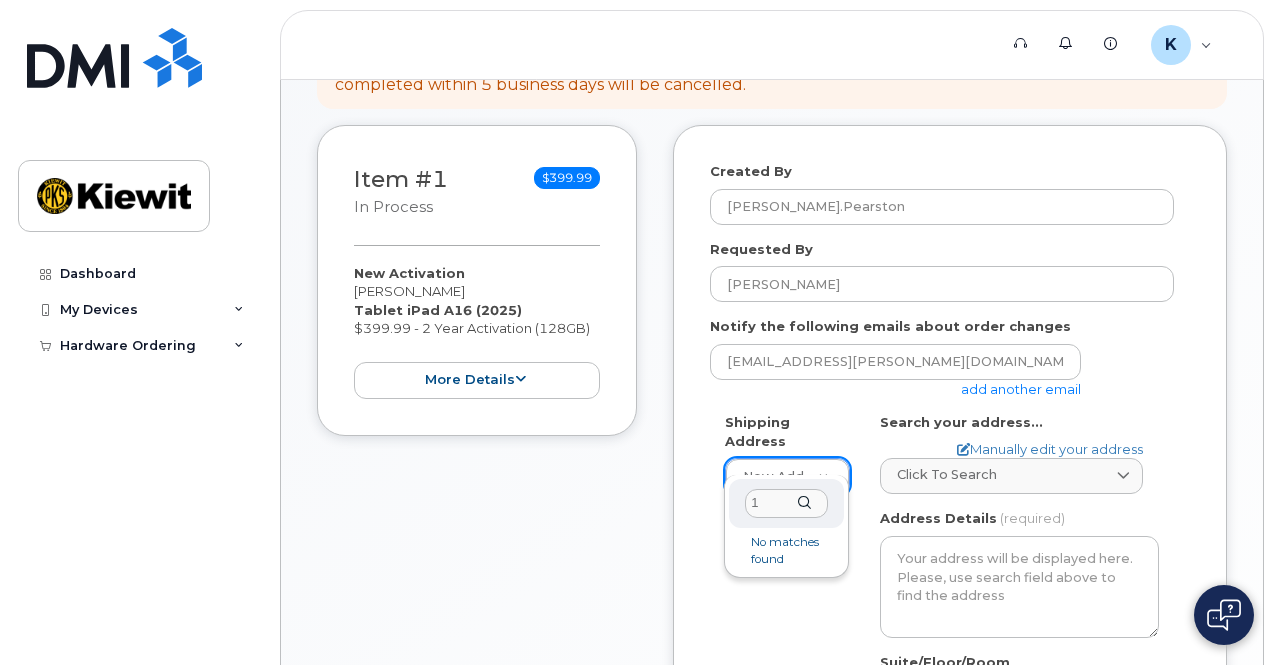 type 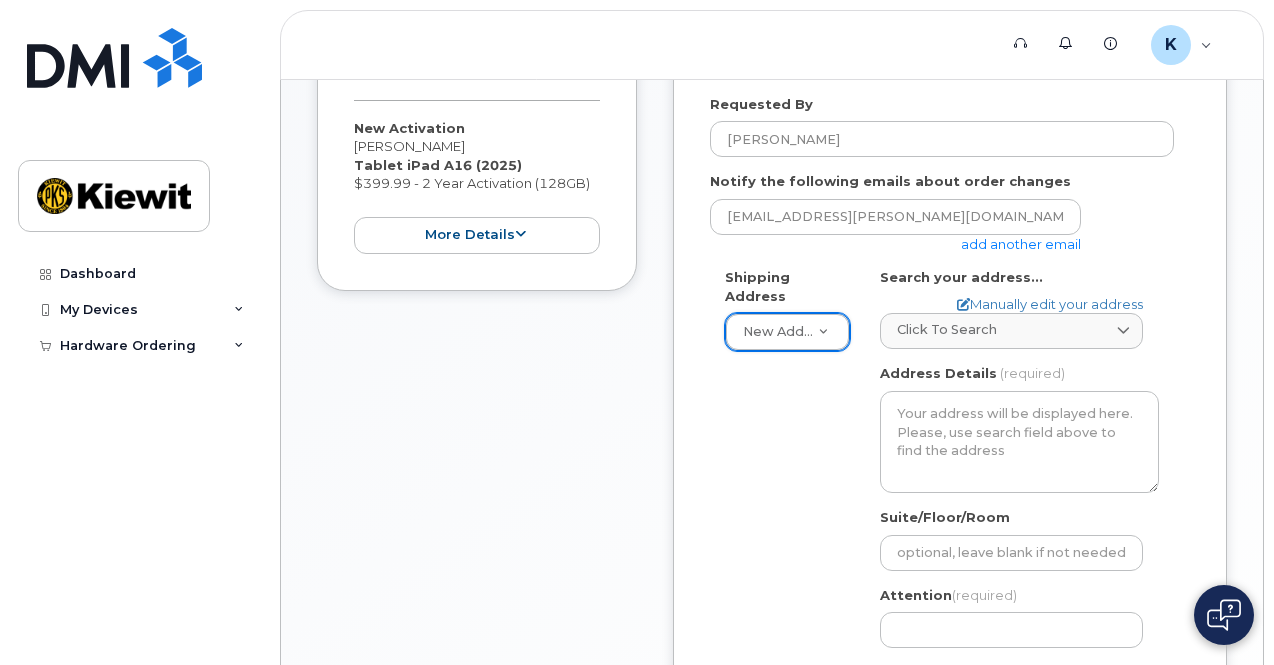 scroll, scrollTop: 567, scrollLeft: 0, axis: vertical 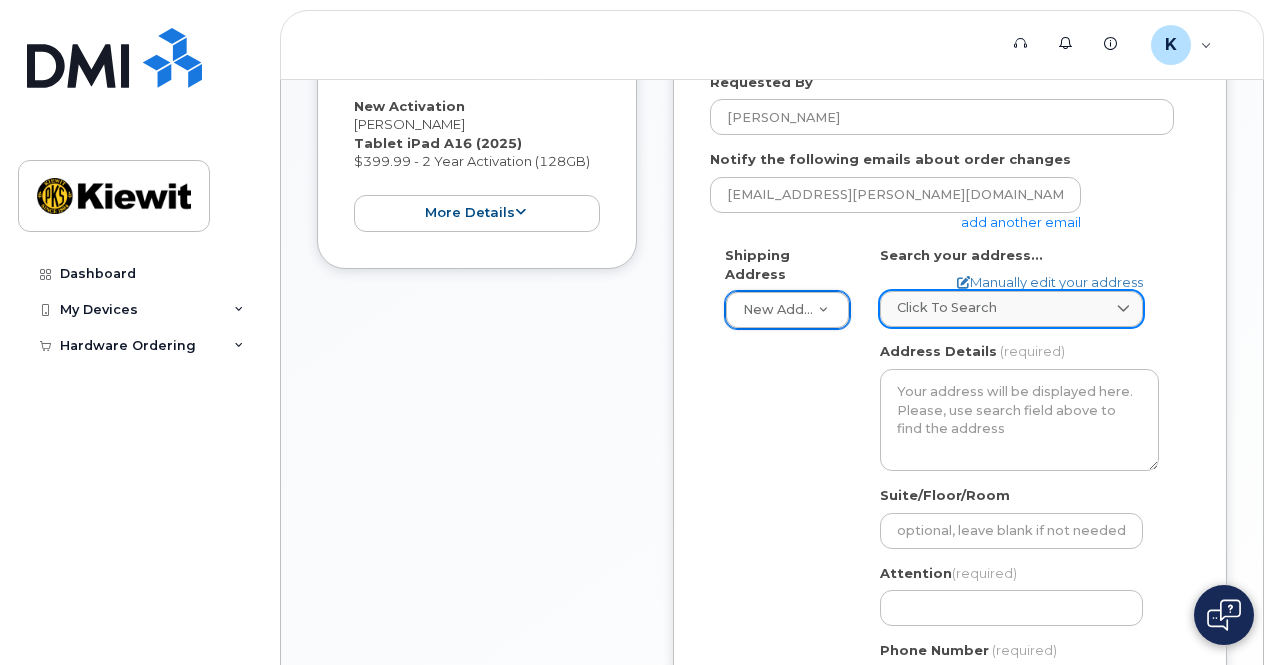 click on "Click to search" 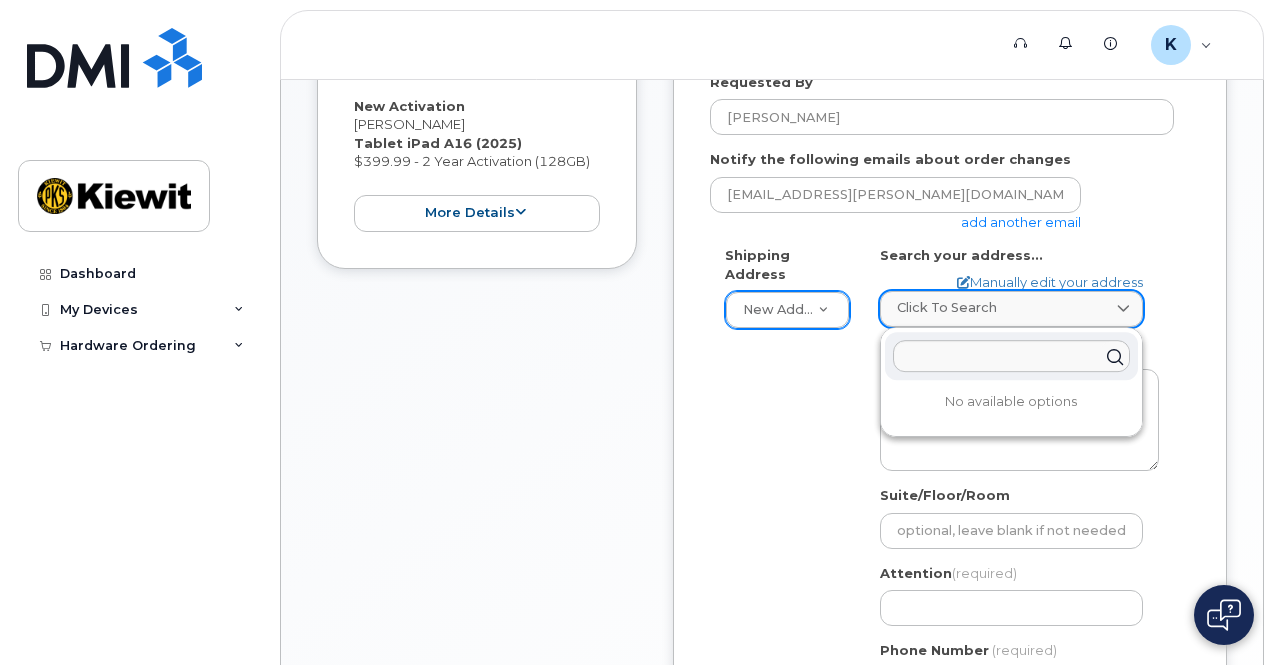 click on "Click to search" 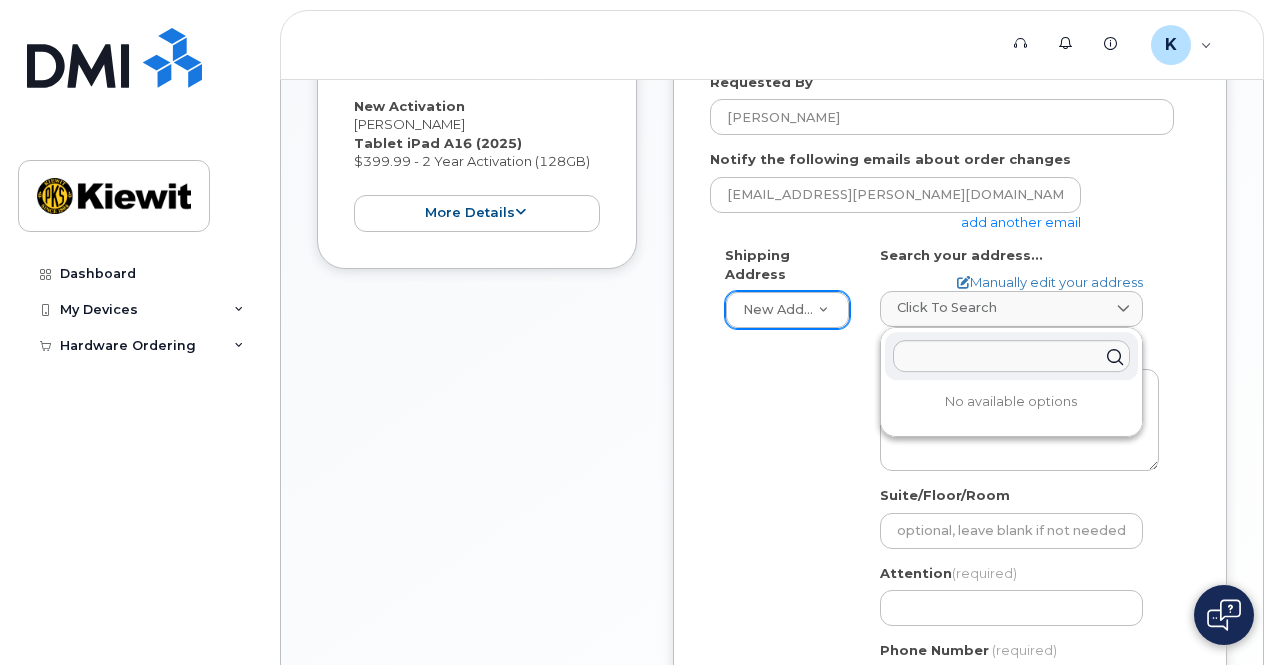 click on "Shipping Address
New Address     New Address
AB
Search your address...
Manually edit your address
Click to search No available options
Address Line
(required)
Lookup your address
State
(required)
Alabama
Alaska
American Samoa
Arizona
Arkansas
California
Colorado
Connecticut
Delaware
District of Columbia
Florida
Georgia
Guam
Hawaii
Idaho
Illinois
Indiana
Iowa
Kansas
Kentucky
Louisiana
Maine
Maryland
Massachusetts
Michigan
Minnesota
Mississippi
Missouri
Montana
Nebraska
Nevada
New Hampshire
New Jersey
New Mexico
New York
North Carolina
North Dakota
Ohio
Oklahoma
Oregon
Pennsylvania
Puerto Rico
Rhode Island
South Carolina
South Dakota
Tennessee
Texas
Utah
Vermont
Virginia
Virgin Islands
Washington
West Virginia
Wisconsin
Wyoming
City
(required)
AB, USA
Zip Code
(required)
Address Details" 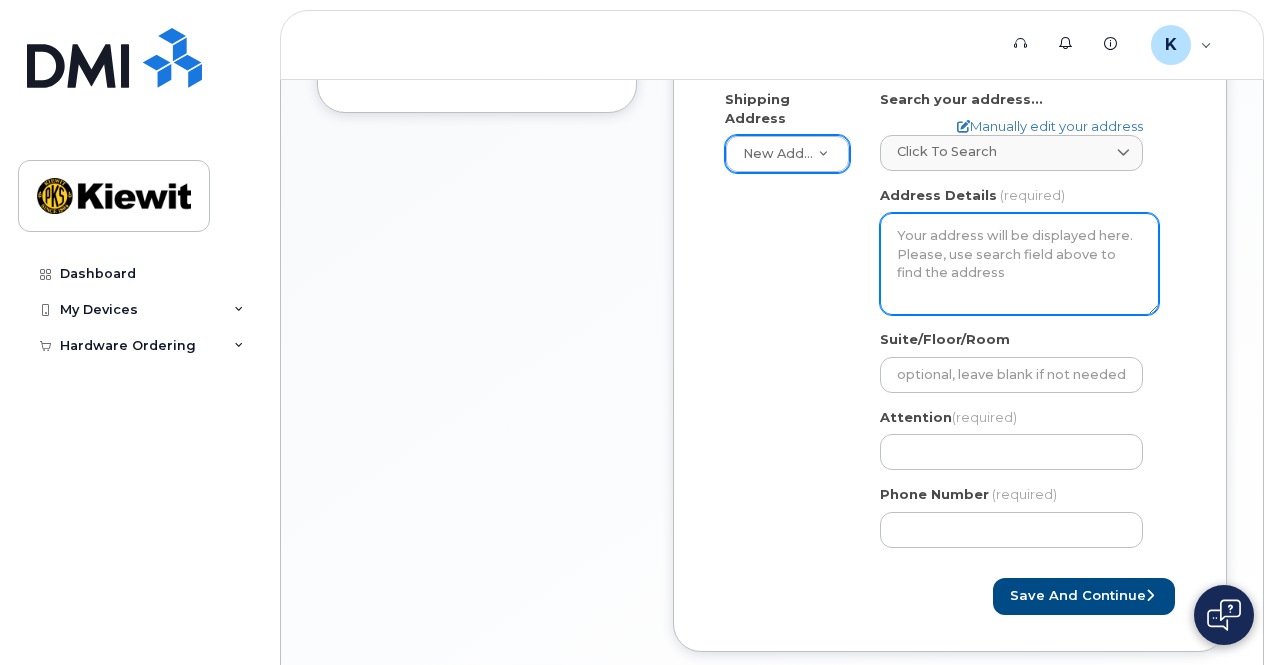 scroll, scrollTop: 724, scrollLeft: 0, axis: vertical 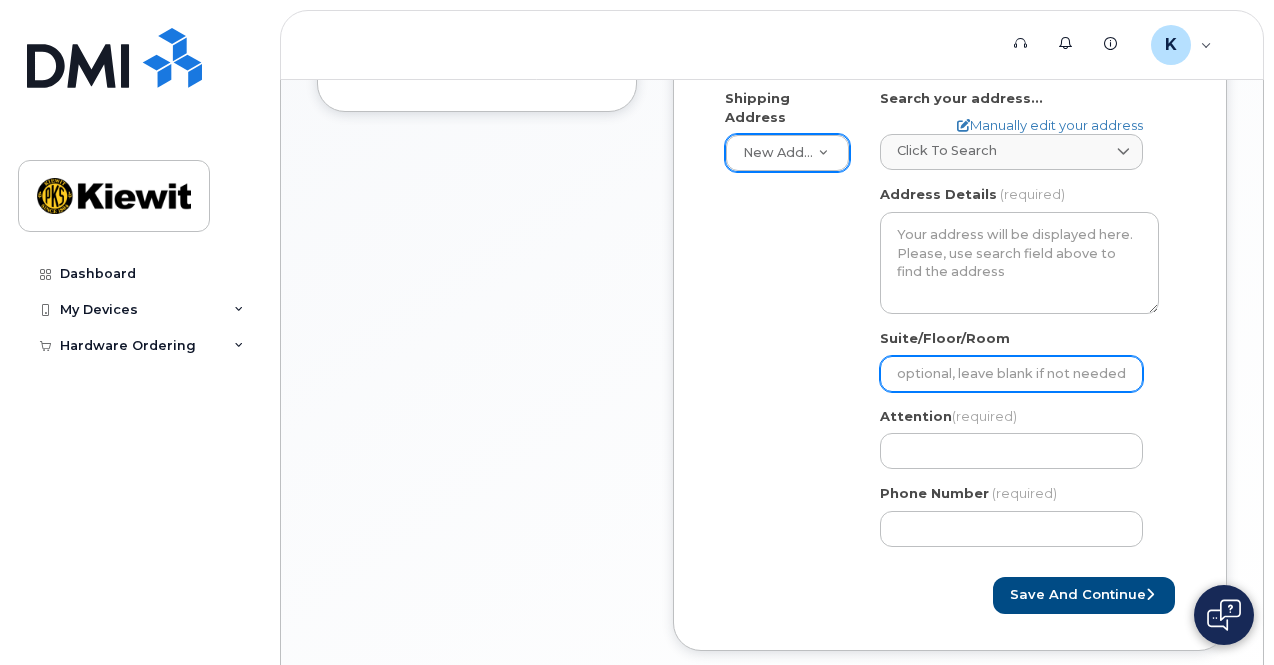 click on "Suite/Floor/Room" 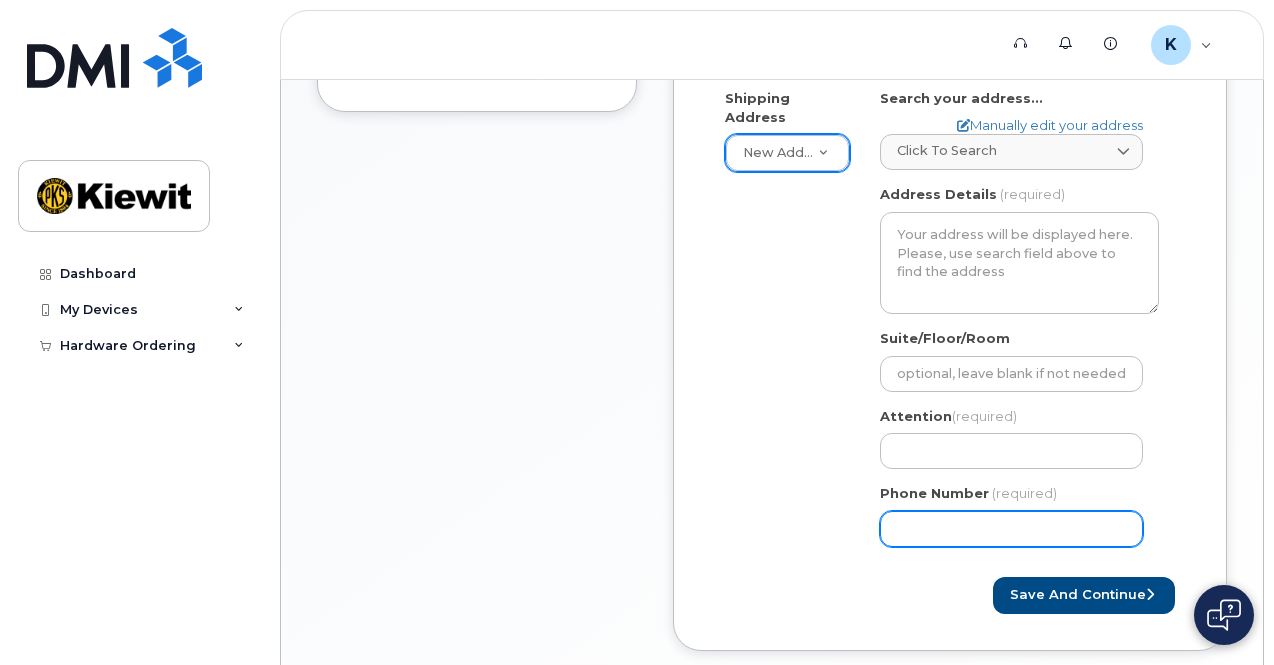 click on "Phone Number" 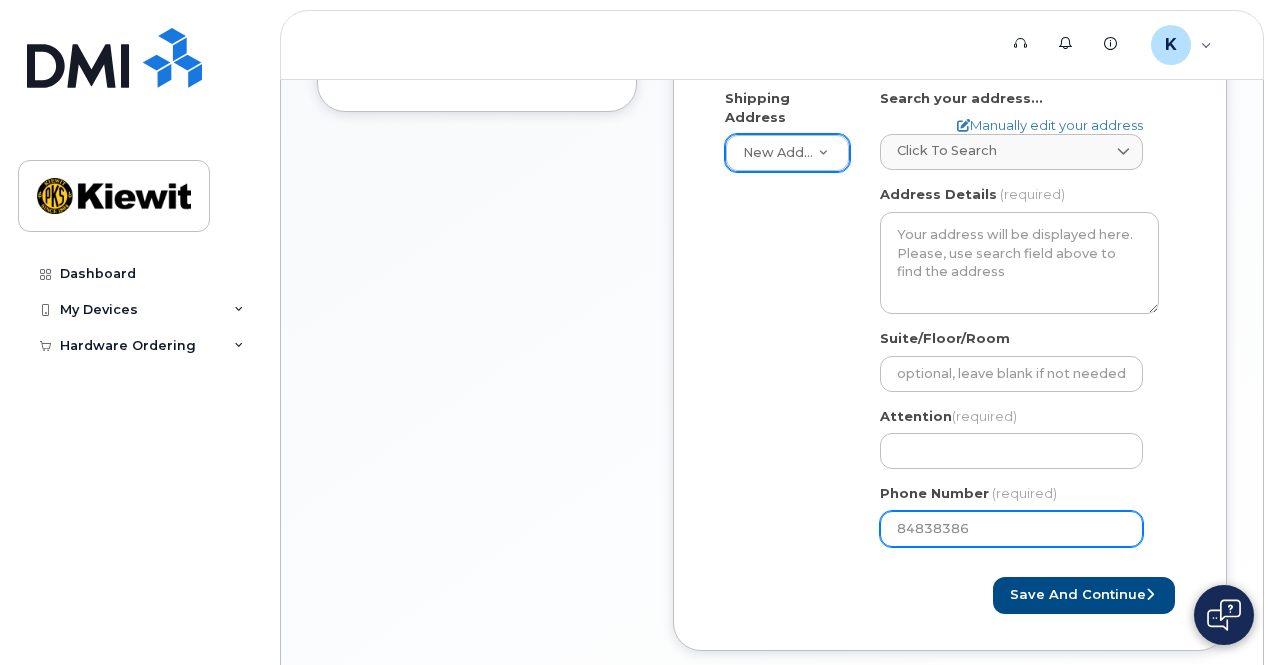 type on "848383865" 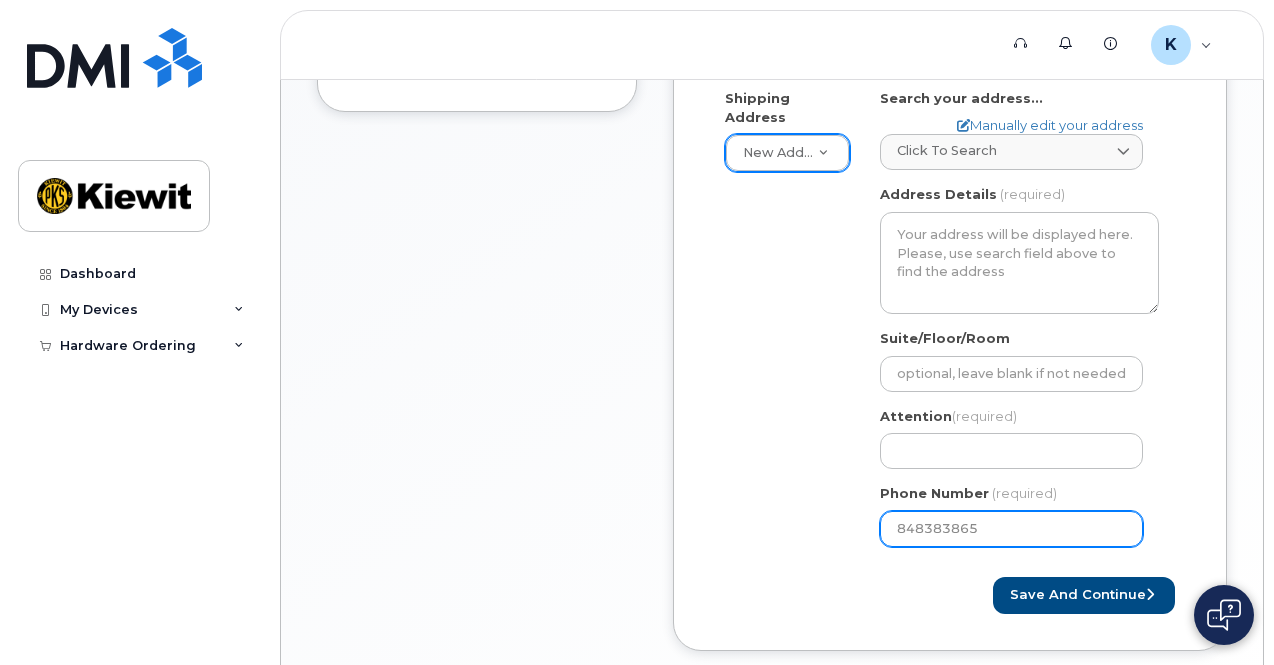 select 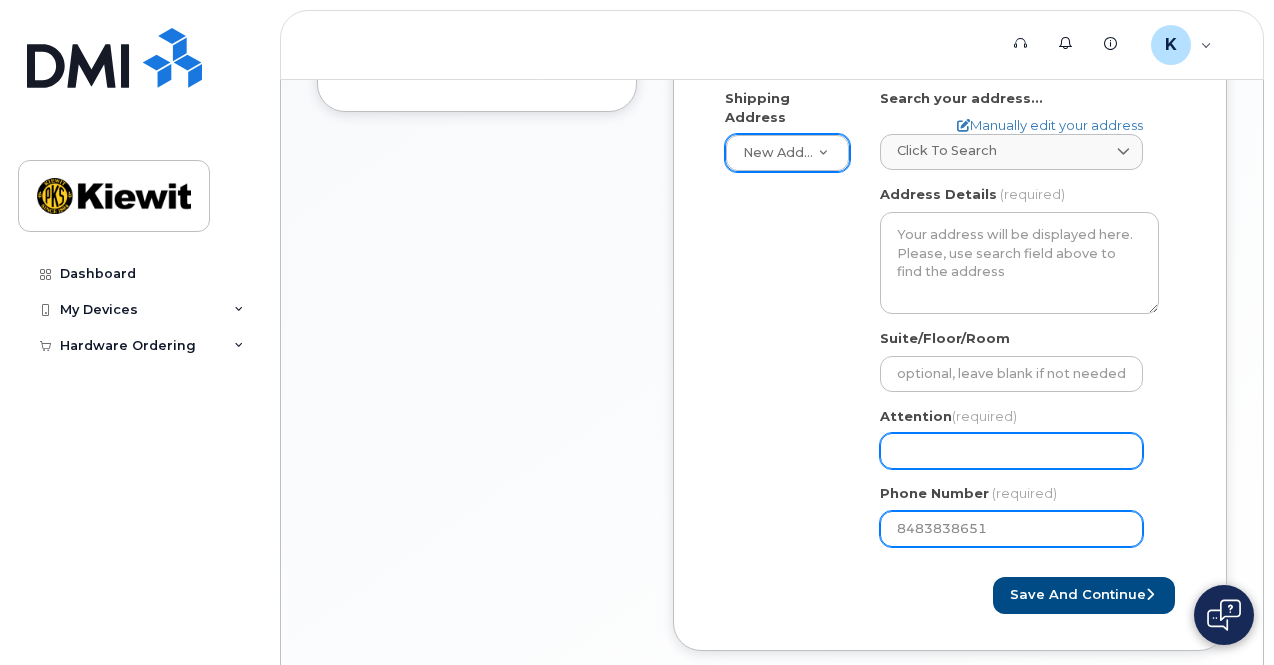 type on "8483838651" 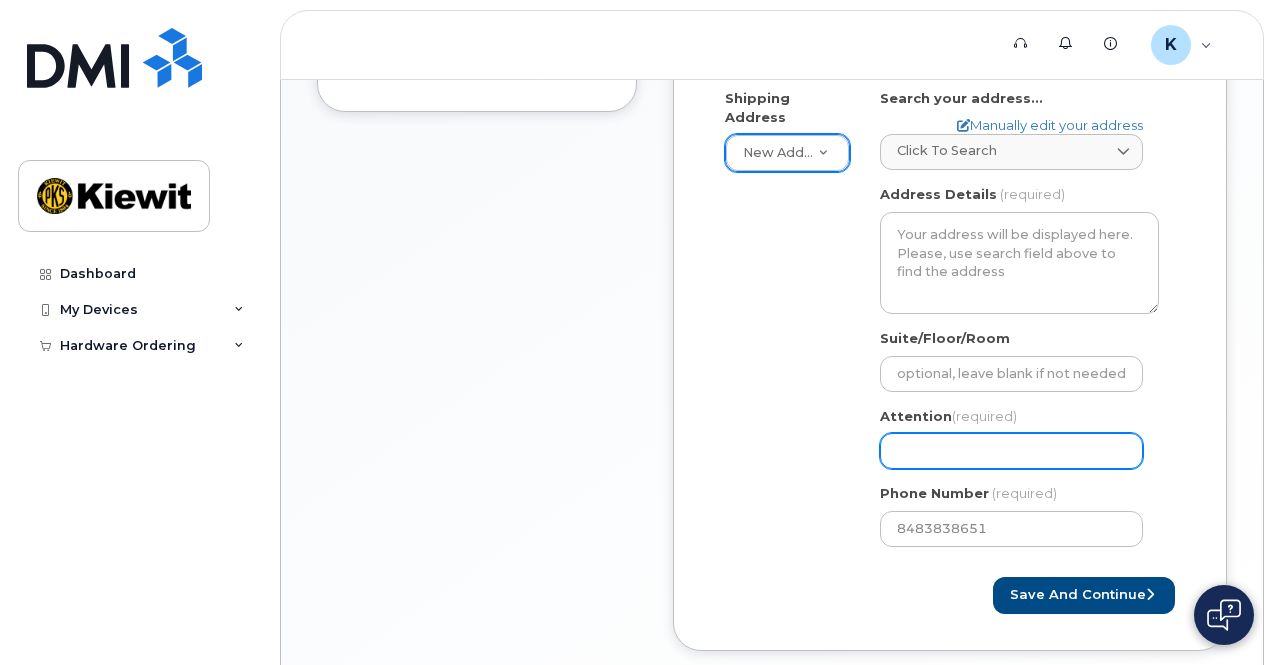 click on "Attention
(required)" 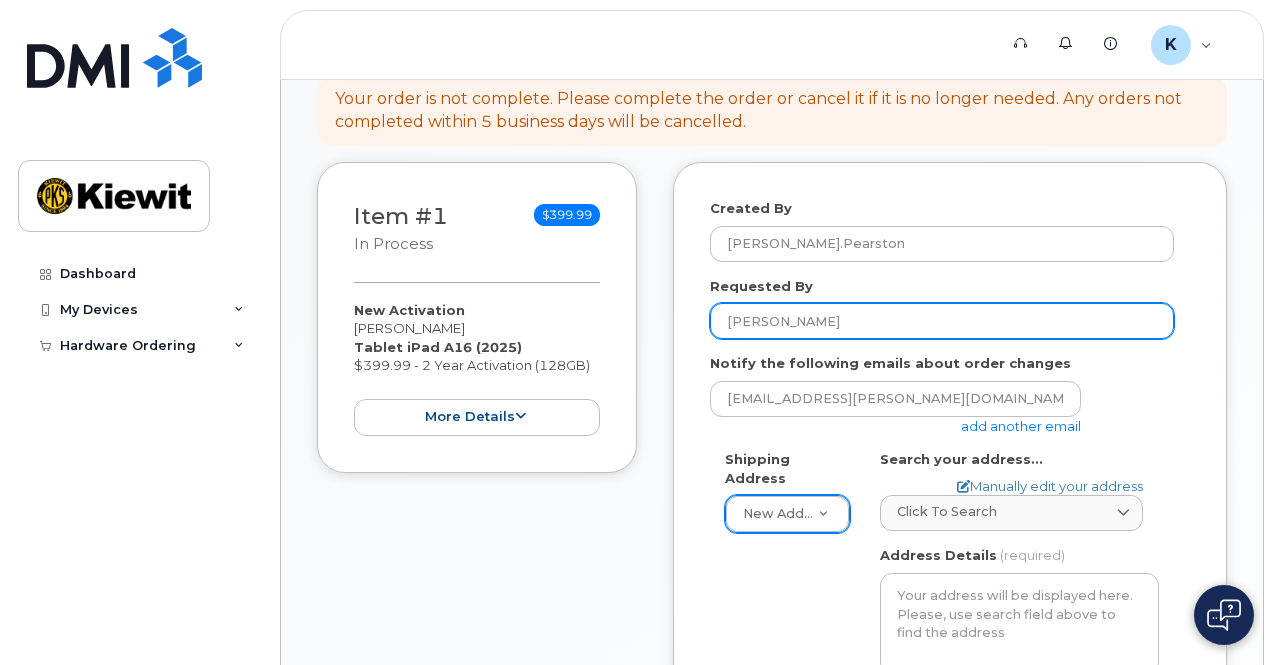scroll, scrollTop: 372, scrollLeft: 0, axis: vertical 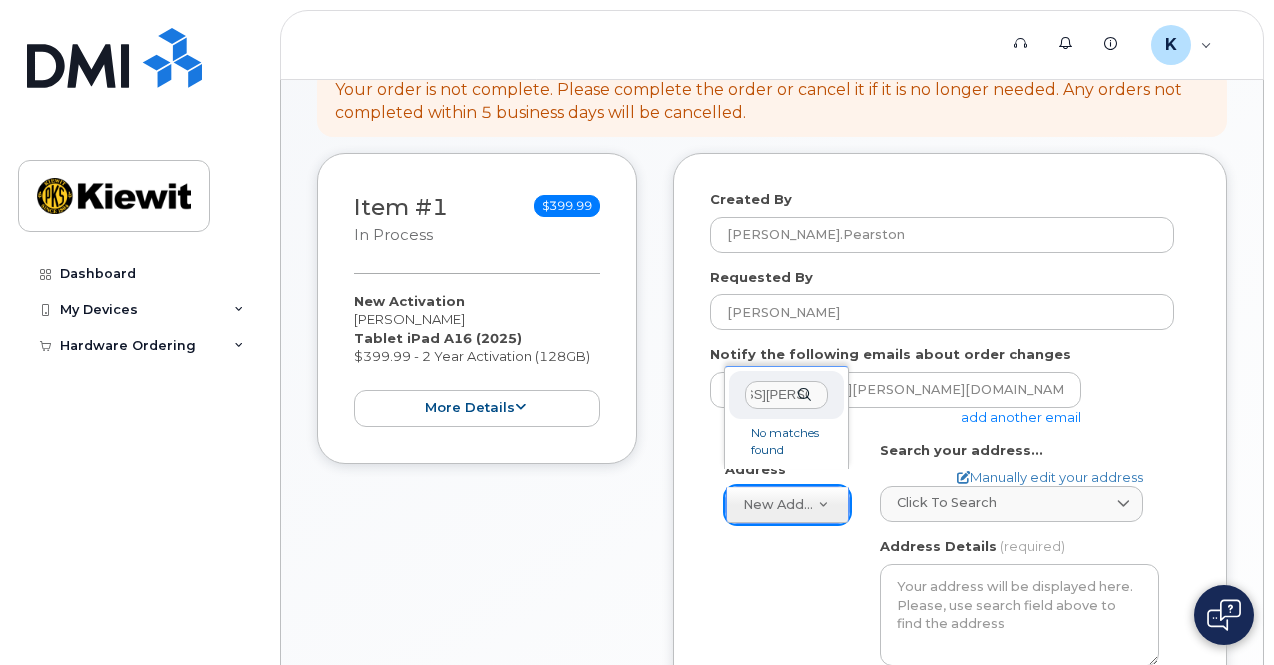 type on "1550 Mike Fahey st, omaha ne" 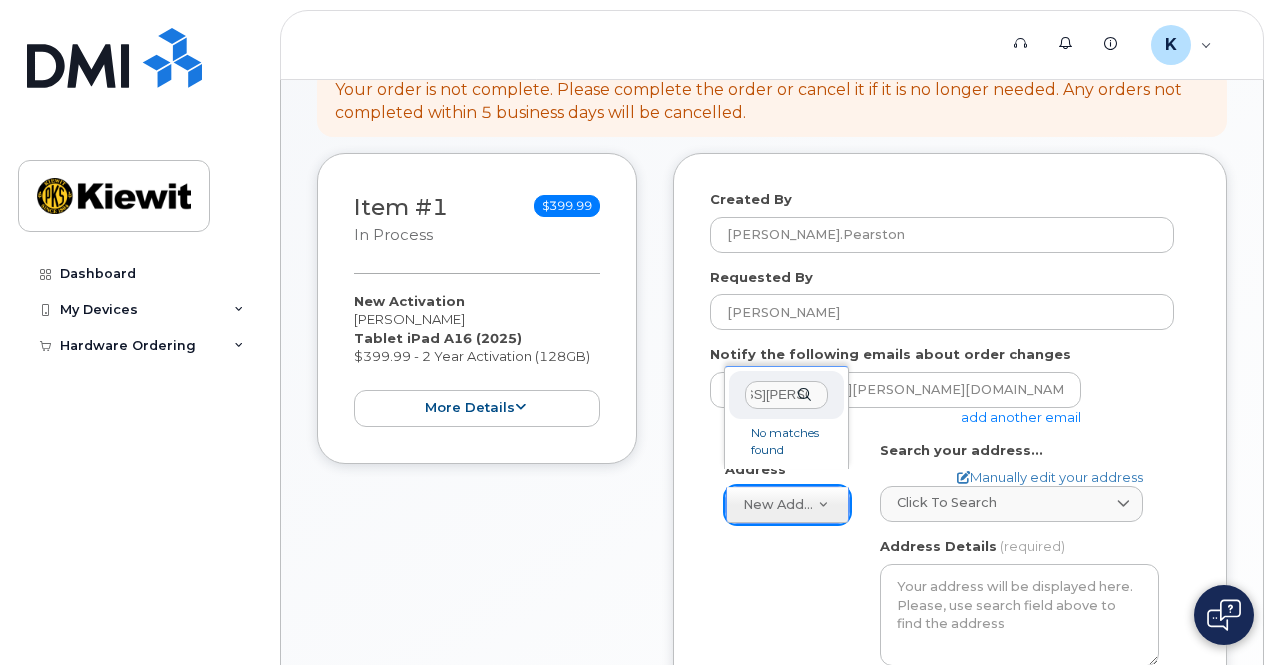 scroll, scrollTop: 0, scrollLeft: 122, axis: horizontal 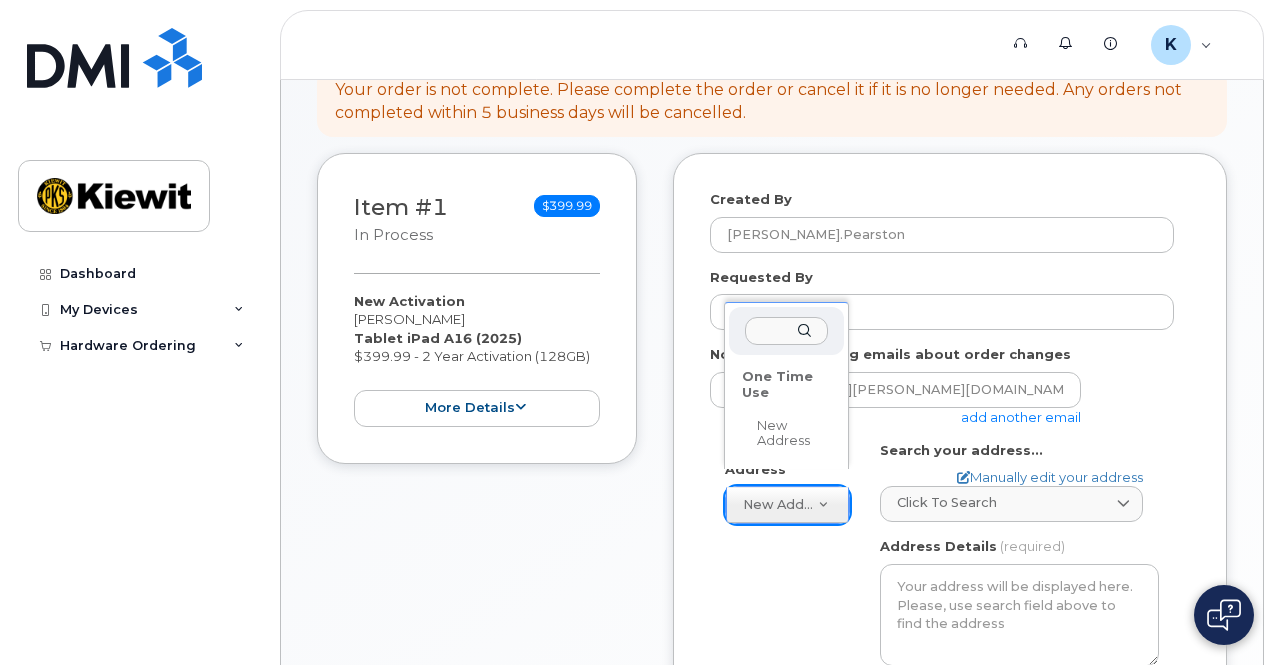 click on "One Time Use" 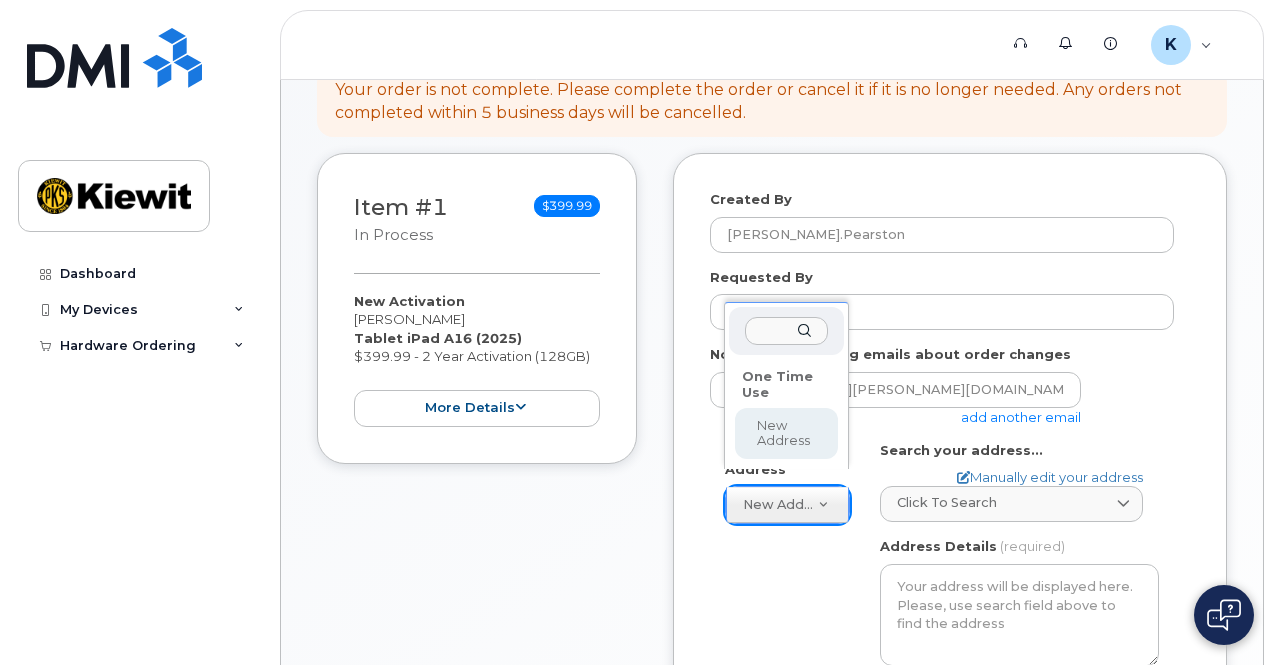 select 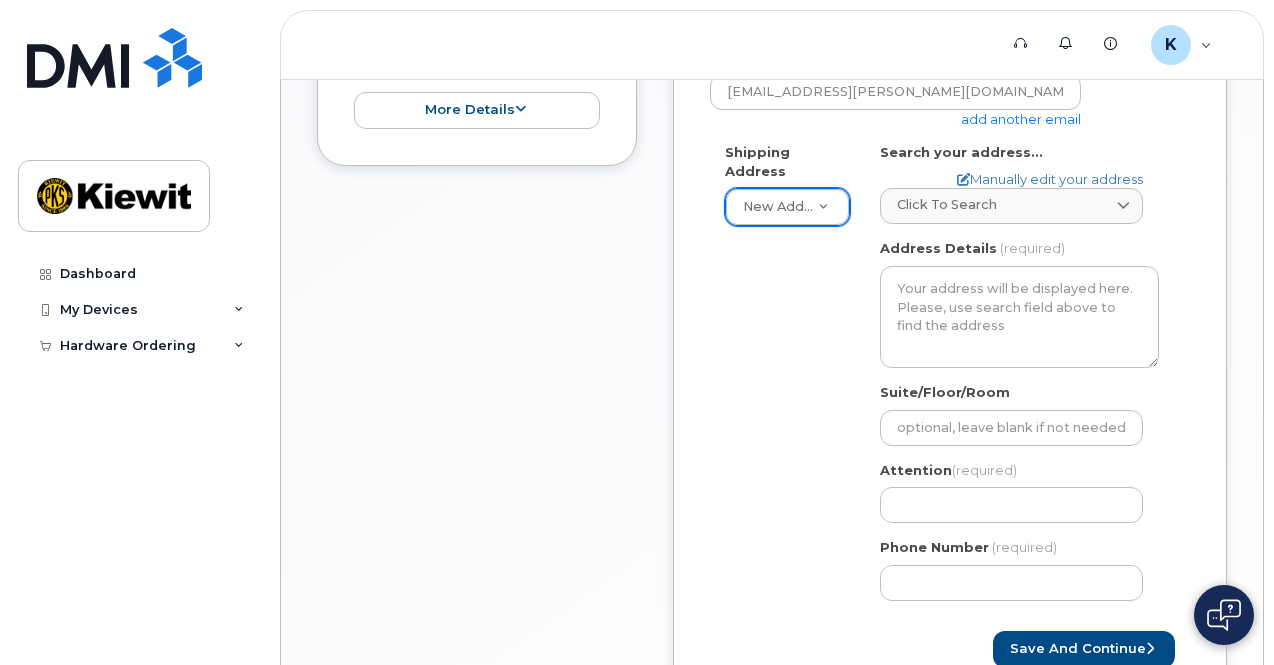 scroll, scrollTop: 671, scrollLeft: 0, axis: vertical 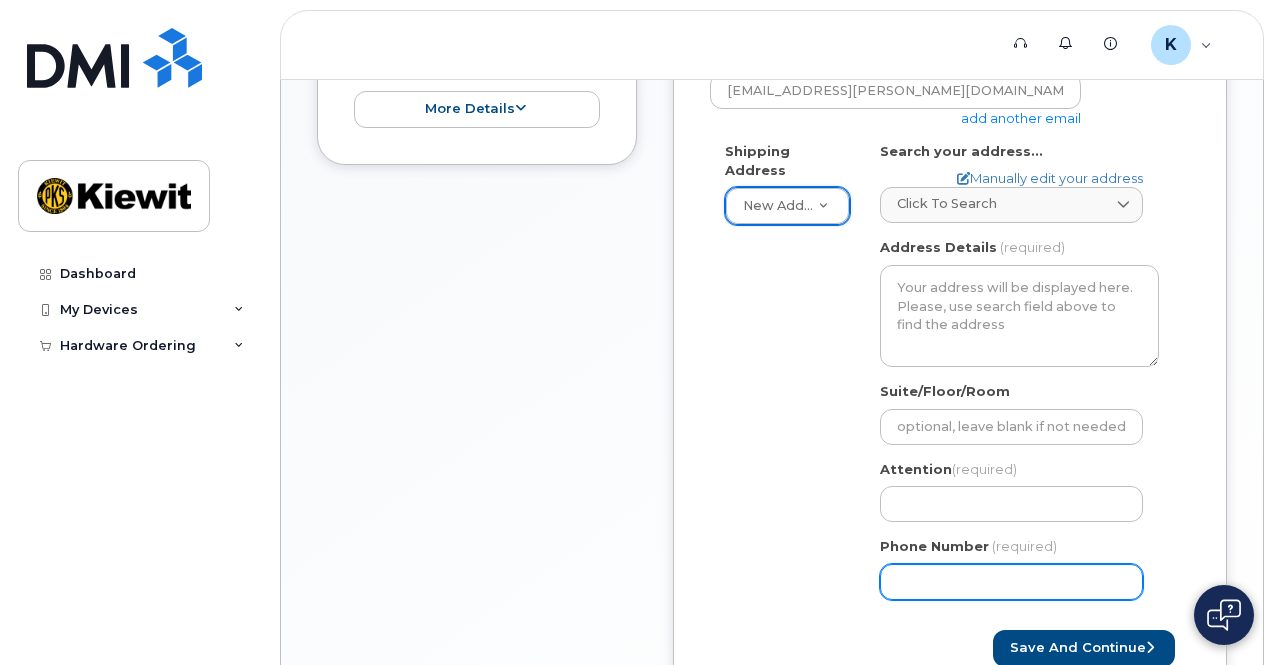click on "Phone Number" 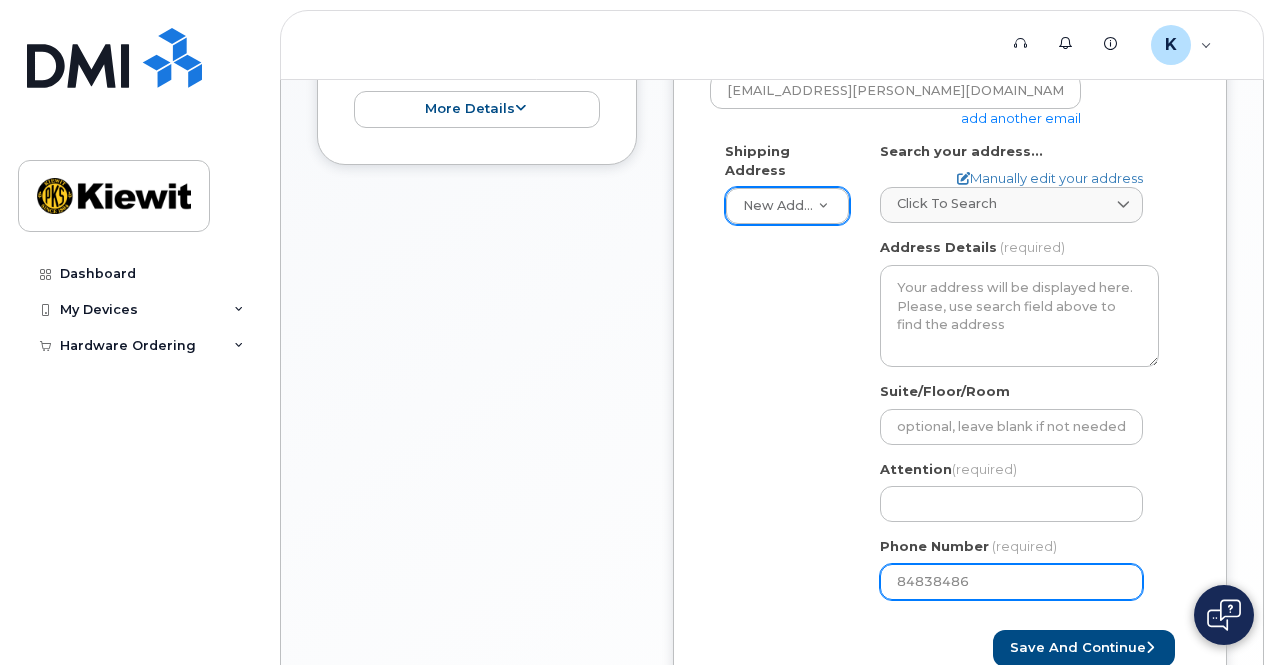 type on "848384865" 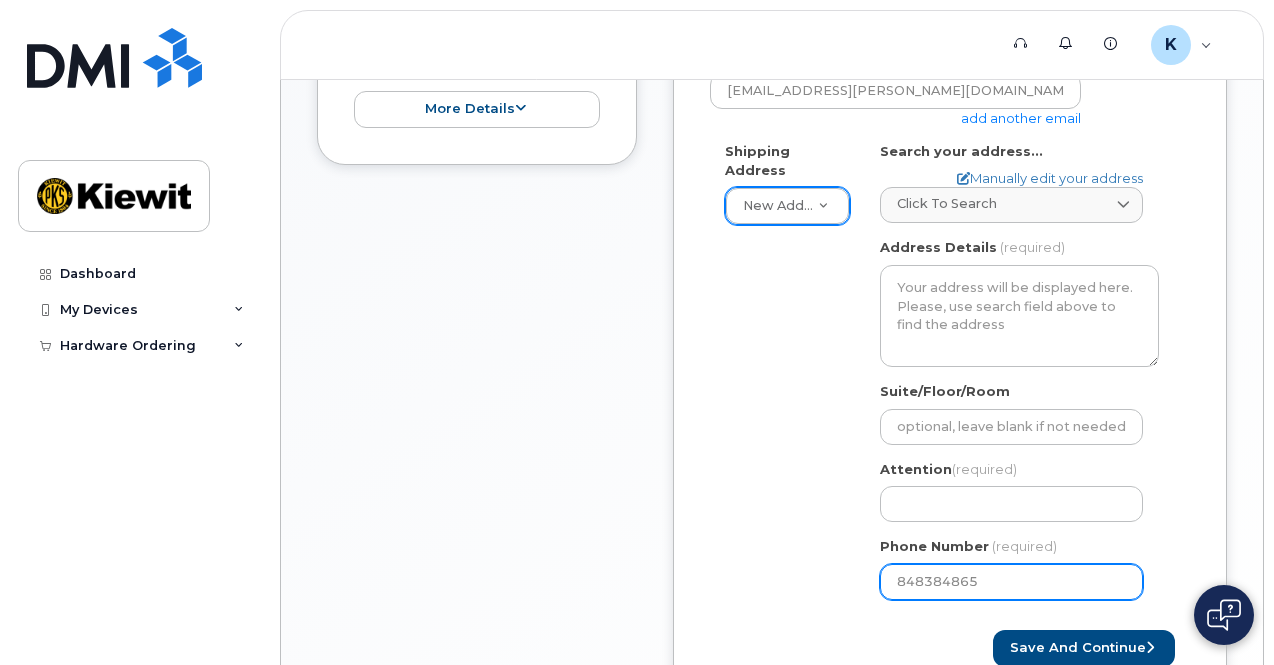 select 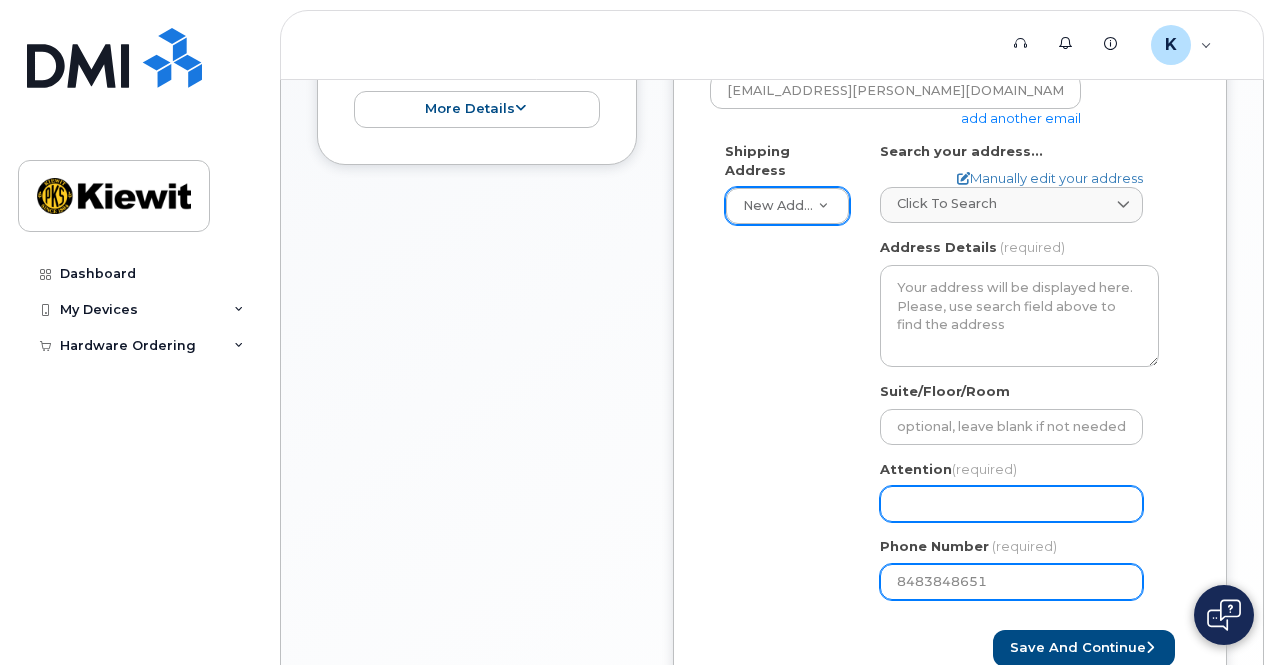 type on "8483848651" 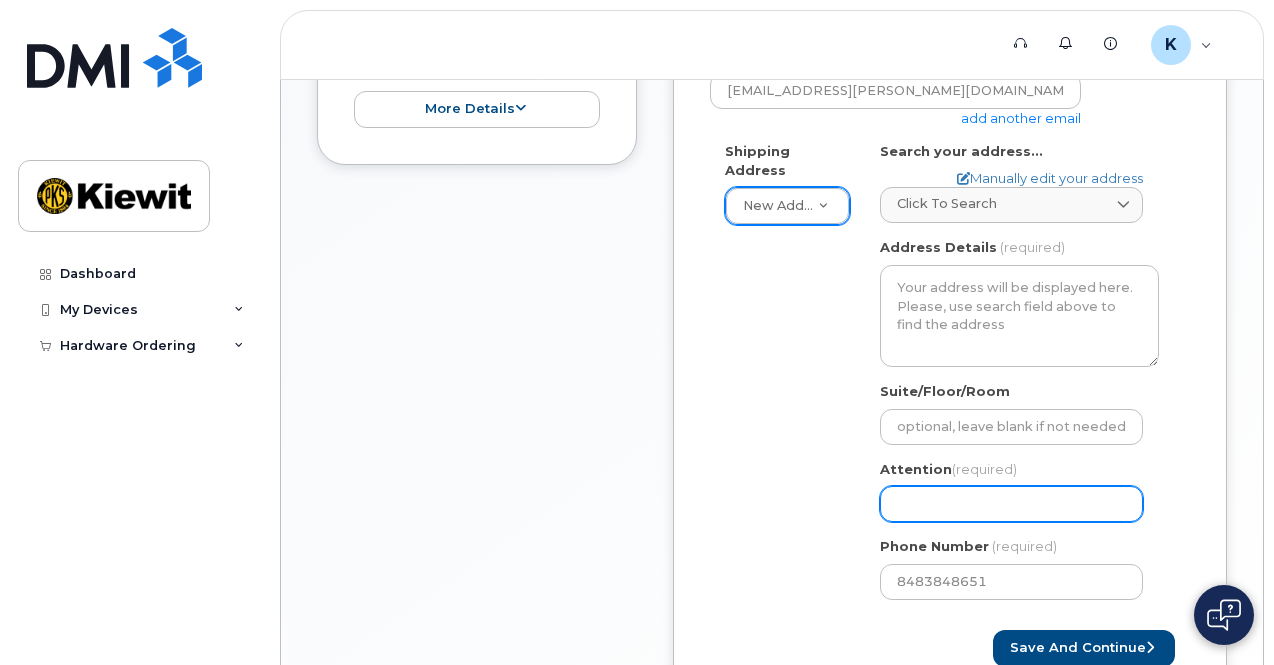 click on "Attention
(required)" 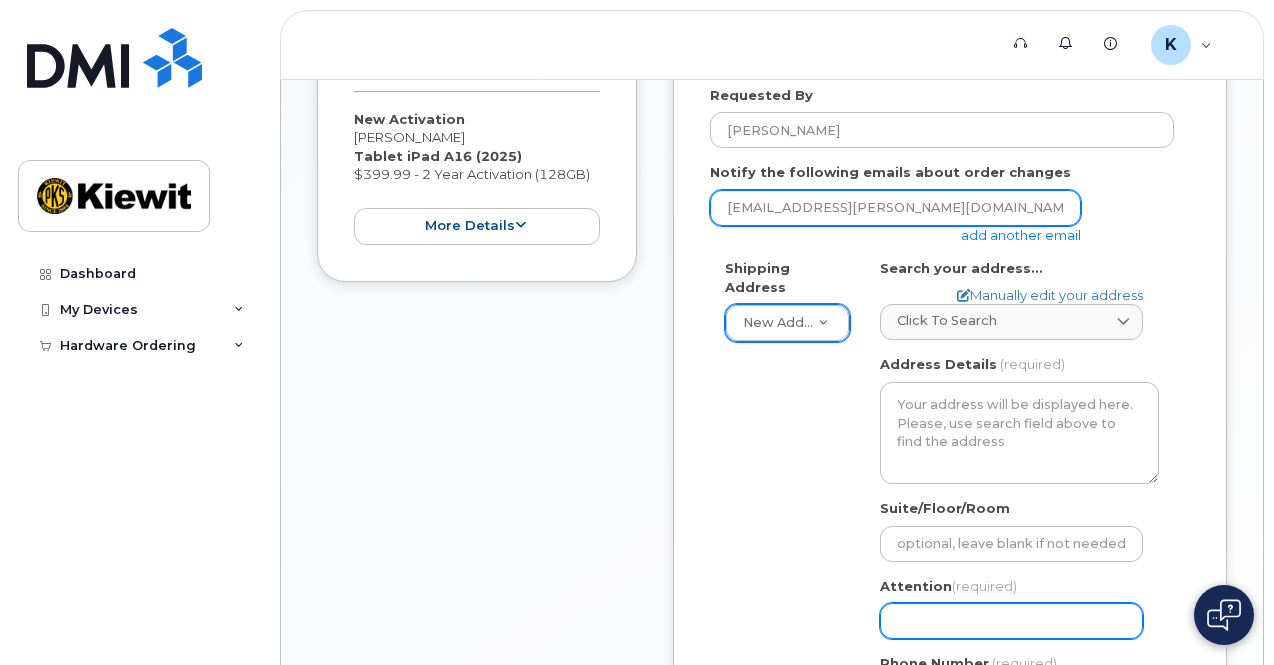 scroll, scrollTop: 671, scrollLeft: 0, axis: vertical 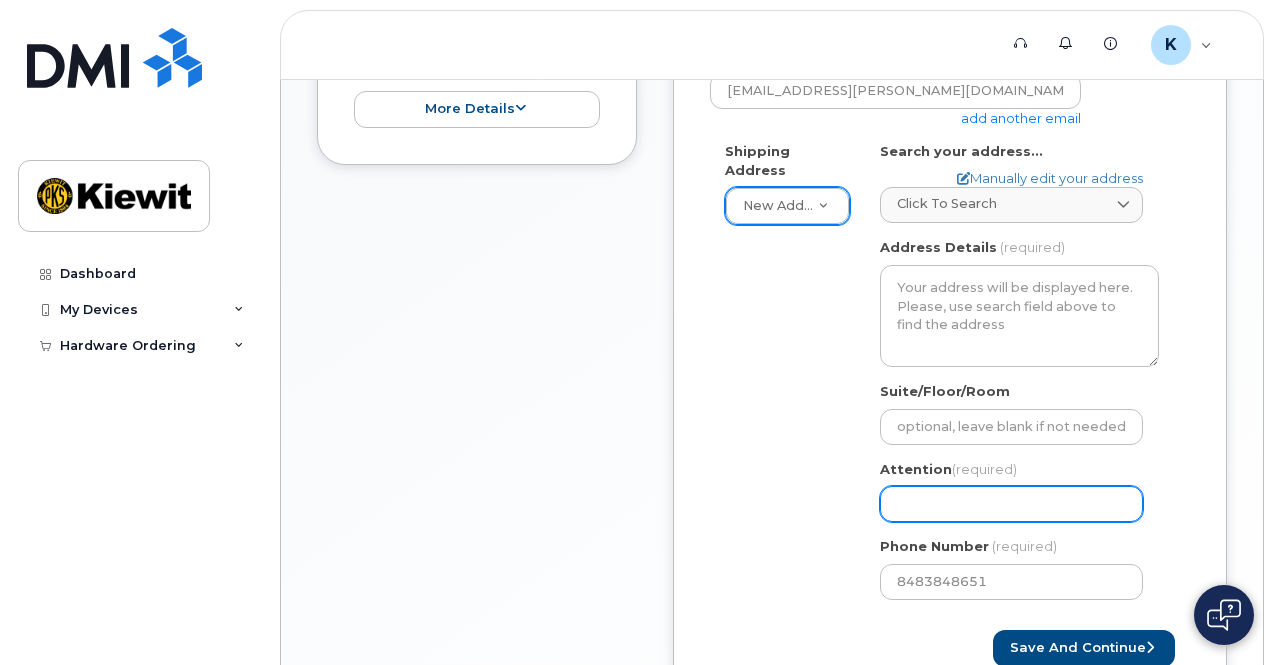 click on "Attention
(required)" 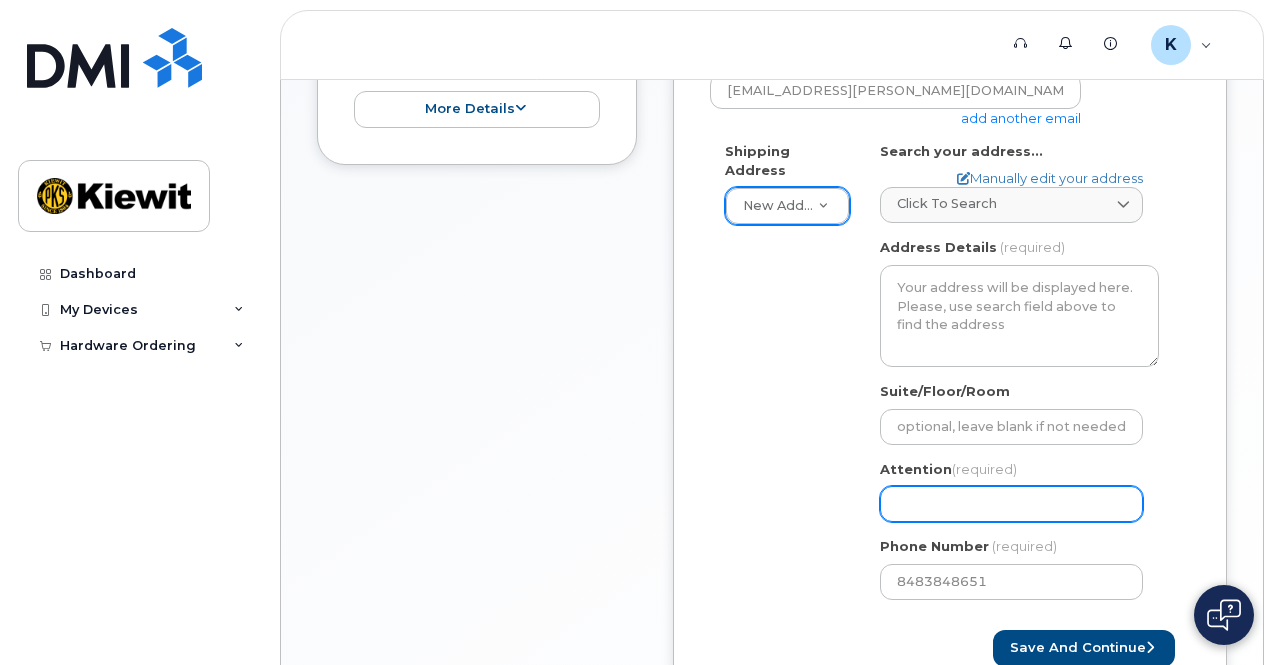 select 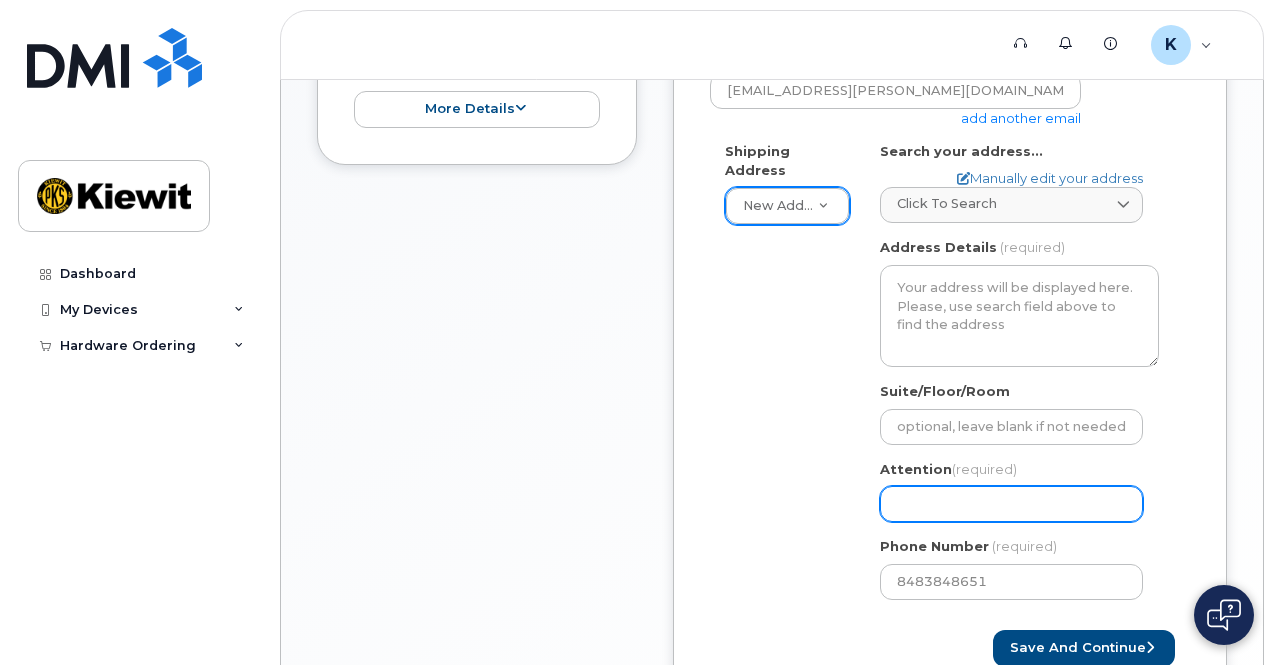 type on "K" 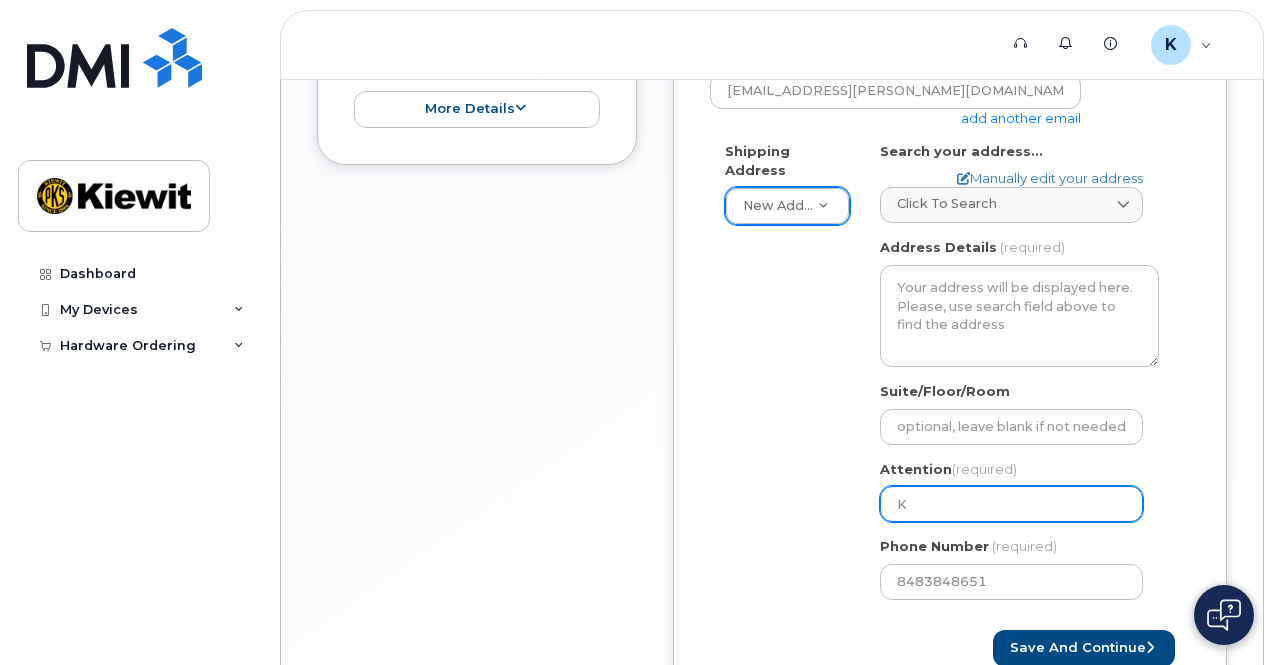 select 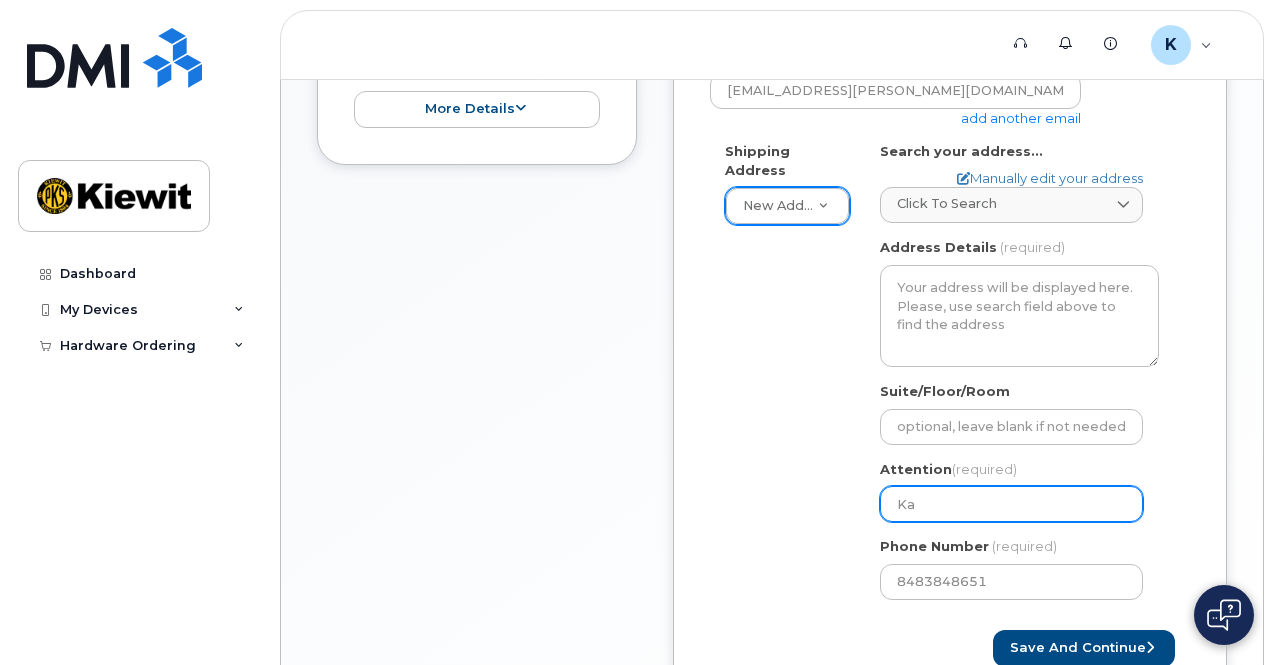 select 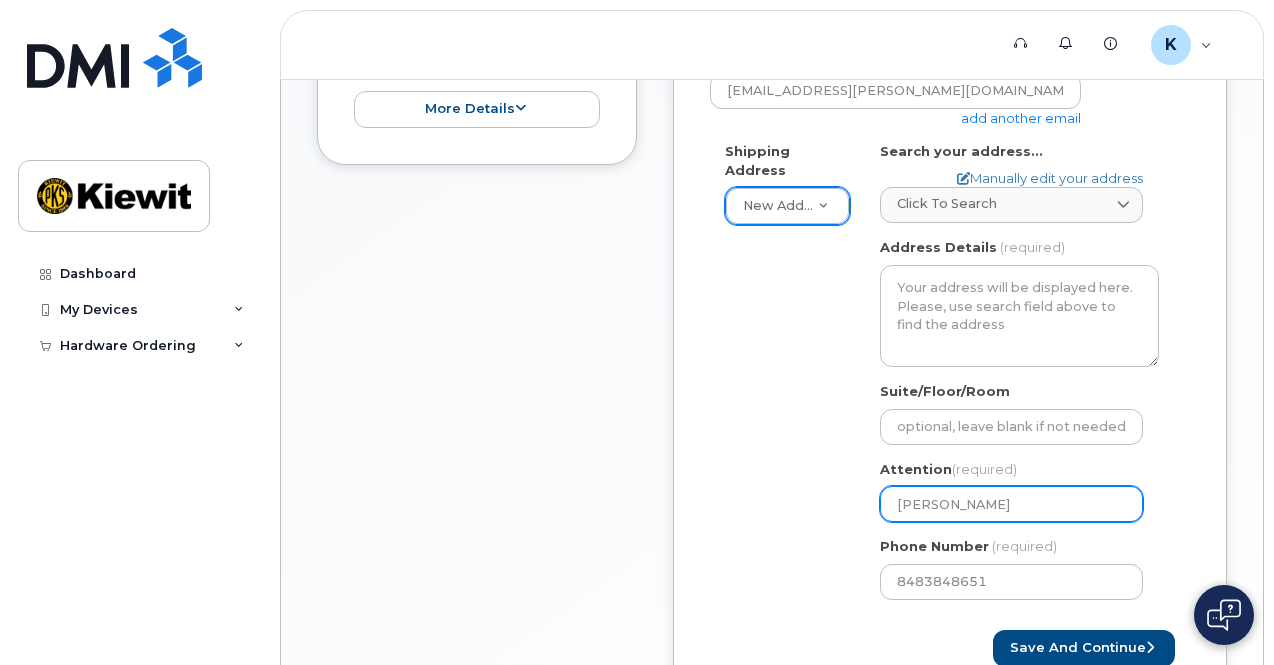 type on "Kai" 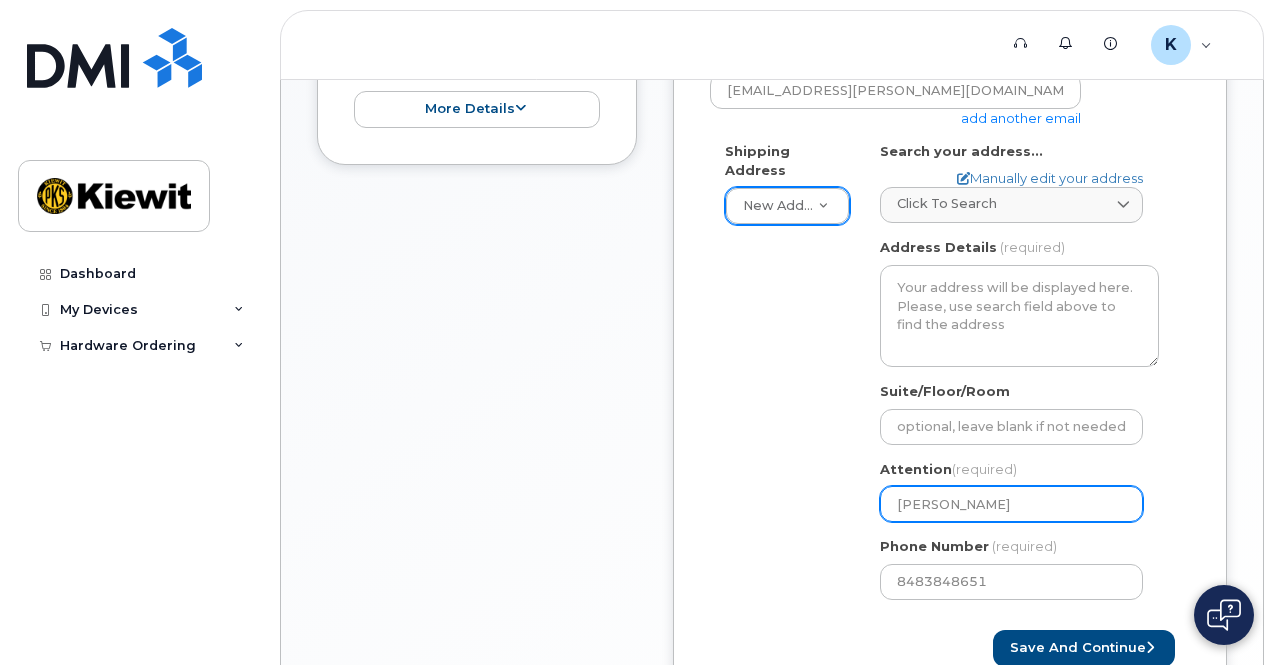 select 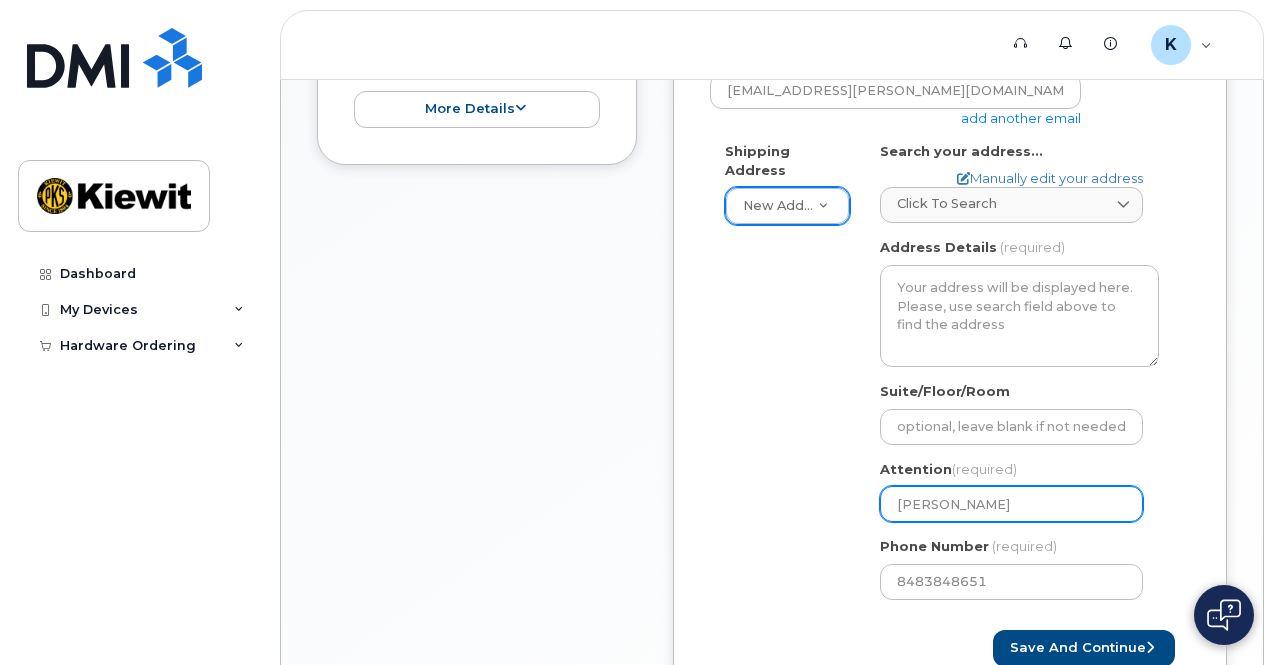 select 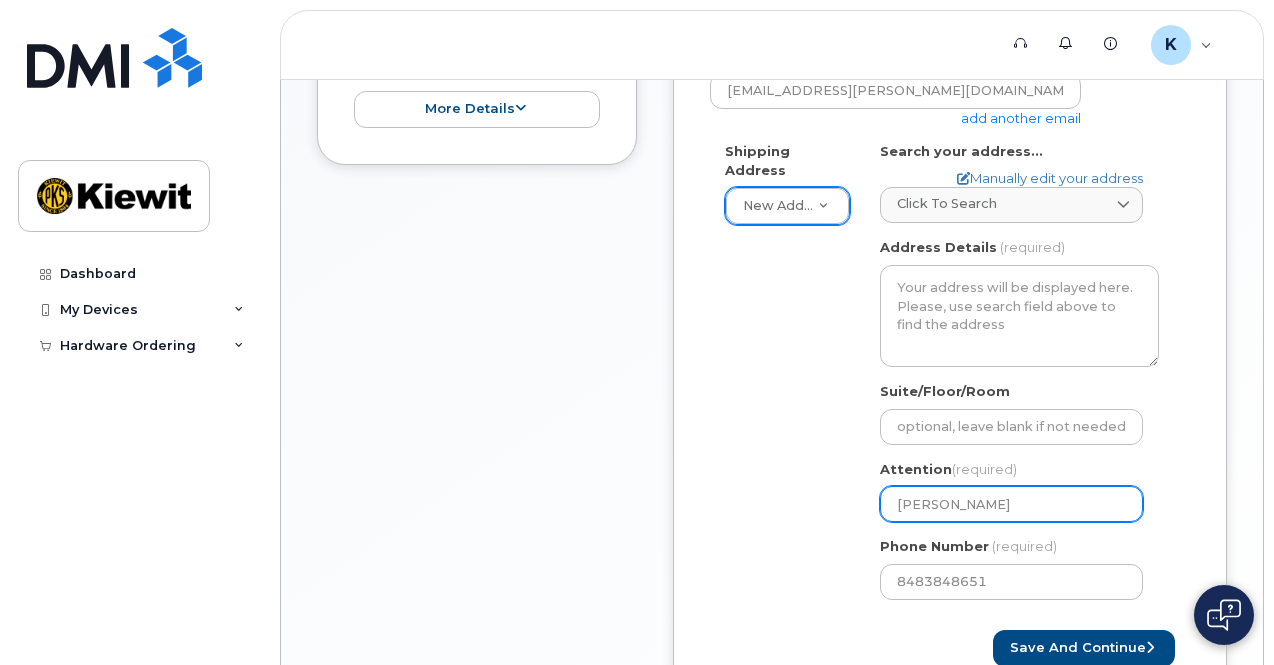 select 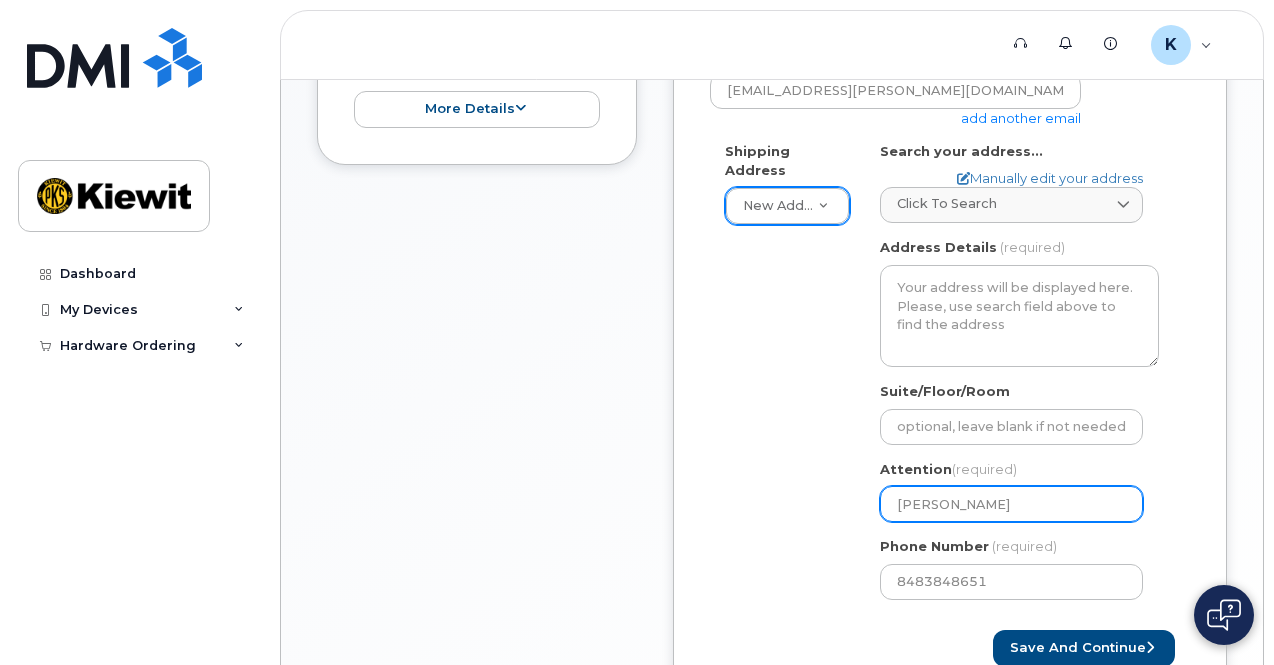 type on "[PERSON_NAME]" 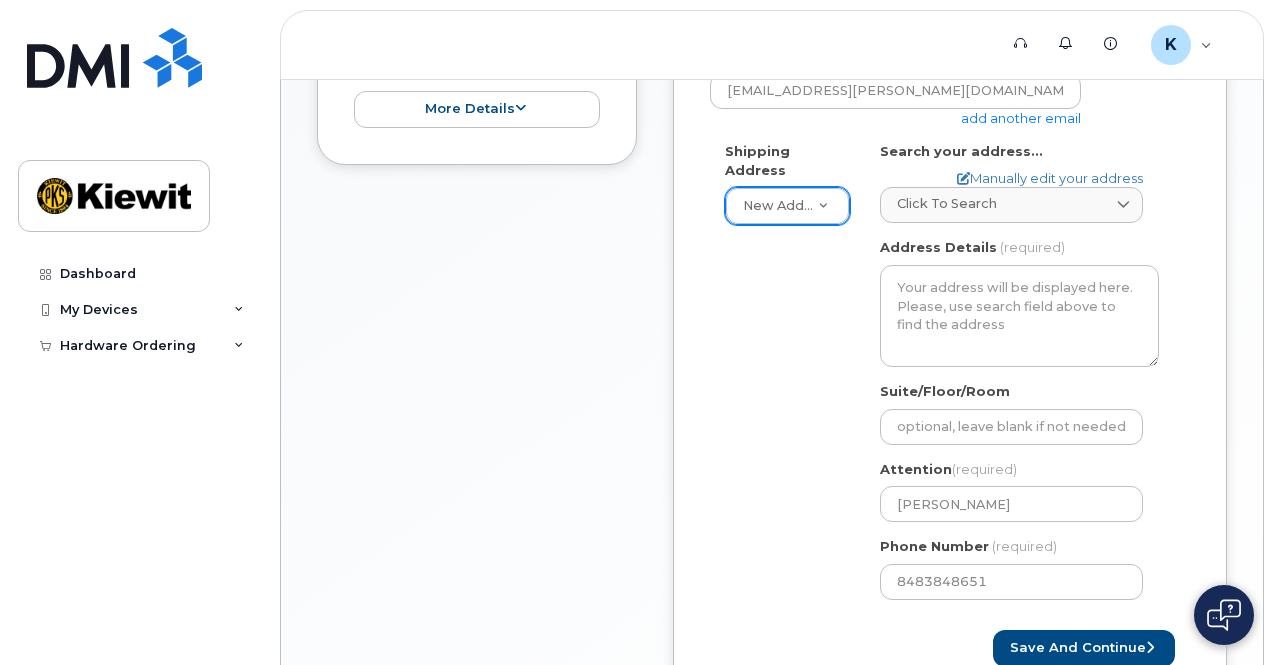 click on "Shipping Address
New Address     New Address
AB
Search your address...
Manually edit your address
Click to search No available options
Address Line
(required)
Lookup your address
State
(required)
Alabama
Alaska
American Samoa
Arizona
Arkansas
California
Colorado
Connecticut
Delaware
District of Columbia
Florida
Georgia
Guam
Hawaii
Idaho
Illinois
Indiana
Iowa
Kansas
Kentucky
Louisiana
Maine
Maryland
Massachusetts
Michigan
Minnesota
Mississippi
Missouri
Montana
Nebraska
Nevada
New Hampshire
New Jersey
New Mexico
New York
North Carolina
North Dakota
Ohio
Oklahoma
Oregon
Pennsylvania
Puerto Rico
Rhode Island
South Carolina
South Dakota
Tennessee
Texas
Utah
Vermont
Virginia
Virgin Islands
Washington
West Virginia
Wisconsin
Wyoming
City
(required)
AB, USA
Zip Code
(required)
Address Details" 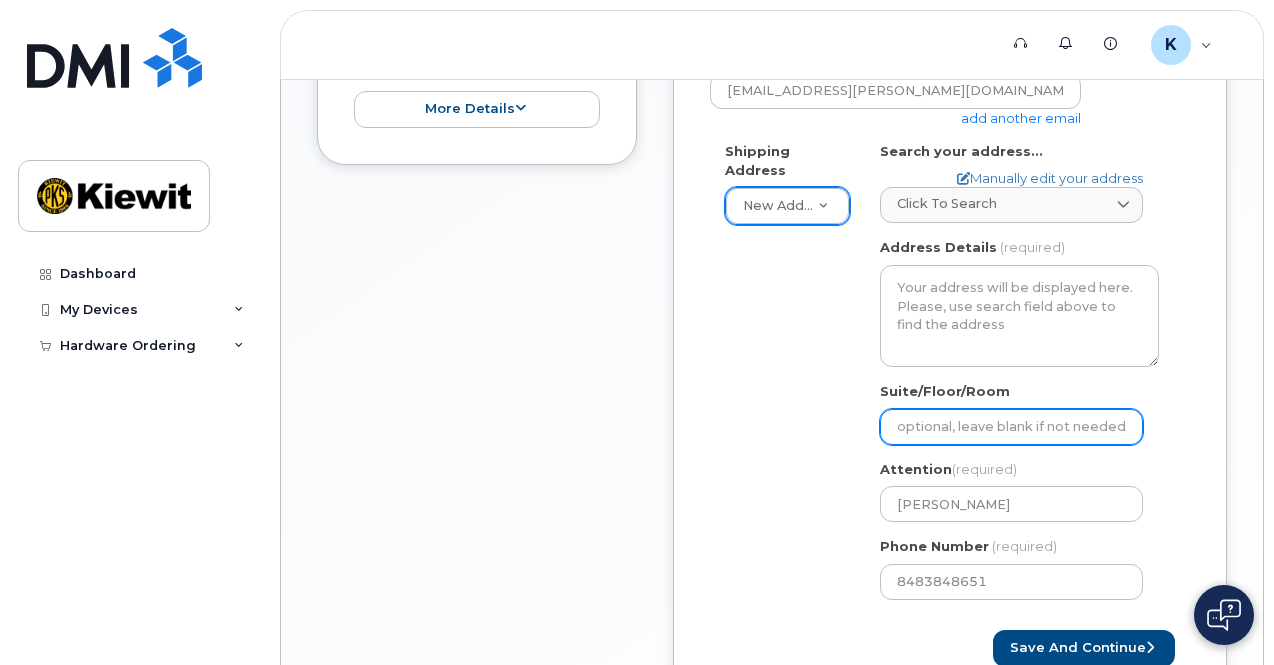 click on "Suite/Floor/Room" 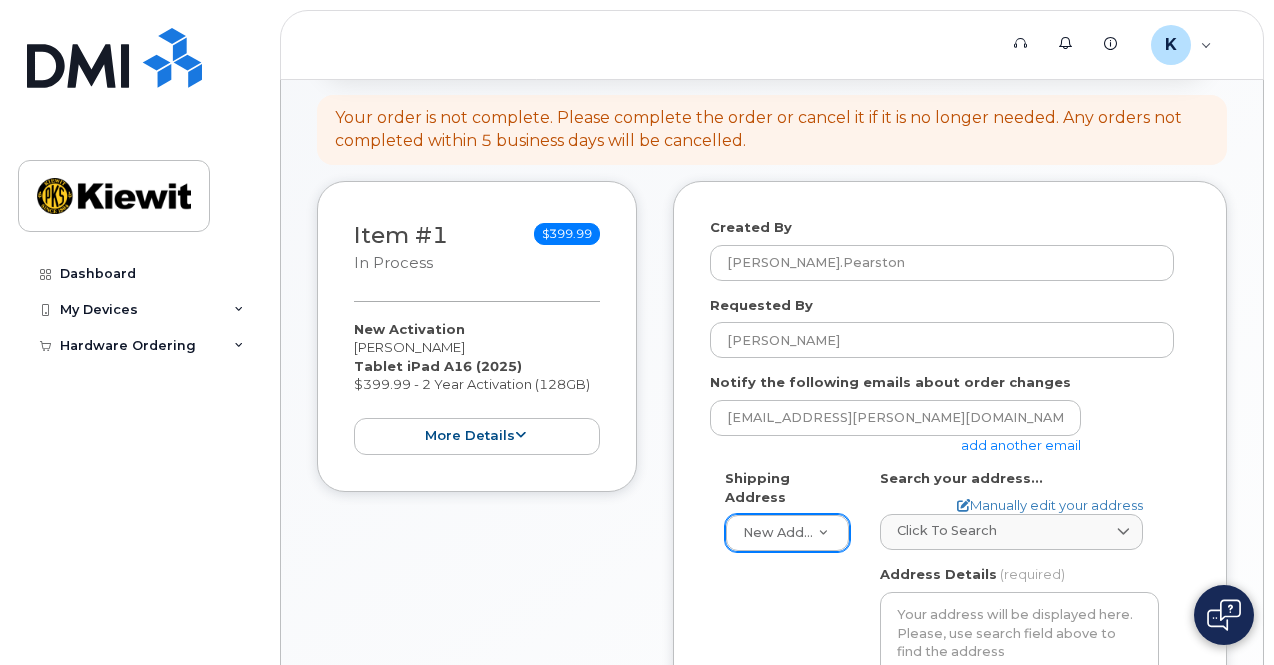 scroll, scrollTop: 371, scrollLeft: 0, axis: vertical 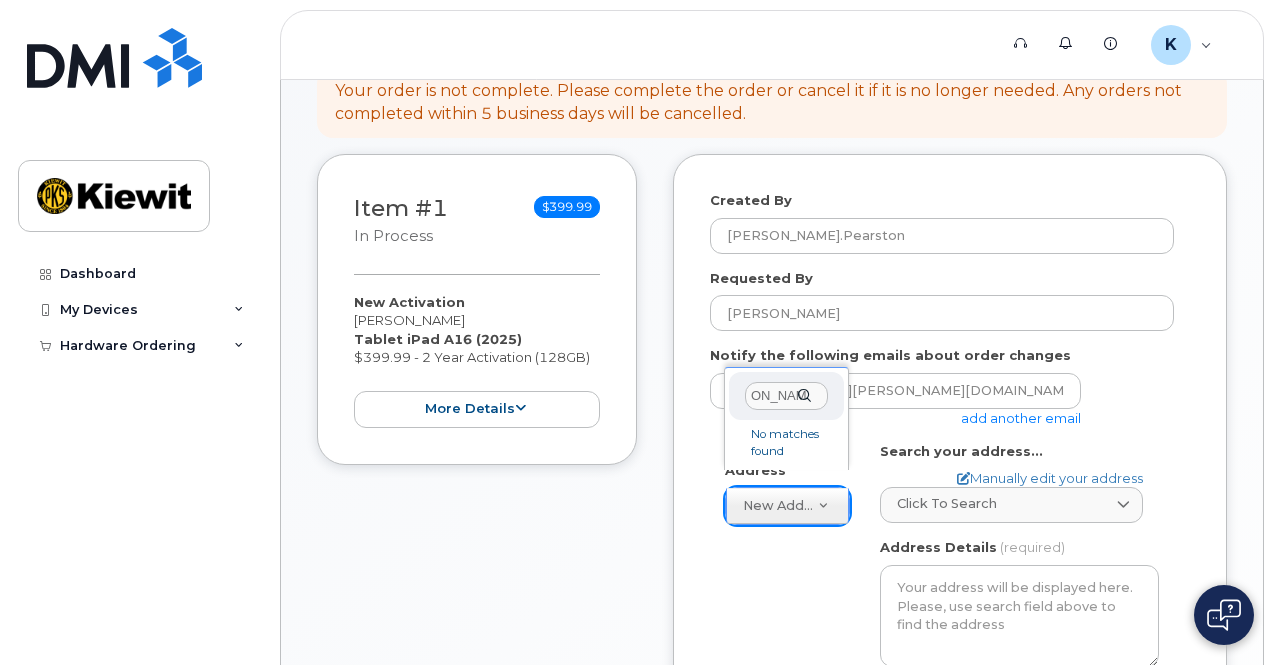 type on "1550 Mike Fahey St, Omaha, NE 68102" 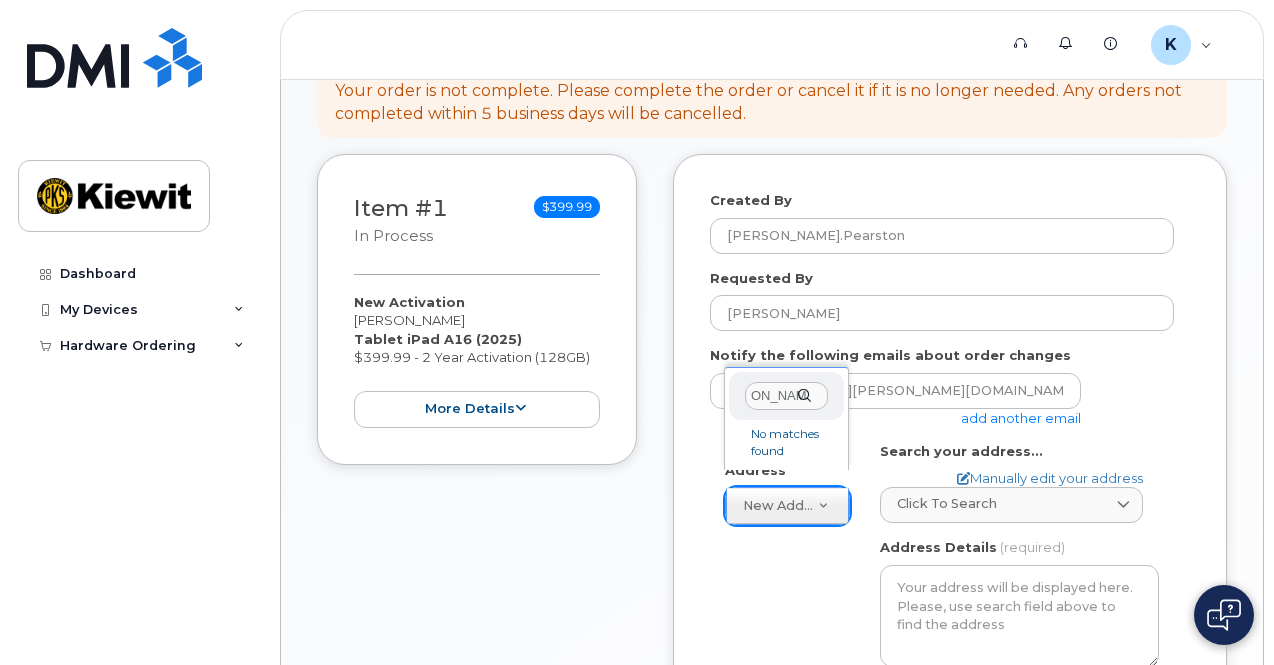 scroll, scrollTop: 0, scrollLeft: 176, axis: horizontal 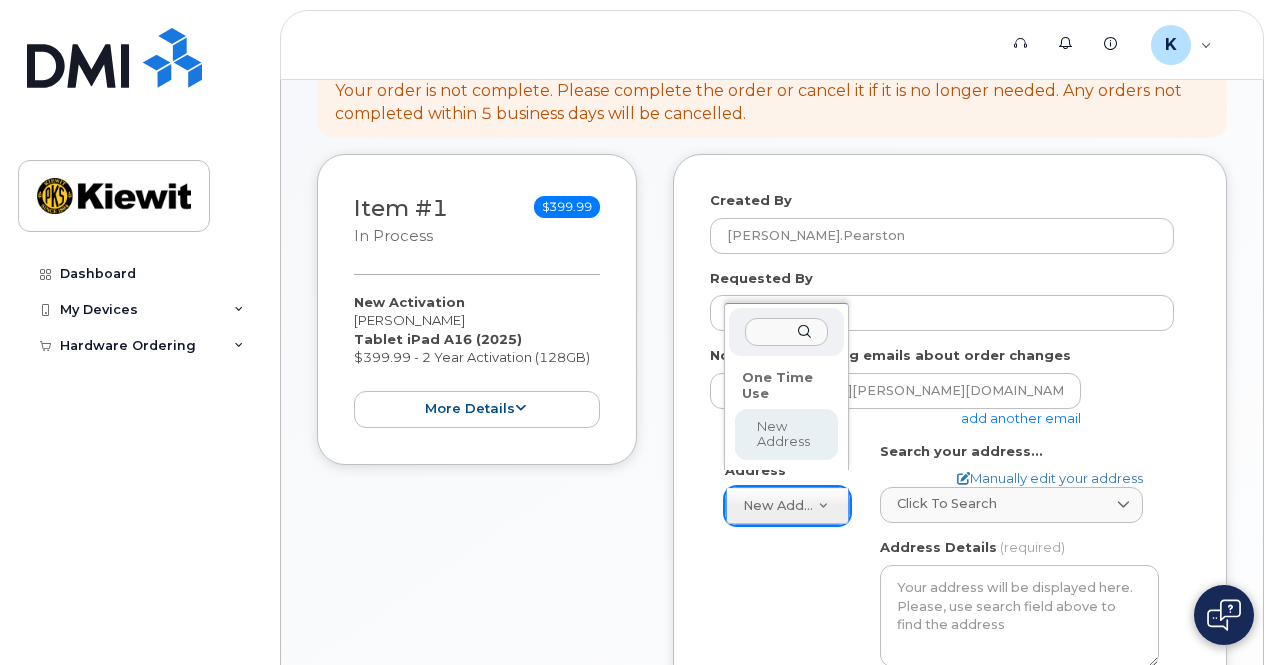 select 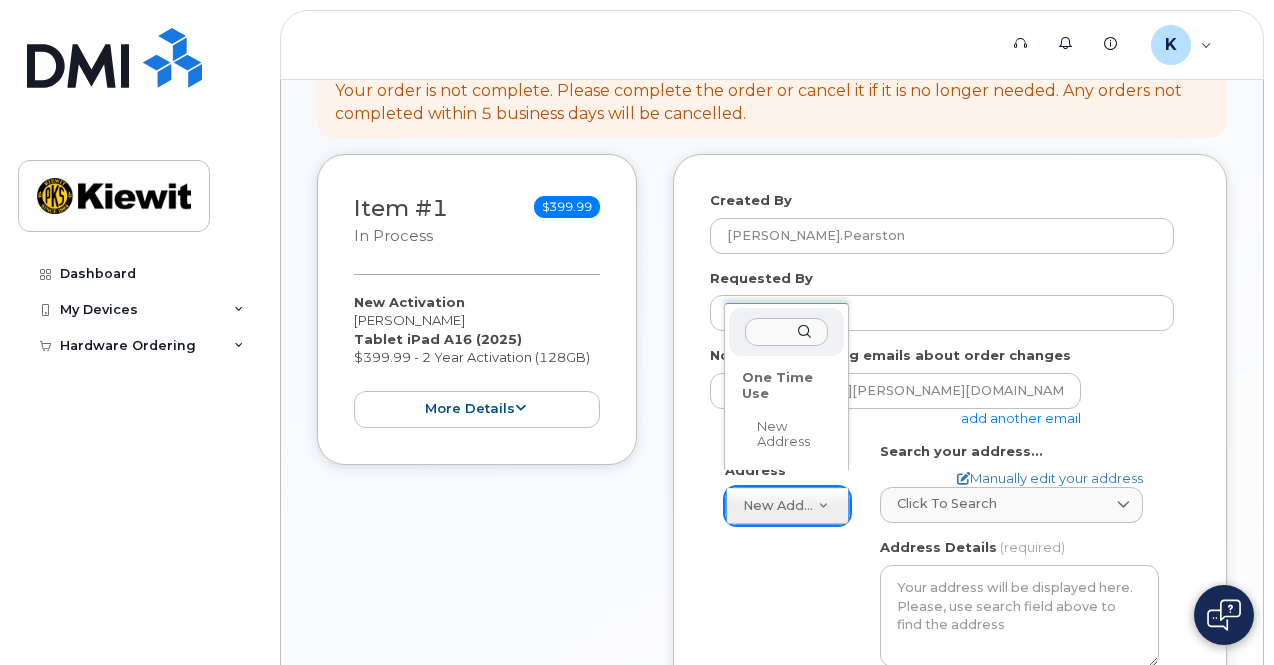 click 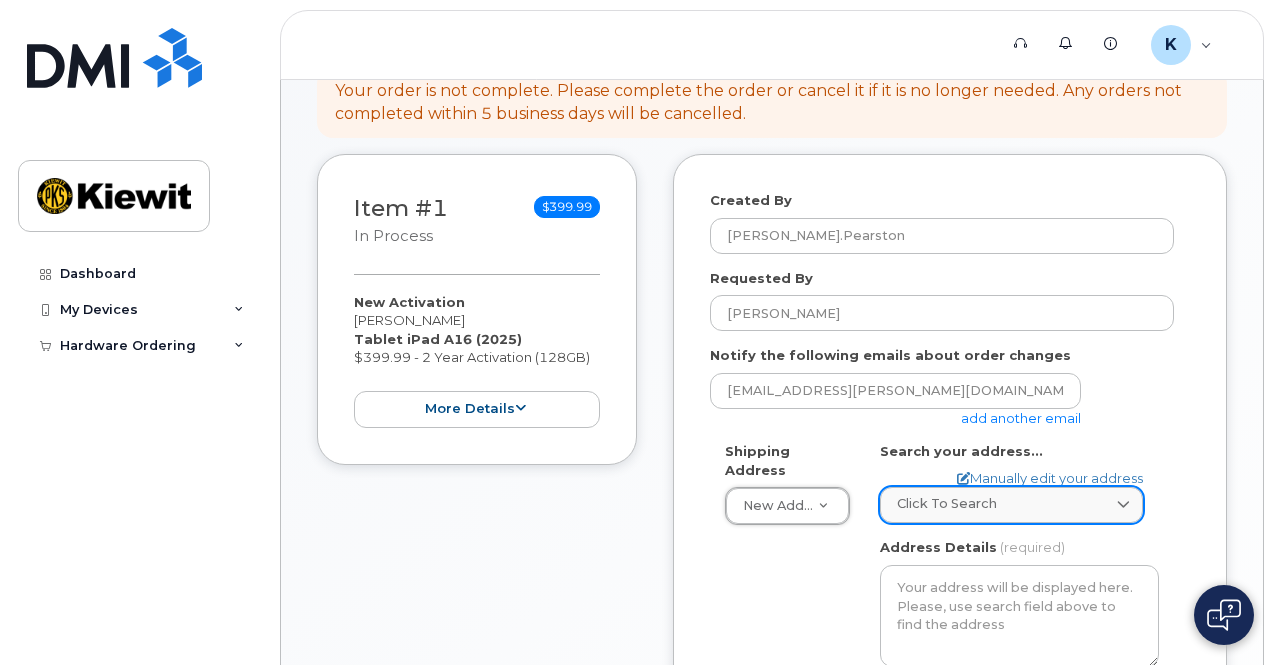 click on "Click to search" 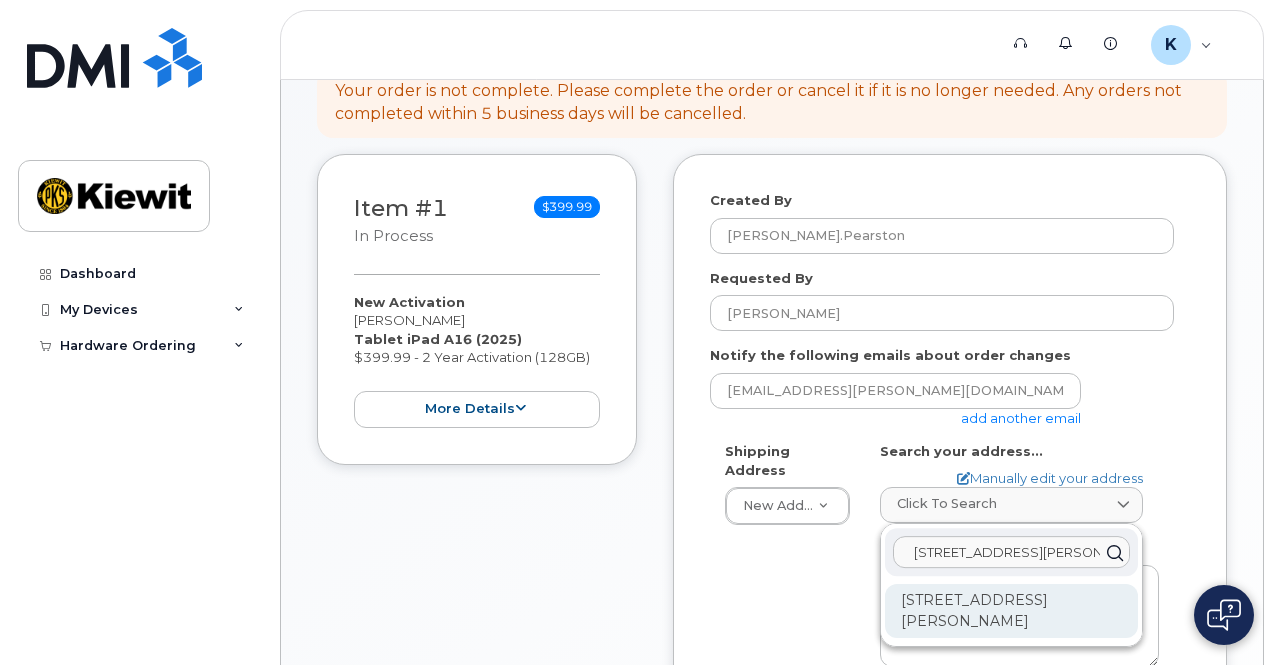 type on "1550 Mike Fahey St" 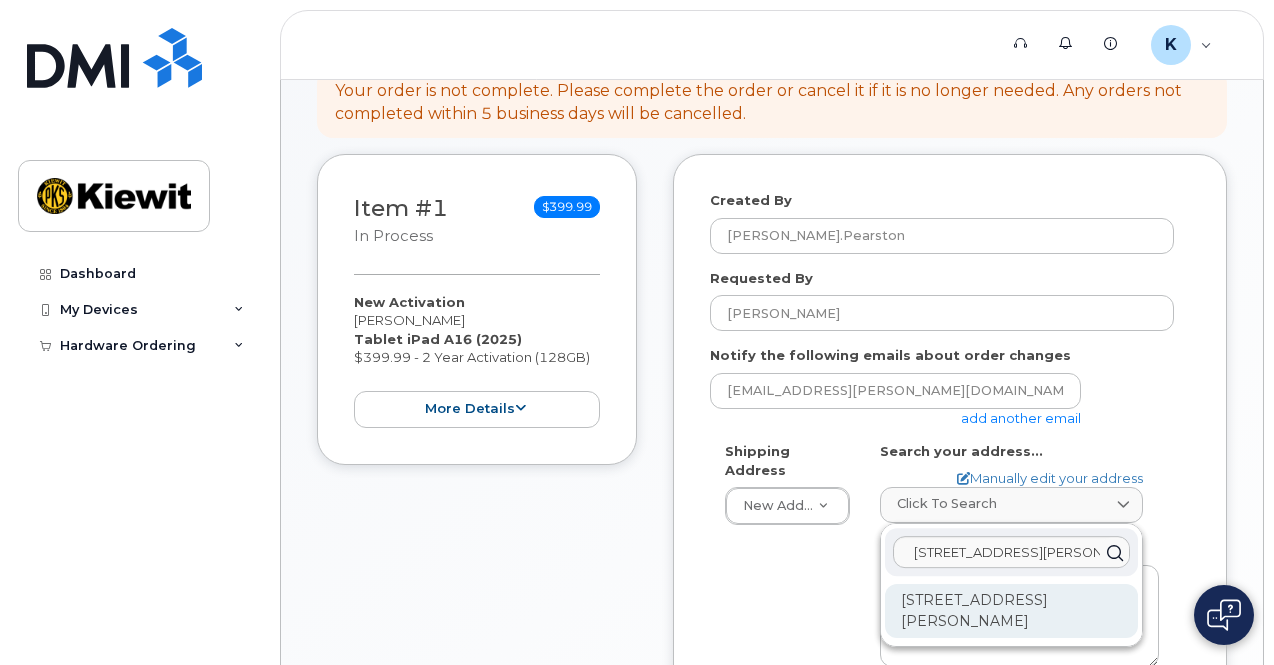 click on "1550 Mike Fahey St Omaha NE 68102-4722" 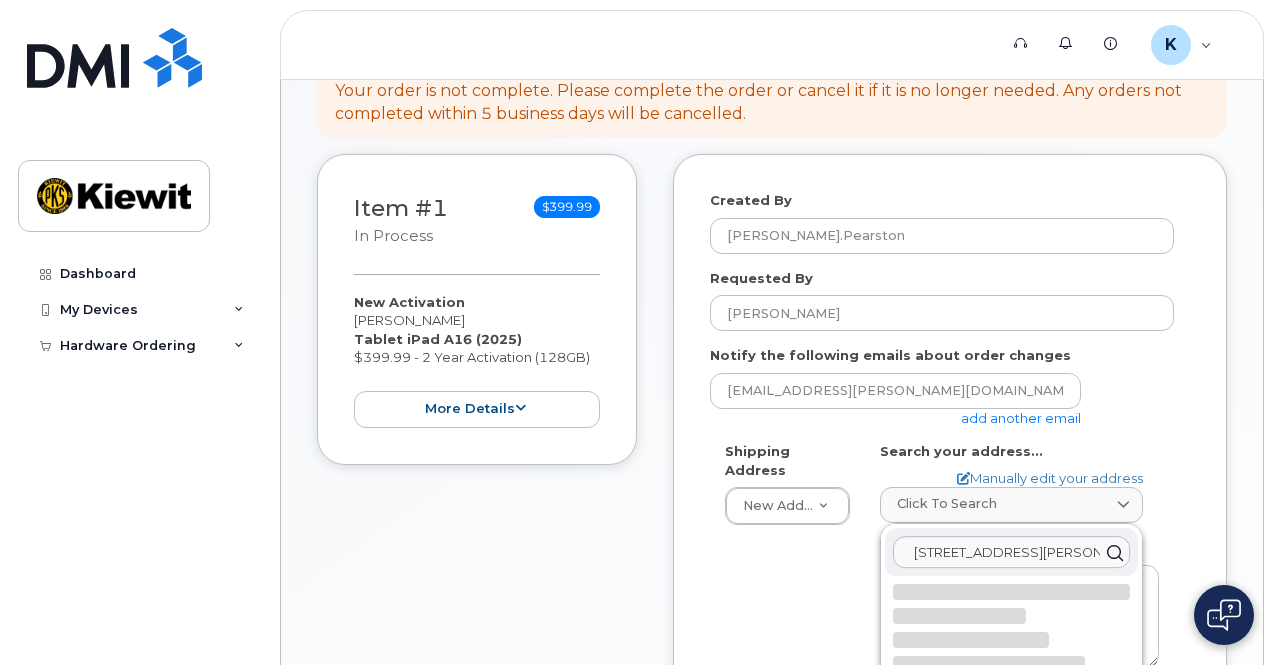 select 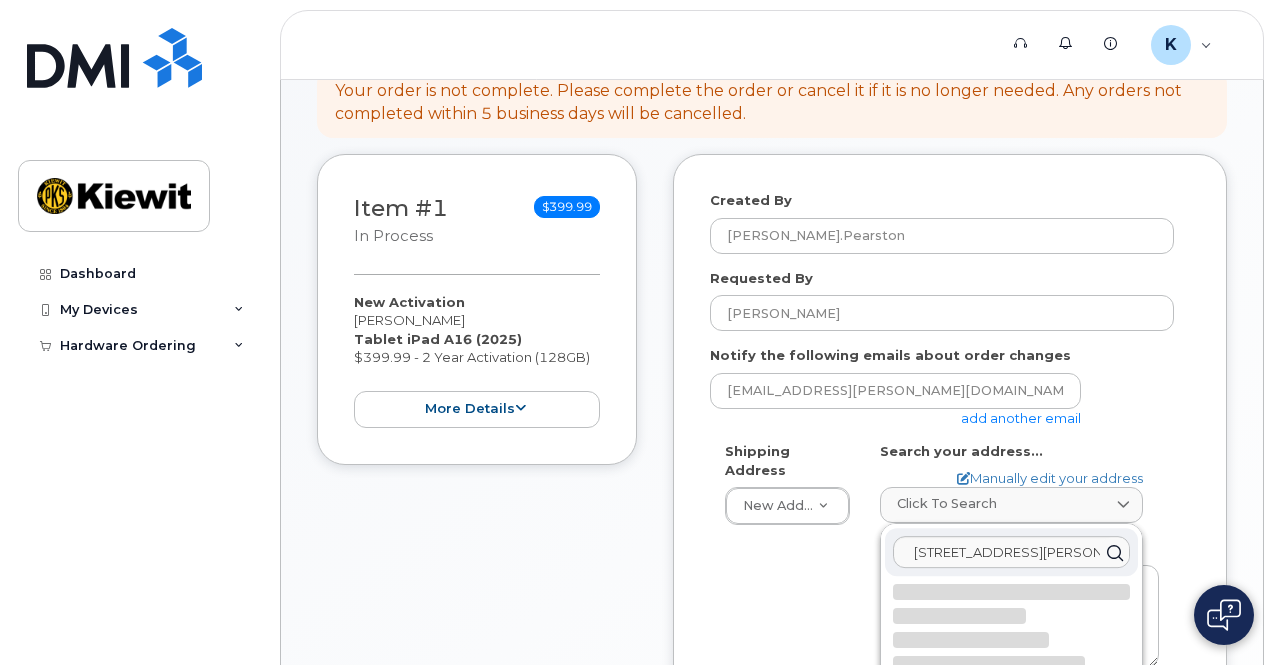 type on "1550 Mike Fahey St
OMAHA NE 68102-4722
UNITED STATES" 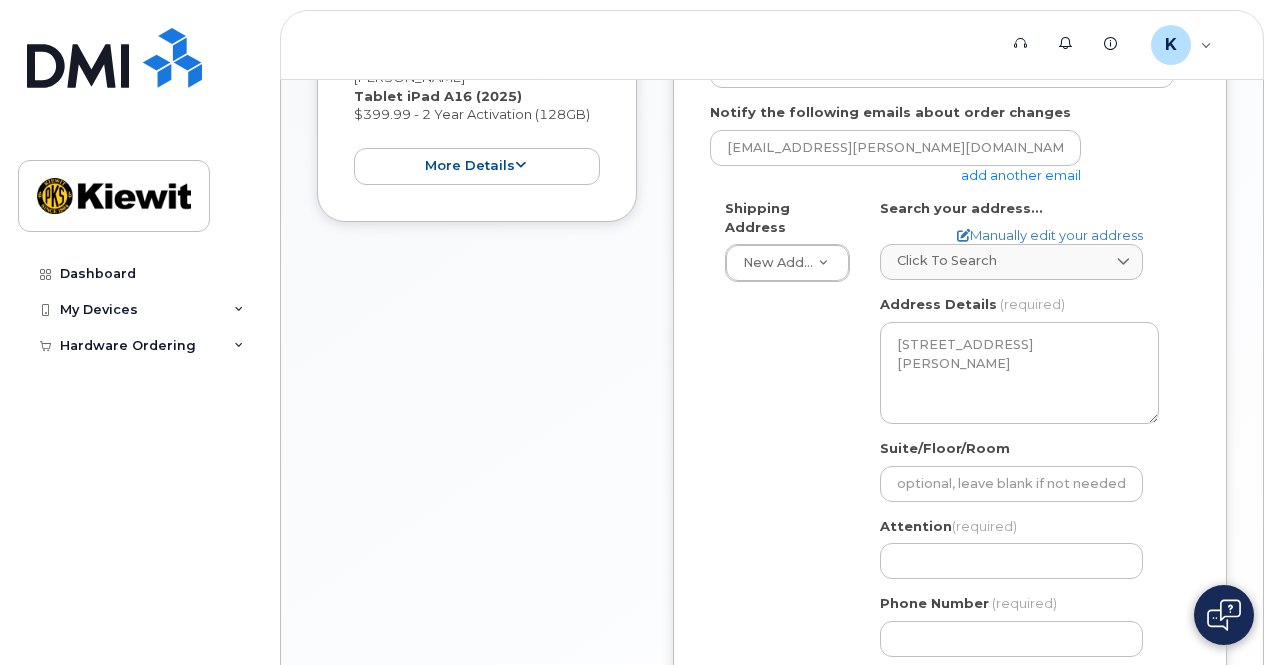 scroll, scrollTop: 613, scrollLeft: 0, axis: vertical 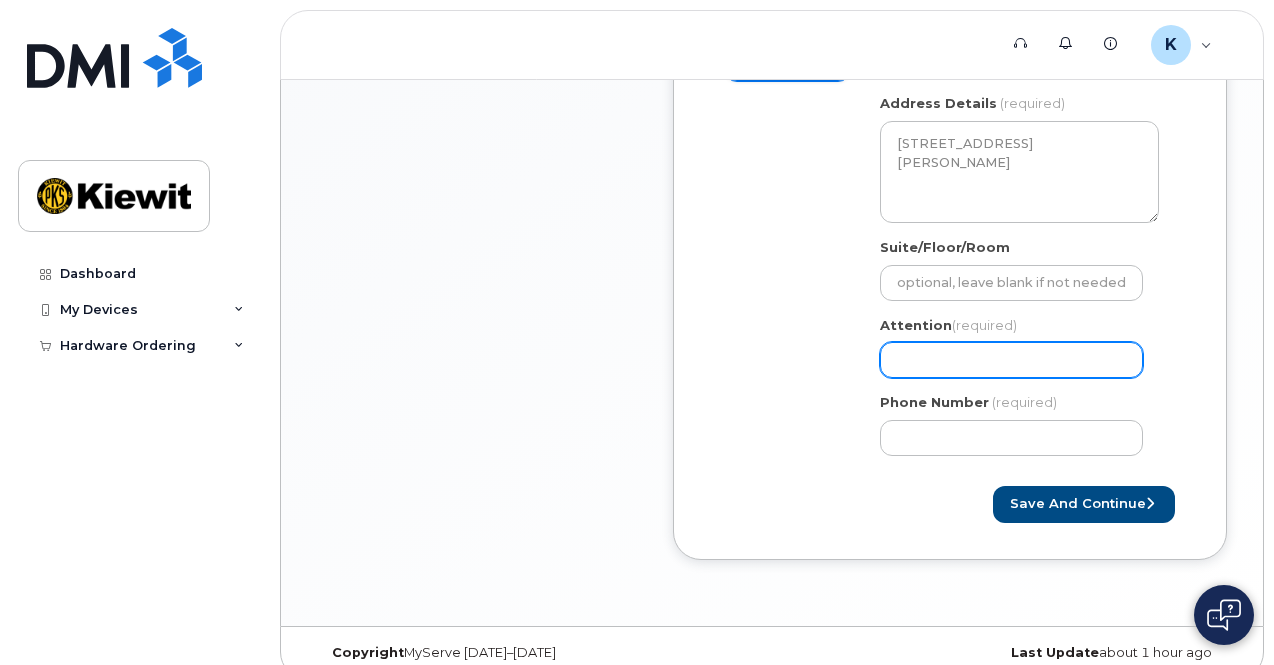 click on "Attention
(required)" 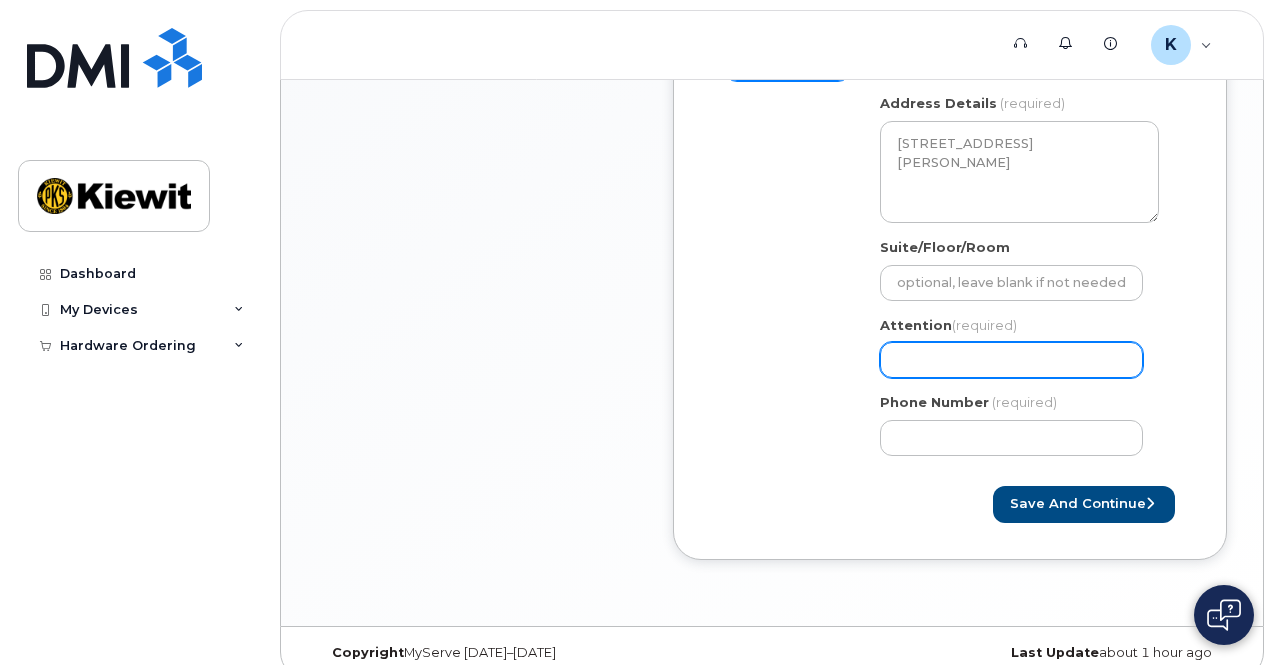 select 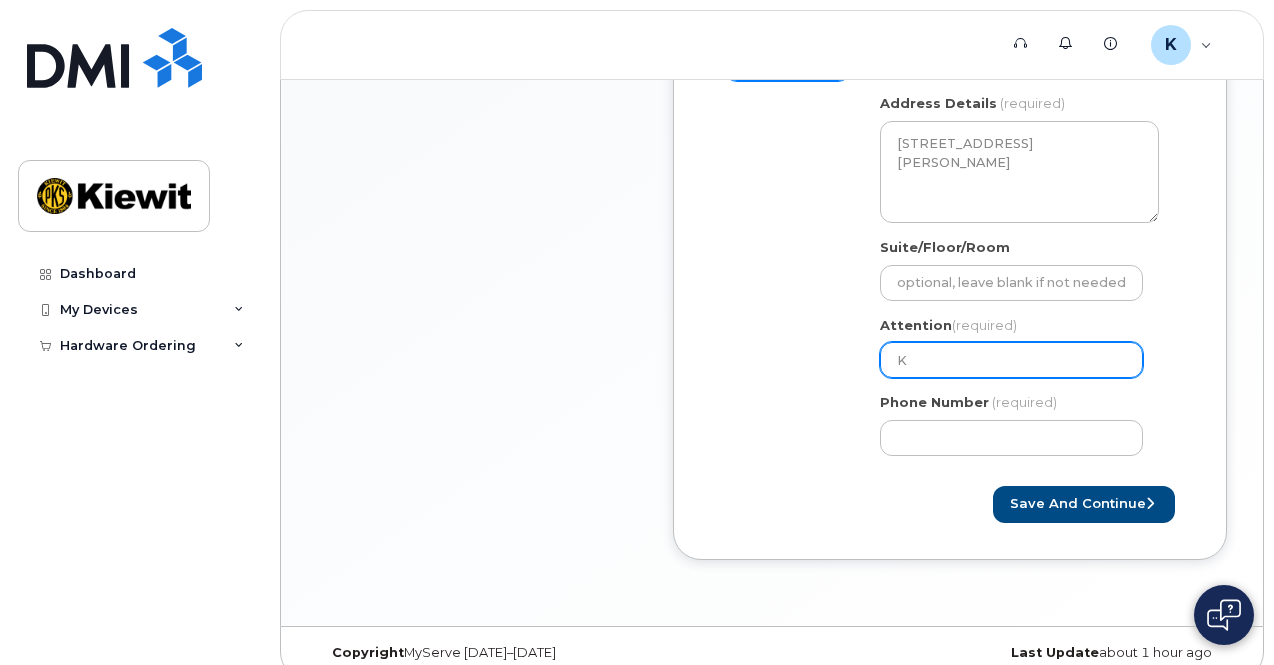 select 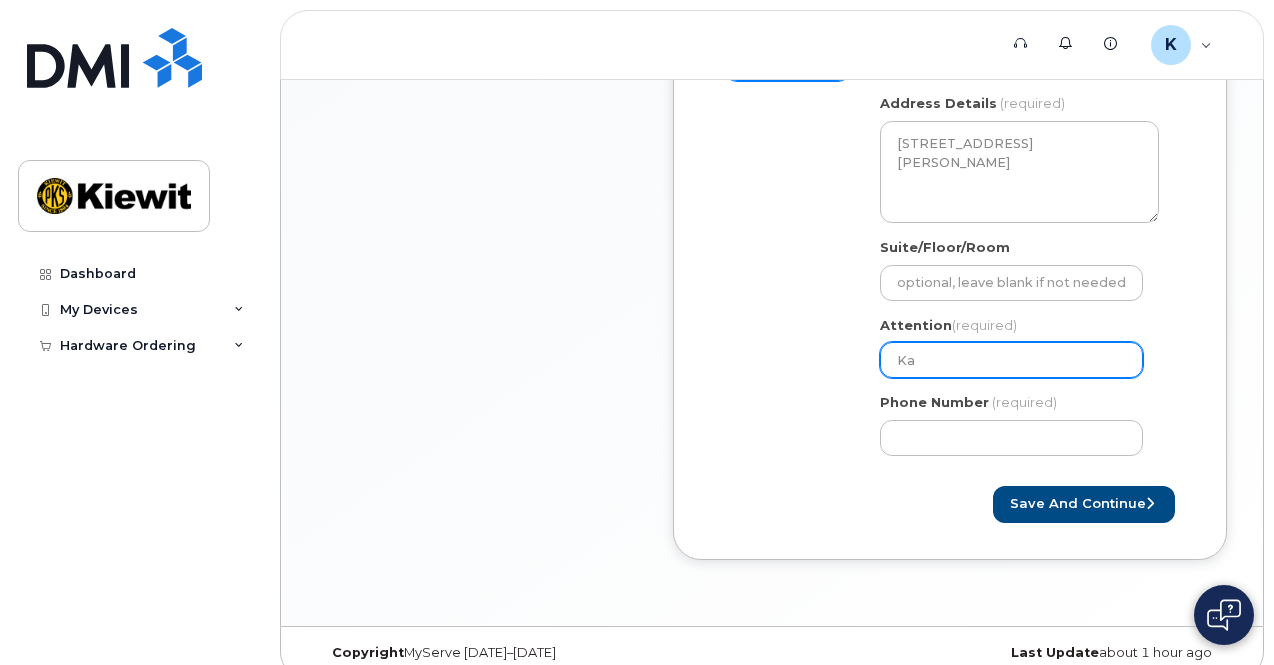 type on "Kai" 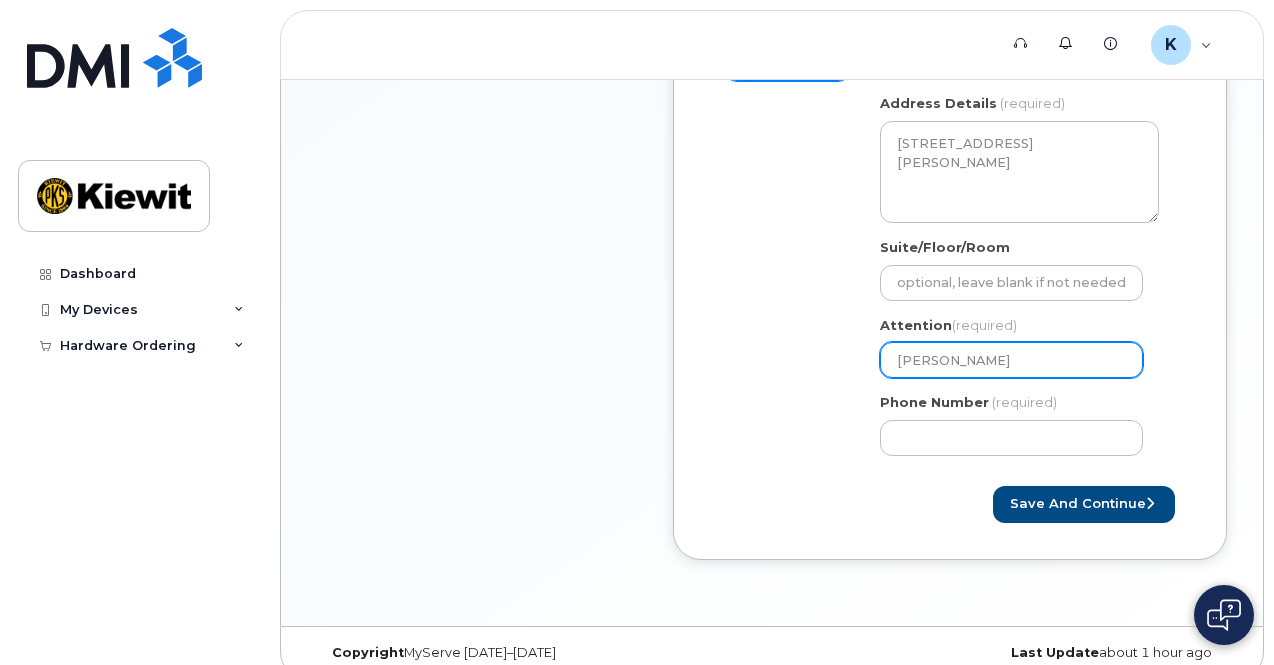 select 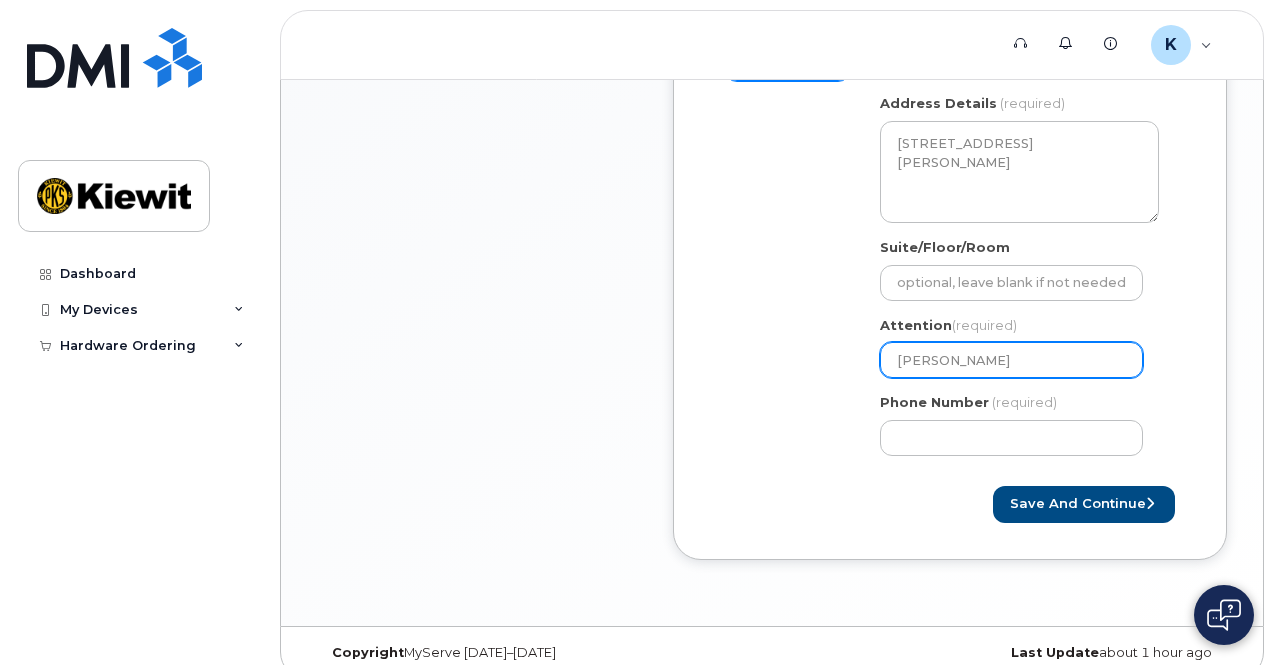select 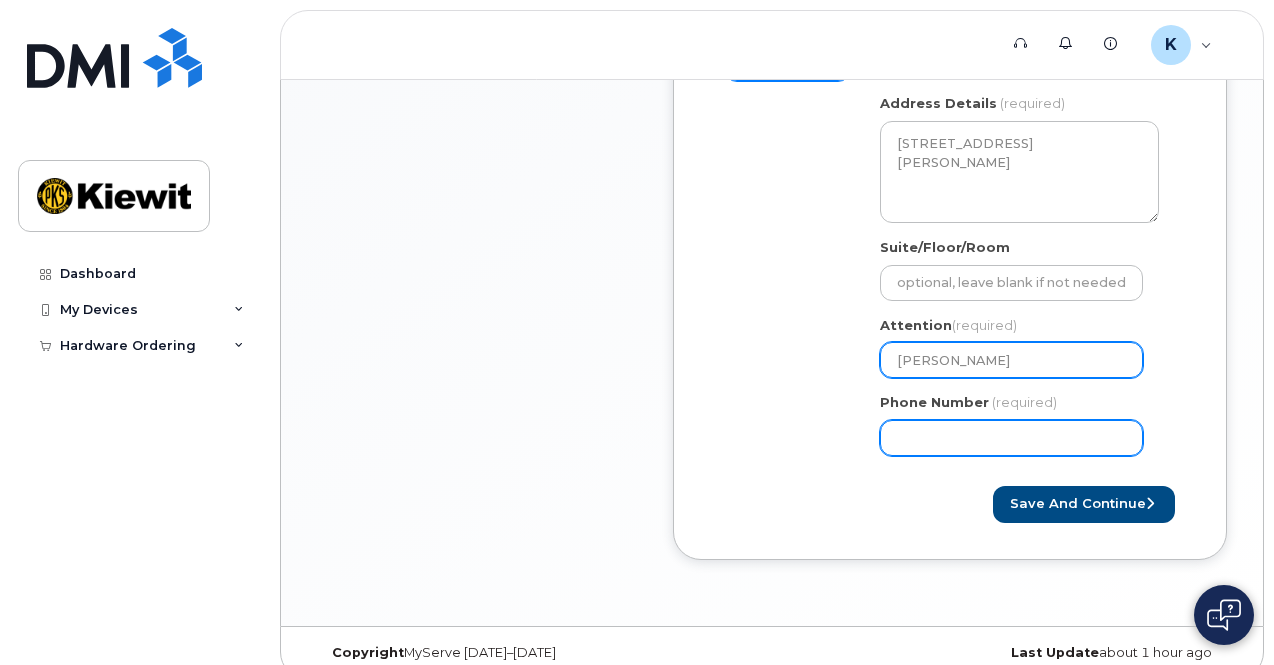 type on "[PERSON_NAME]" 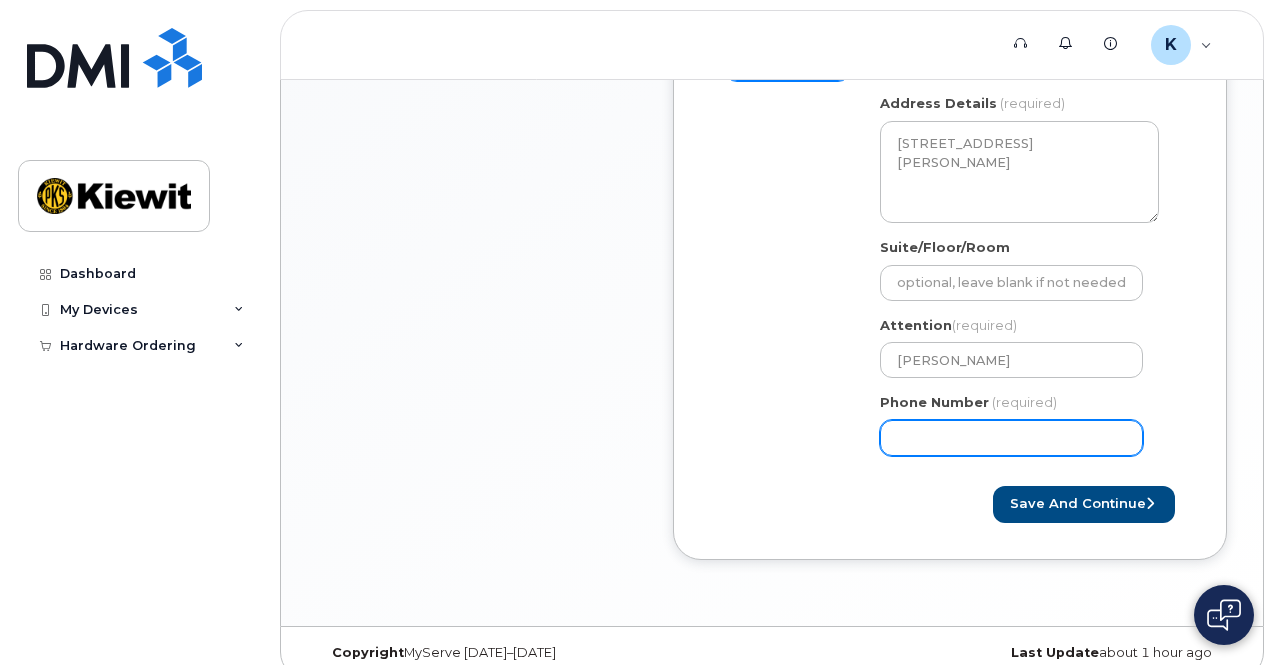 click on "Phone Number" 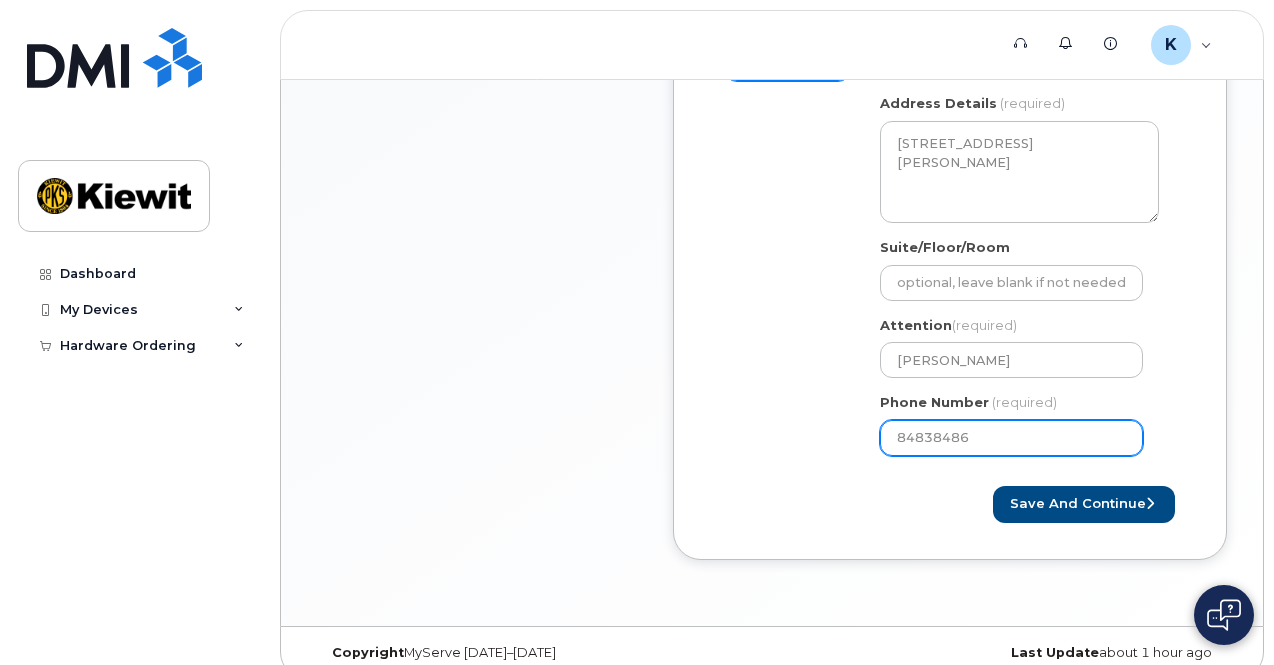 type on "848384865" 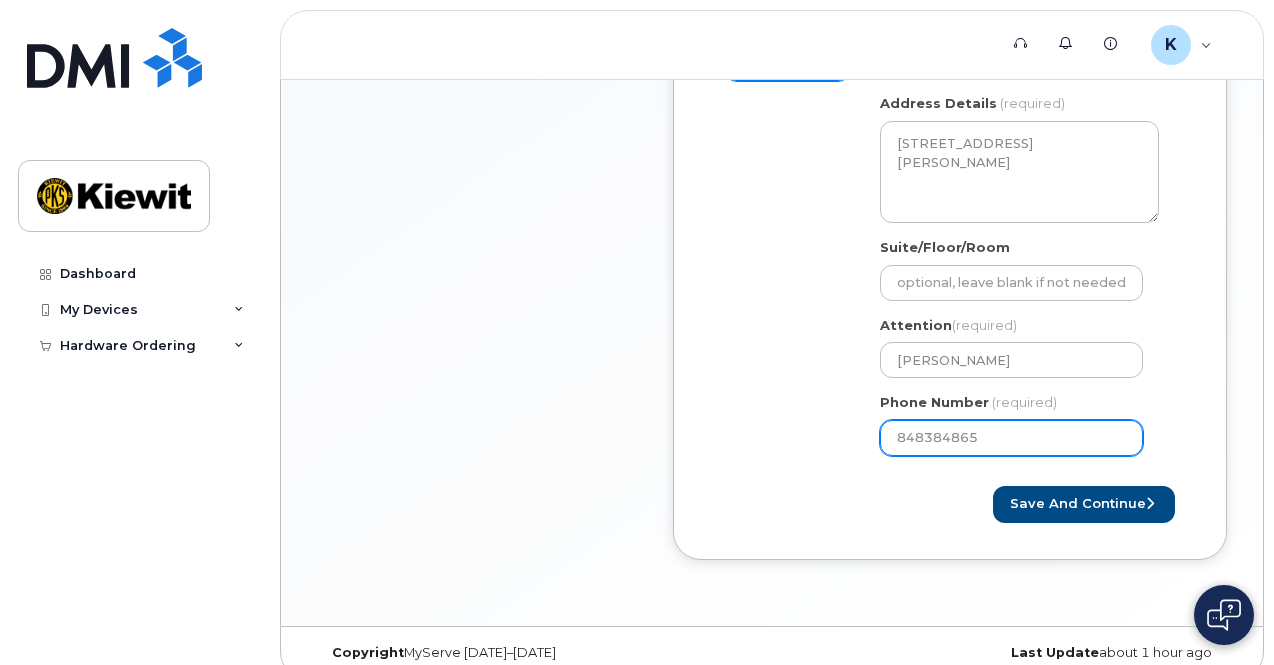 select 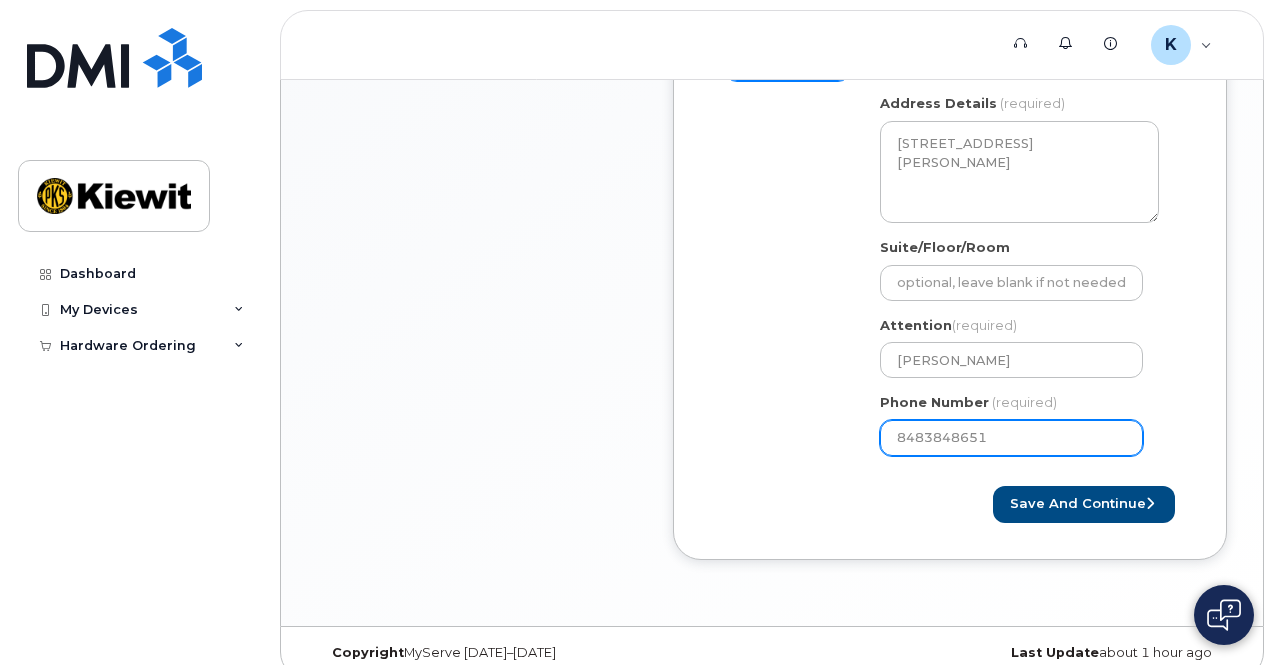 type on "8483848651" 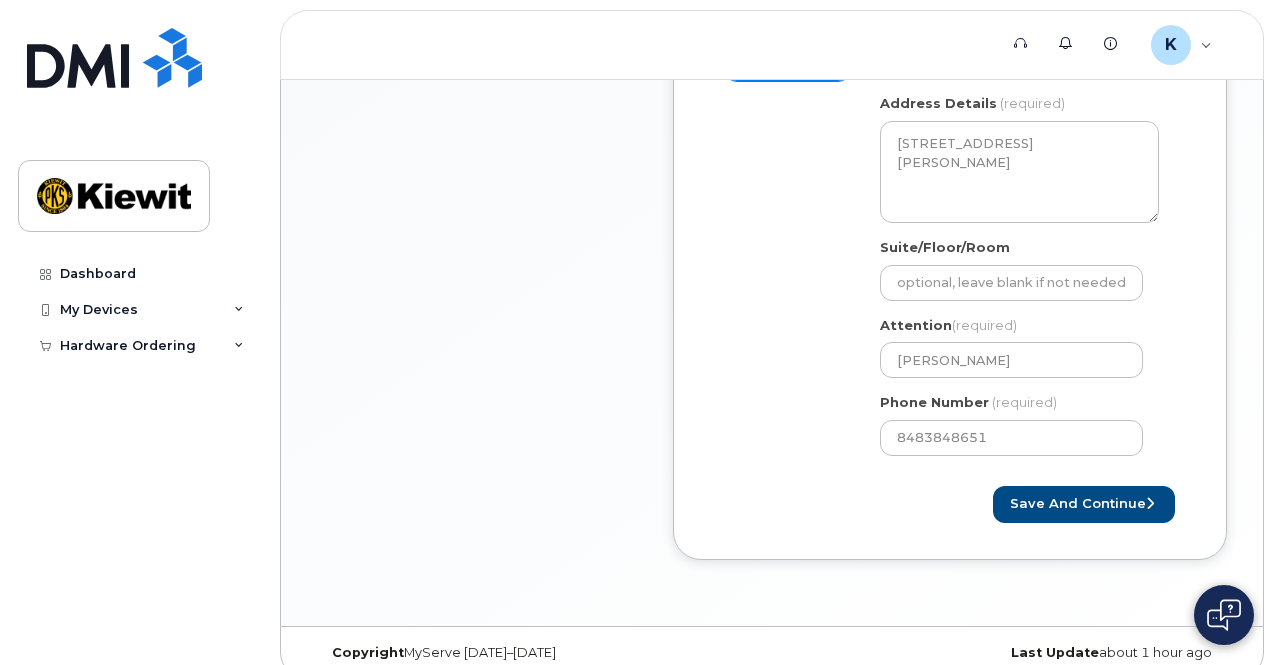 click on "Shipping Address
New Address     New Address
NE
Omaha
Search your address...
Manually edit your address
Click to search 1550 Mike Fahey St No available options
Address Line
(required)
Lookup your address
1550 Mike Fahey St
State
(required)
Alabama
Alaska
American Samoa
Arizona
Arkansas
California
Colorado
Connecticut
Delaware
District of Columbia
Florida
Georgia
Guam
Hawaii
Idaho
Illinois
Indiana
Iowa
Kansas
Kentucky
Louisiana
Maine
Maryland
Massachusetts
Michigan
Minnesota
Mississippi
Missouri
Montana
Nebraska
Nevada
New Hampshire
New Jersey
New Mexico
New York
North Carolina
North Dakota
Ohio
Oklahoma
Oregon
Pennsylvania
Puerto Rico
Rhode Island
South Carolina
South Dakota
Tennessee
Texas
Utah
Vermont
Virginia
Virgin Islands
Washington
West Virginia
Wisconsin
Wyoming
City
(required)
Omaha
Zip Code" 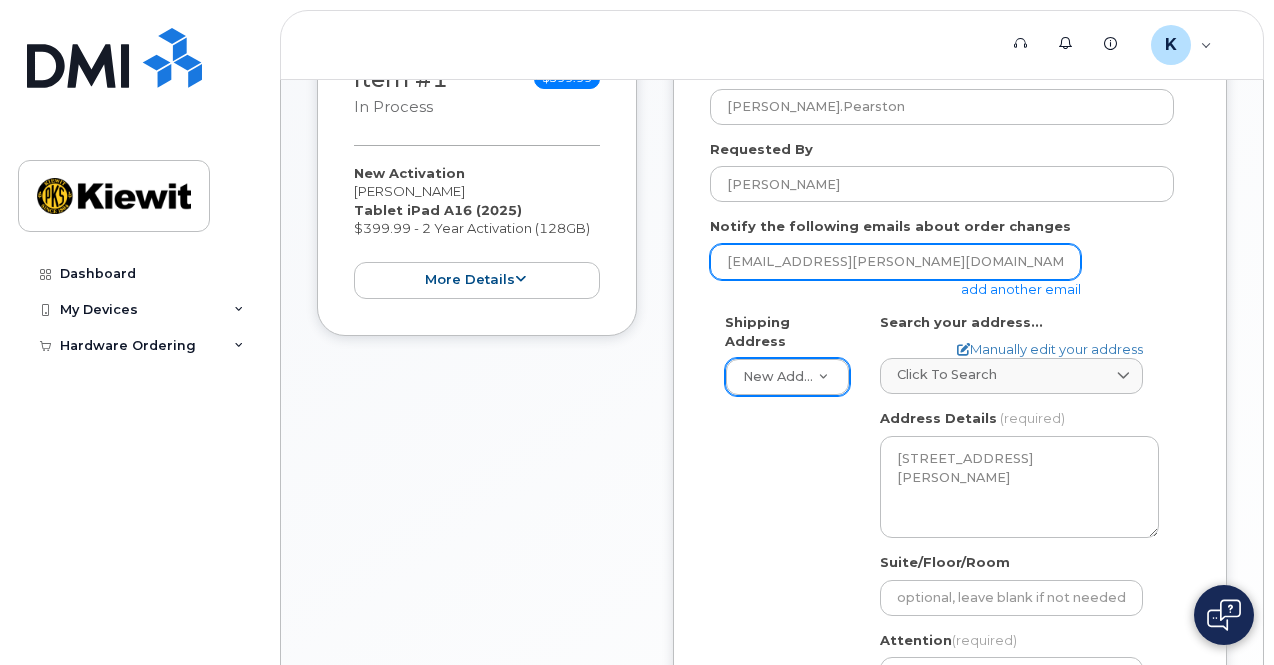 scroll, scrollTop: 815, scrollLeft: 0, axis: vertical 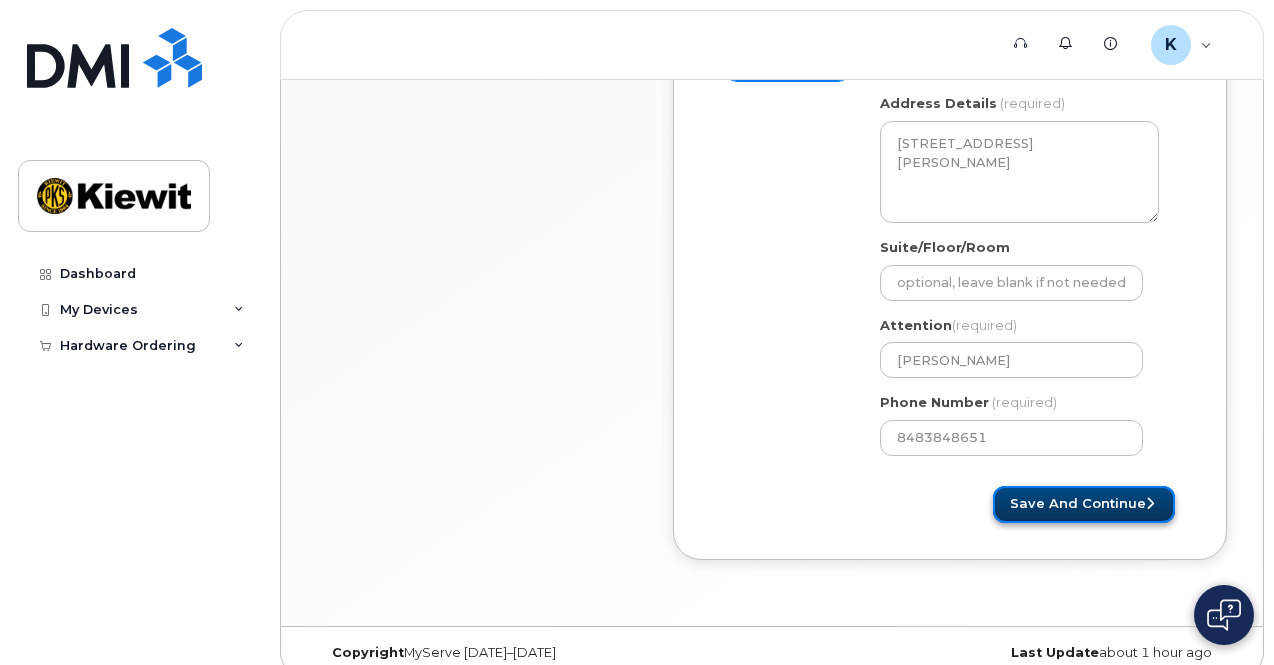 click on "Save and Continue" 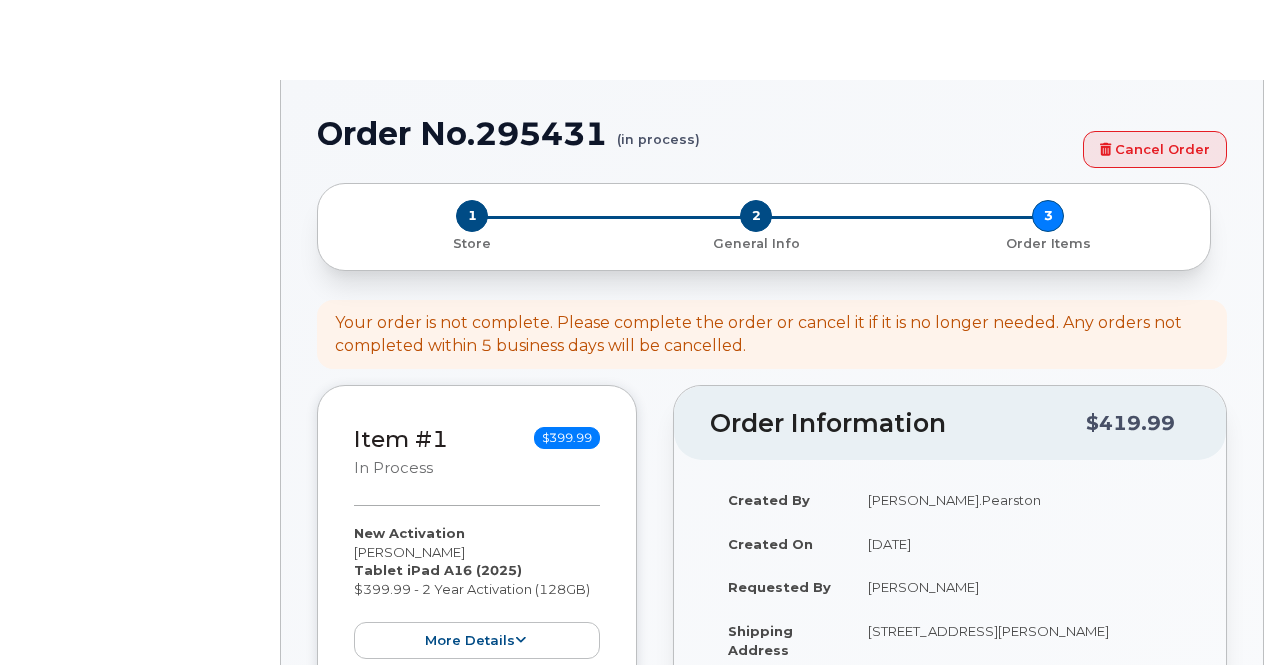 select 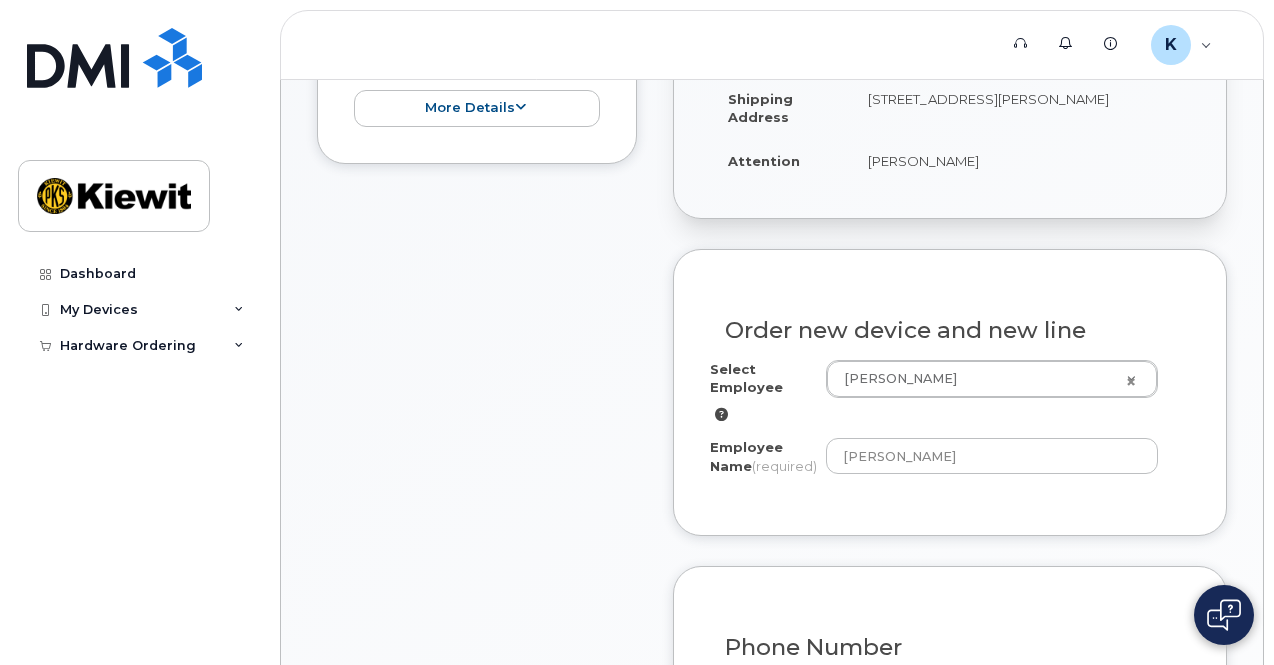 scroll, scrollTop: 676, scrollLeft: 0, axis: vertical 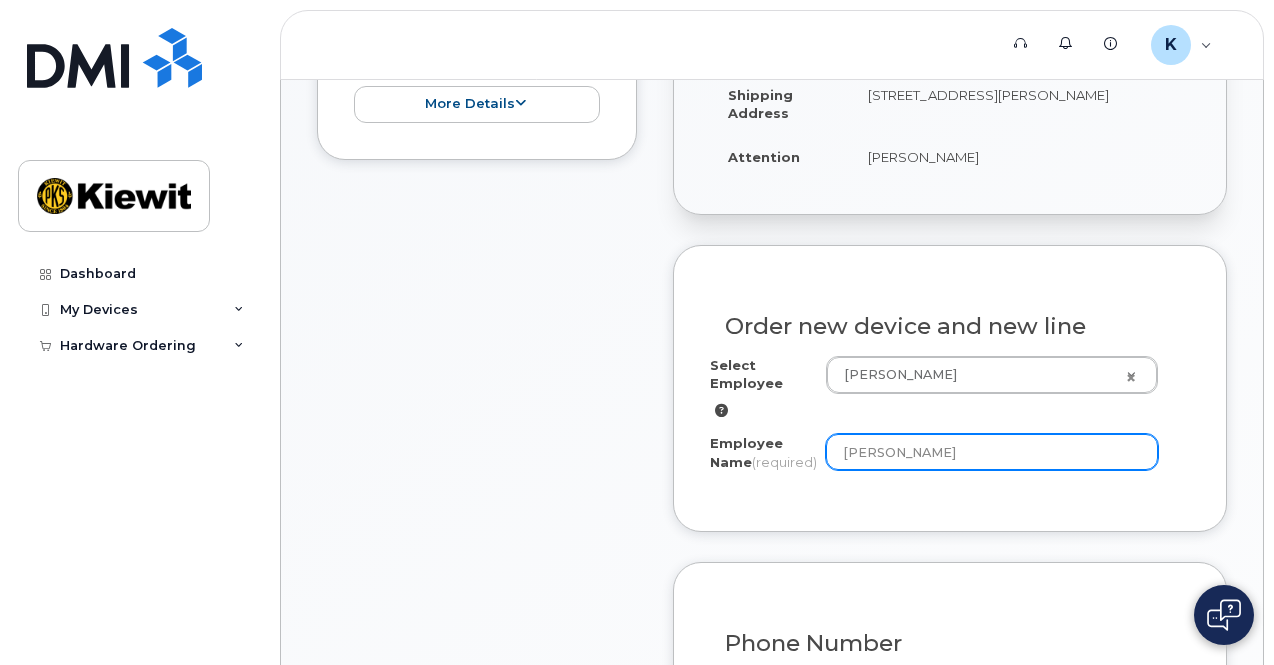 click on "[PERSON_NAME]" 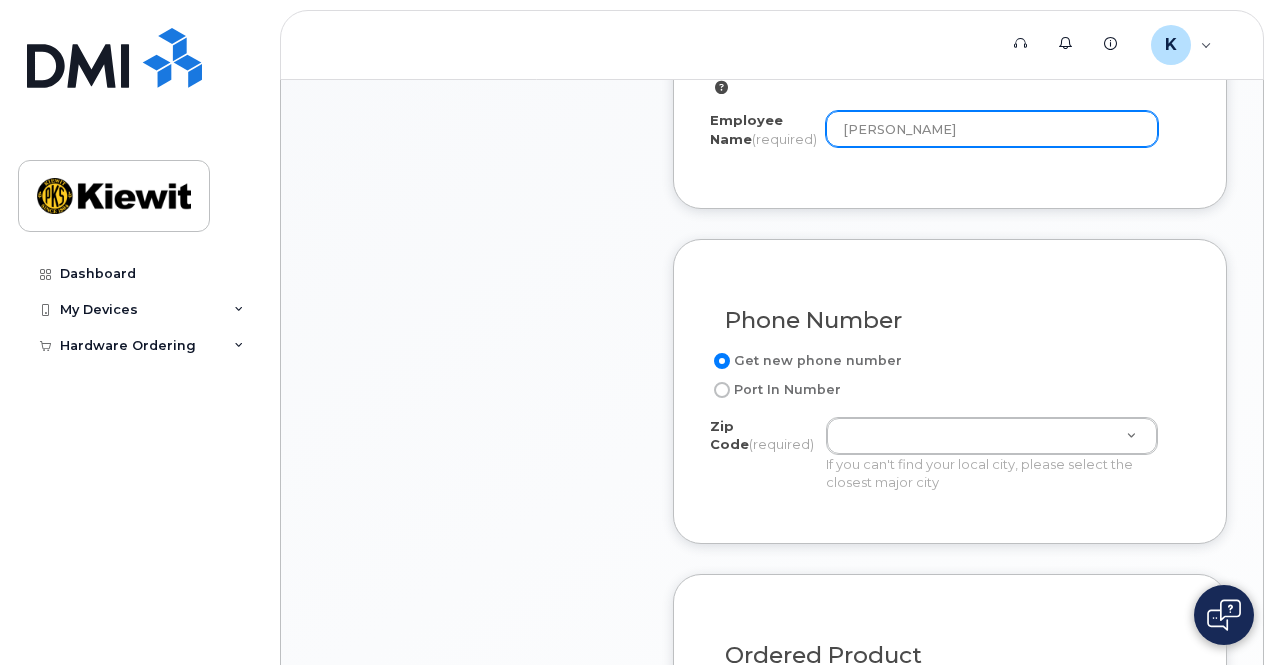 scroll, scrollTop: 1000, scrollLeft: 0, axis: vertical 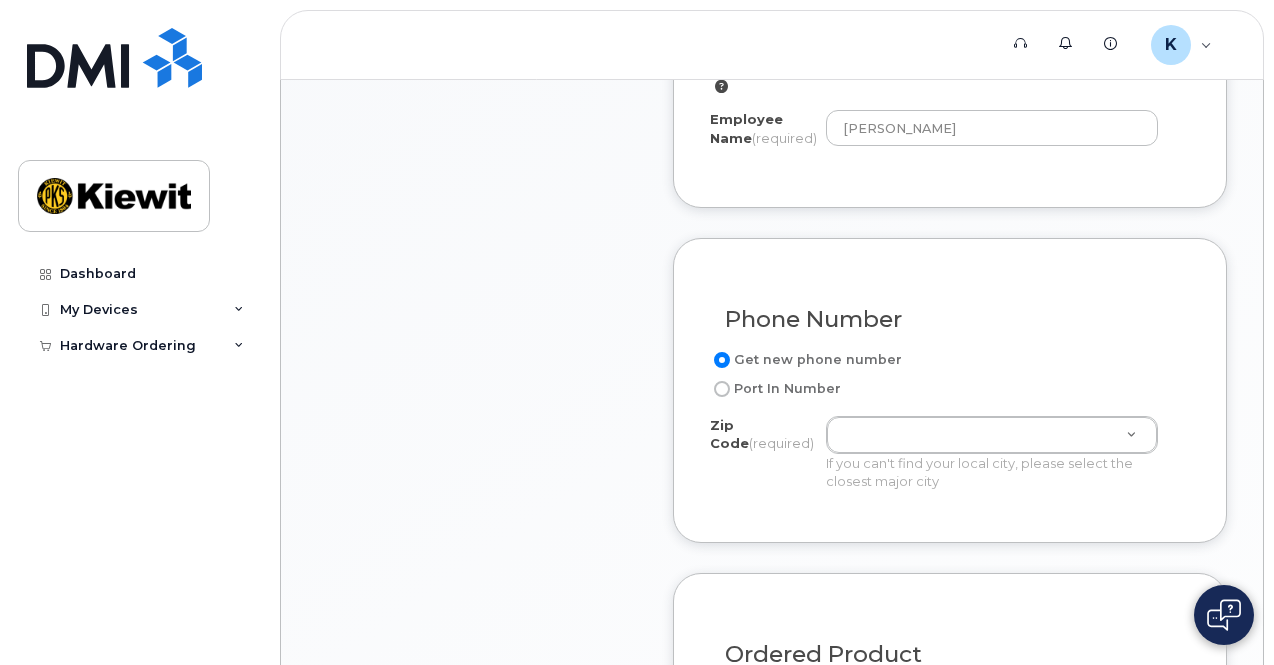 click on "Port In Number" 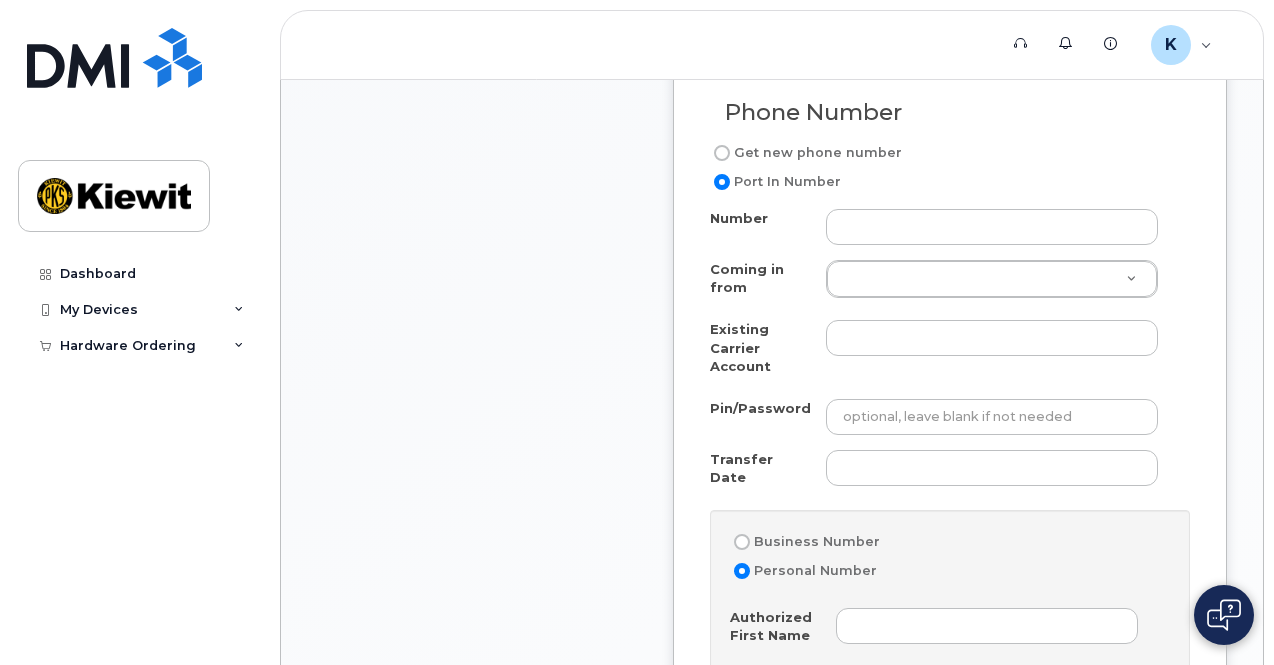 scroll, scrollTop: 1209, scrollLeft: 0, axis: vertical 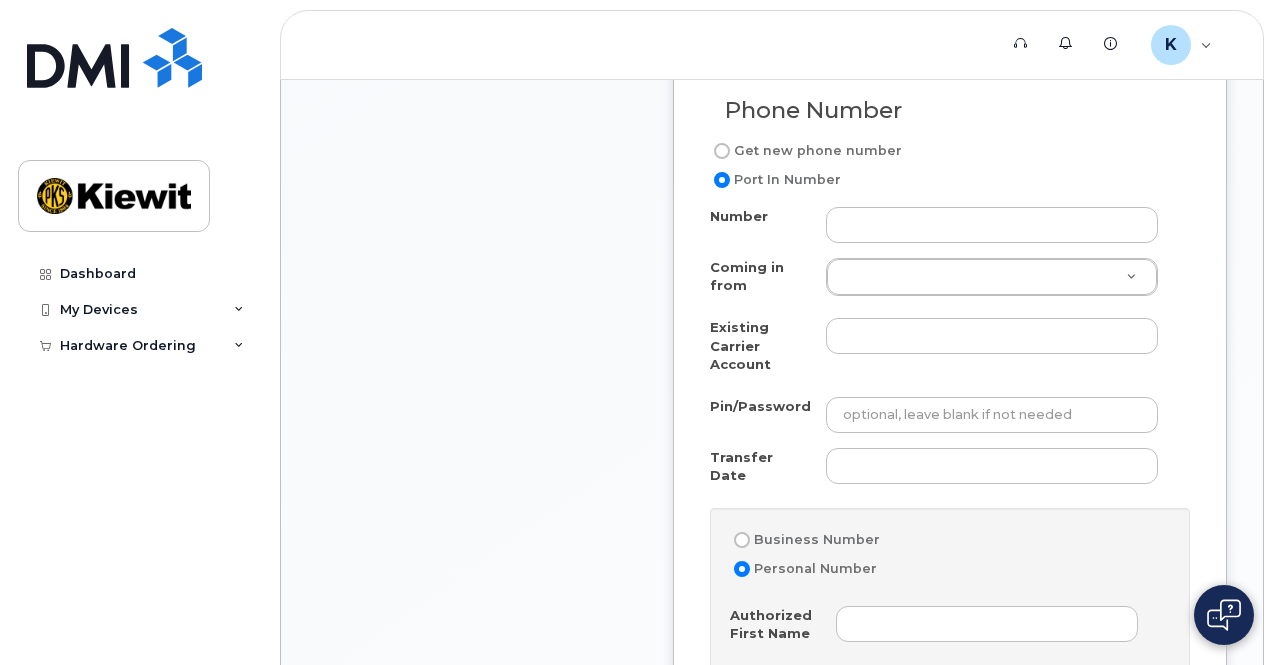 click on "Coming in from
Coming in from             Coming in from
AT&T Wireline
Northwest Cell
T-Mobile
US Cellular
CenturyLink
Faast
Keystriple G Answering Svc
Kims Answering Service Inc
Nemont
Stericycle
TW Telecom
VoiceLink Communications
Verizon Wireless
AT&T Wireless
Verizon Wireline
Dell Technologies" 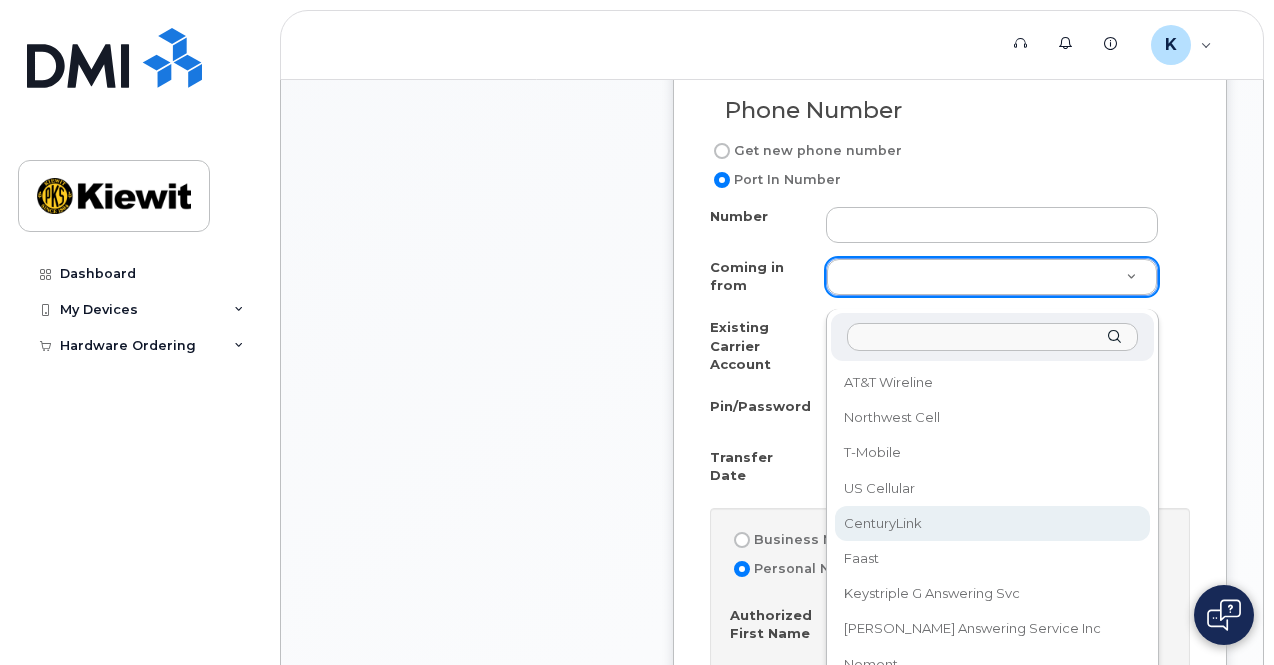 scroll, scrollTop: 63, scrollLeft: 0, axis: vertical 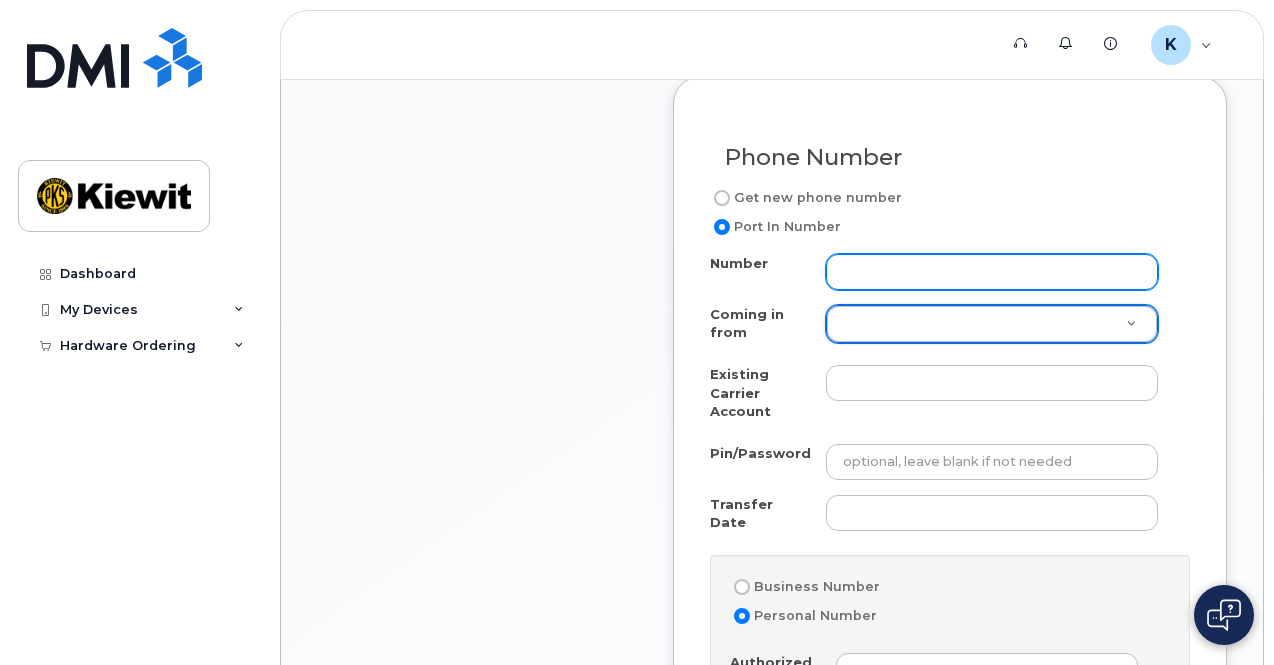 click on "Number" 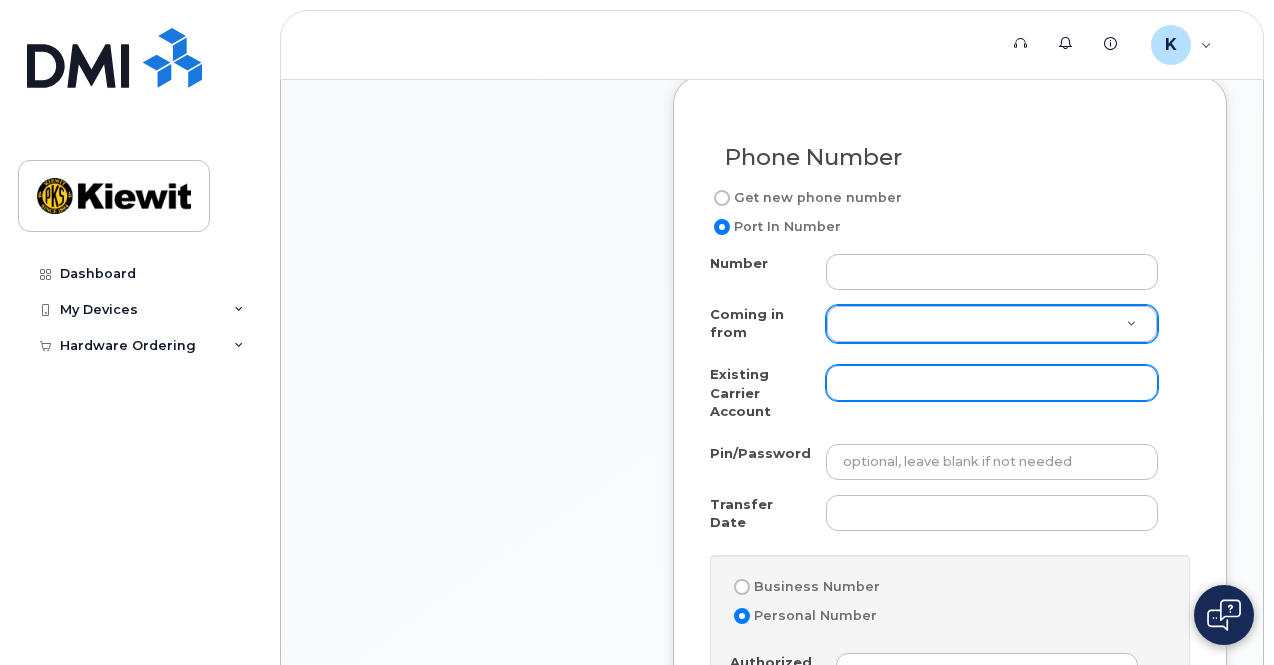 click on "Existing Carrier Account" 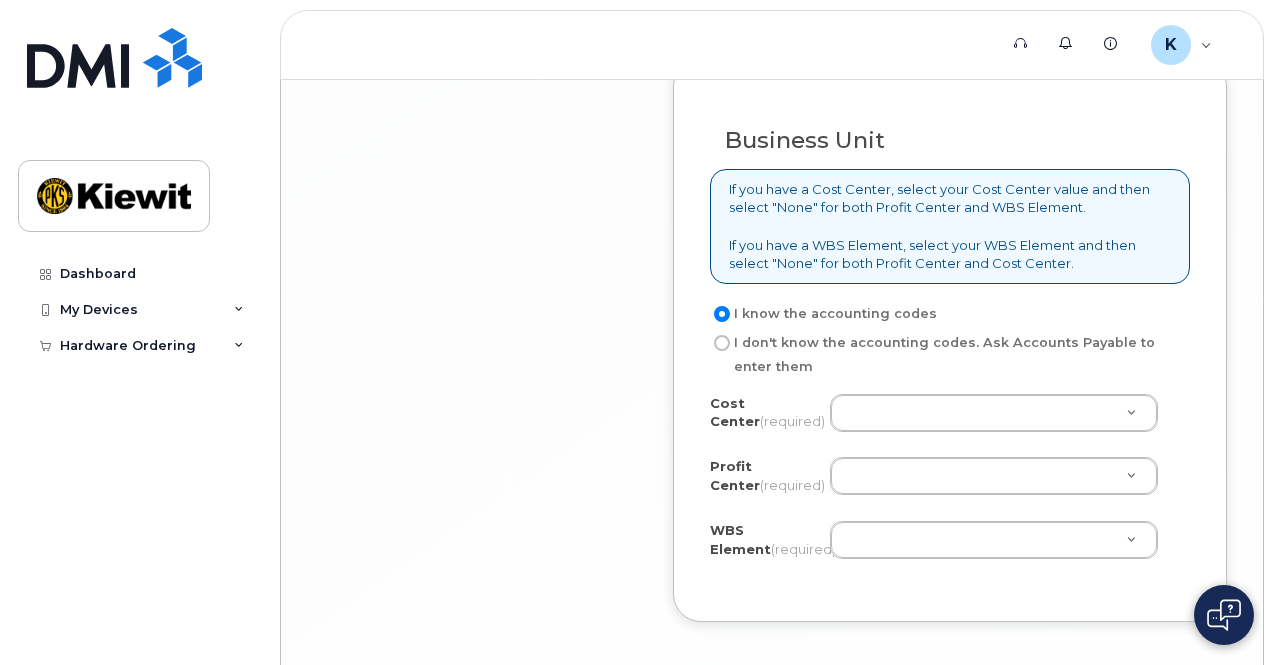 scroll, scrollTop: 2589, scrollLeft: 0, axis: vertical 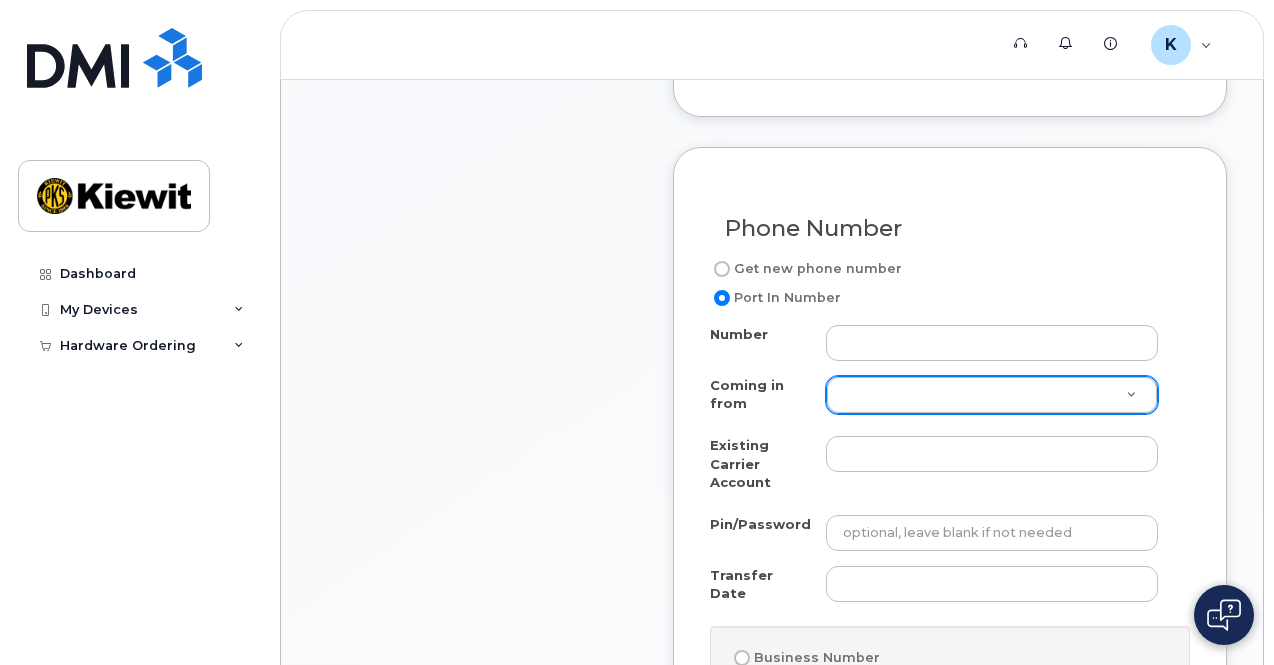 click on "Get new phone number" 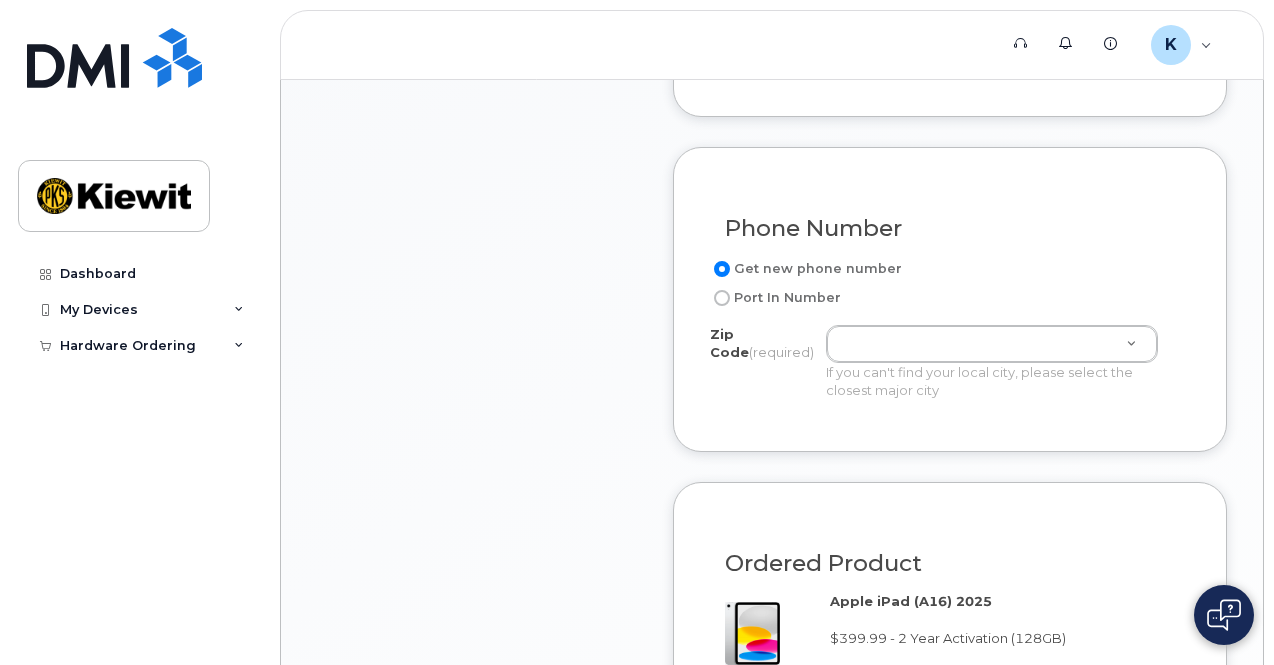 click on "Port In Number" 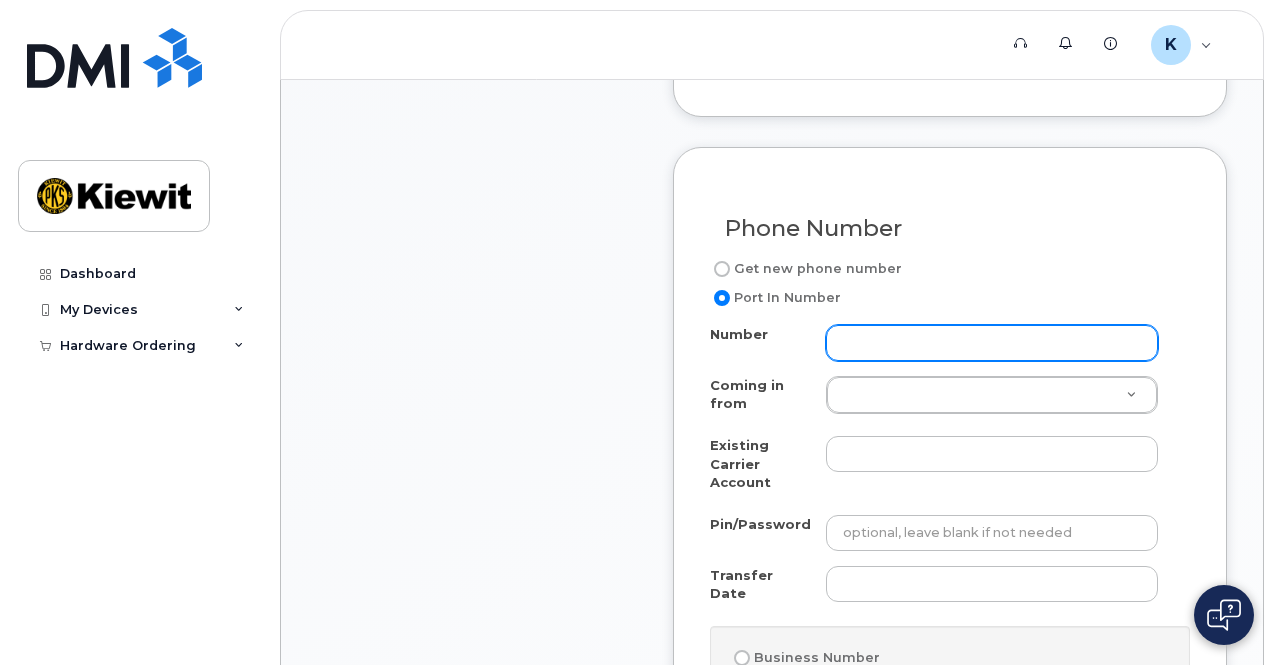 click on "Number" 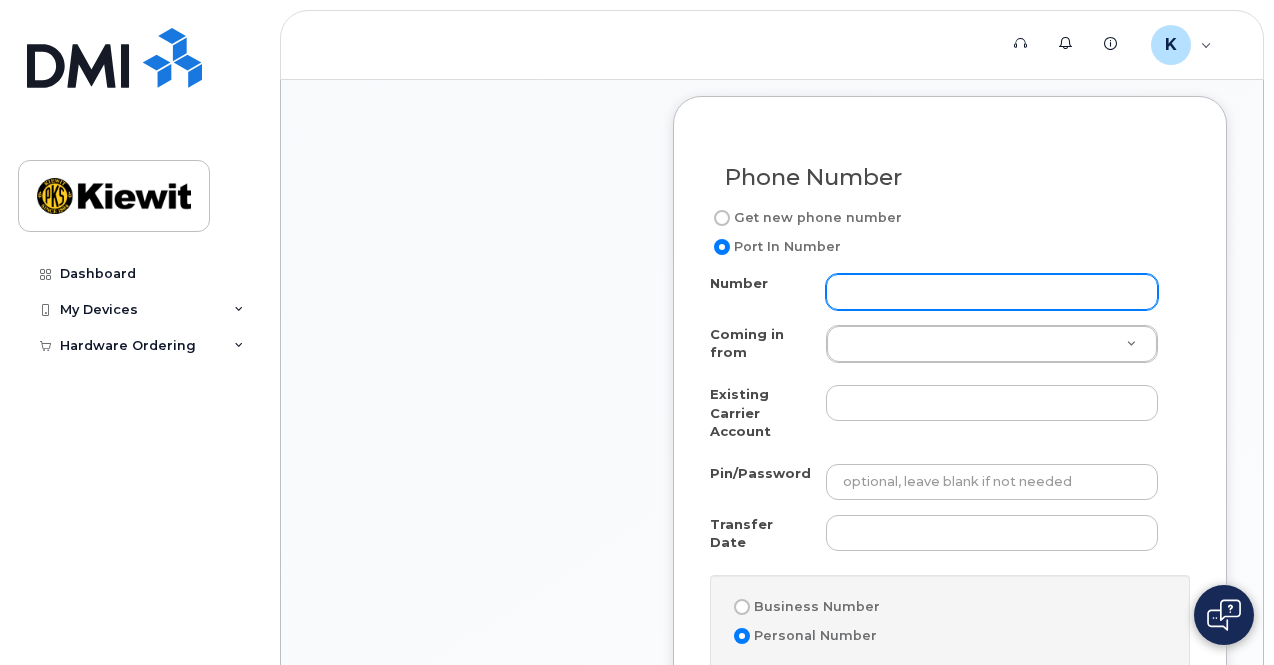 scroll, scrollTop: 1144, scrollLeft: 0, axis: vertical 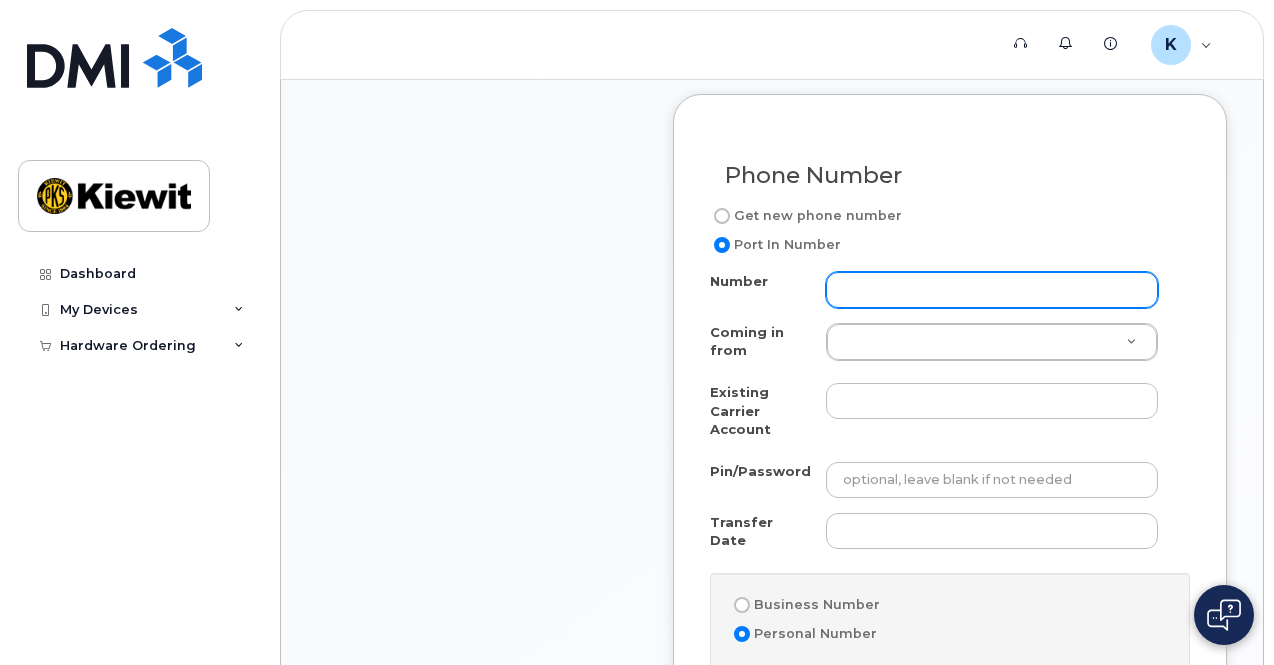 click on "Number" 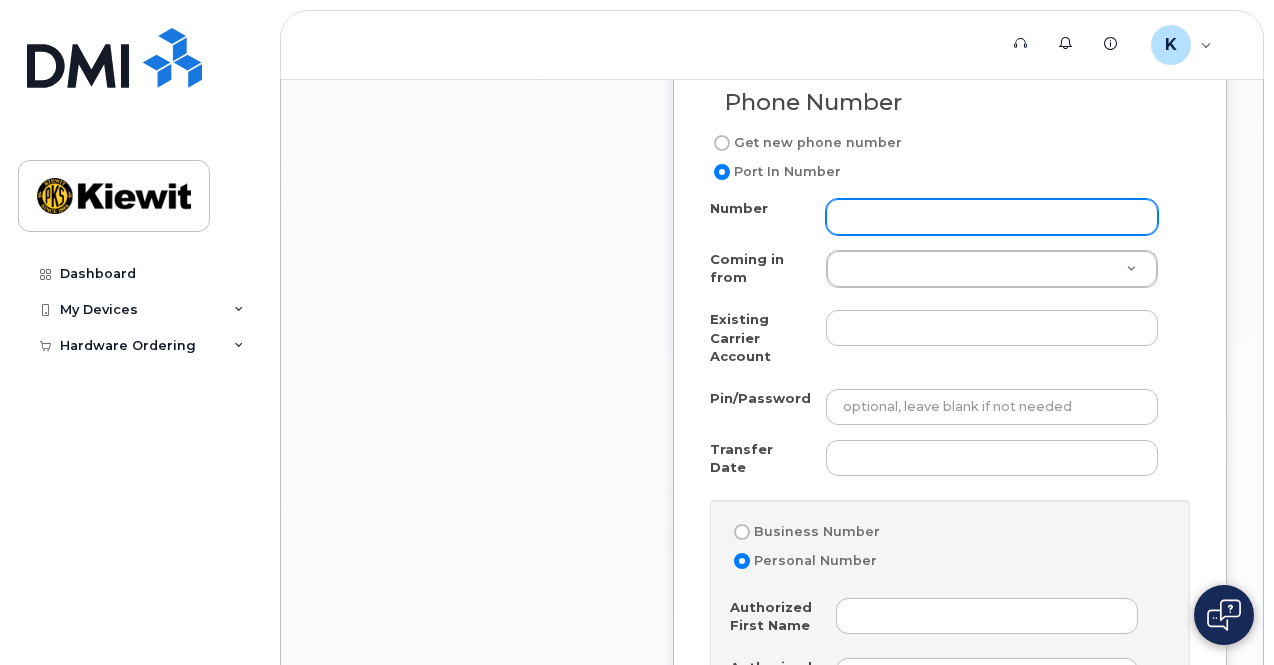scroll, scrollTop: 1216, scrollLeft: 0, axis: vertical 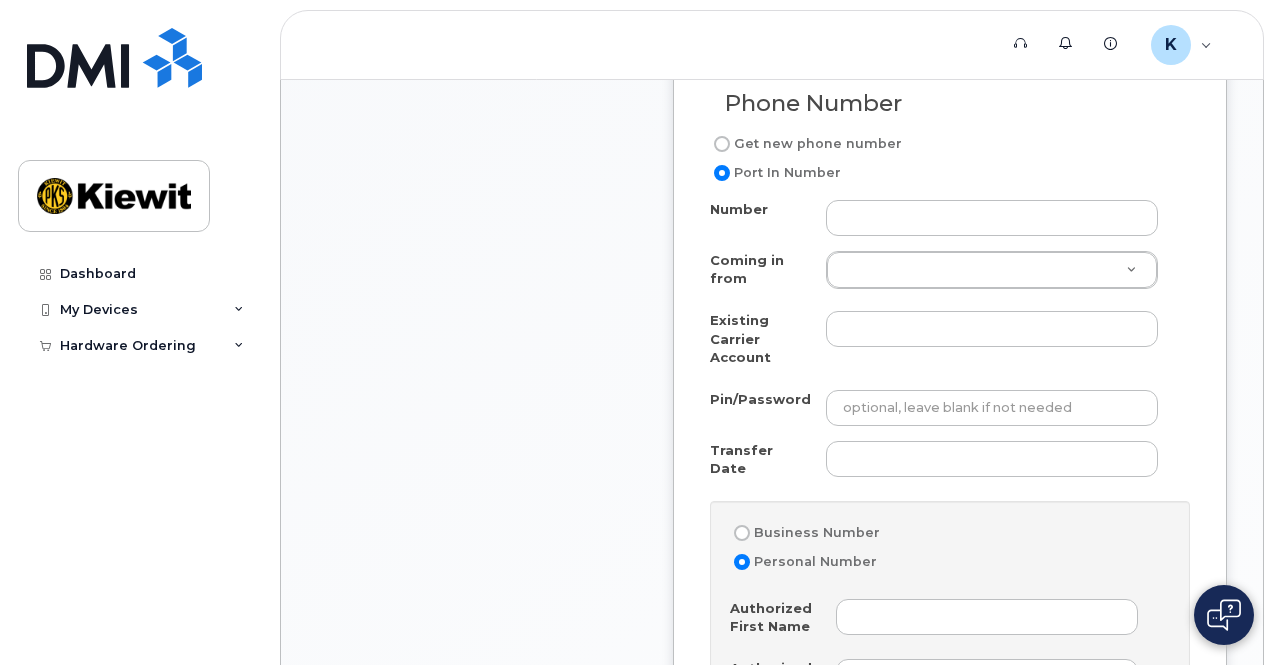 click on "Get new phone number" 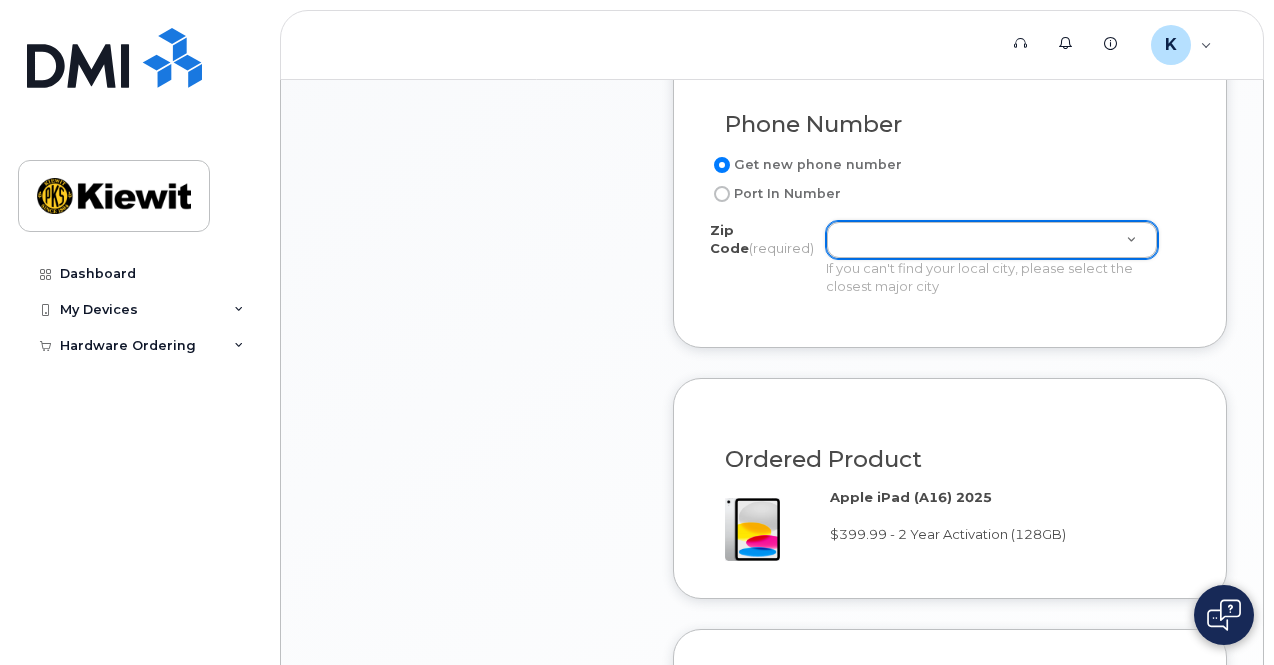 scroll, scrollTop: 1194, scrollLeft: 0, axis: vertical 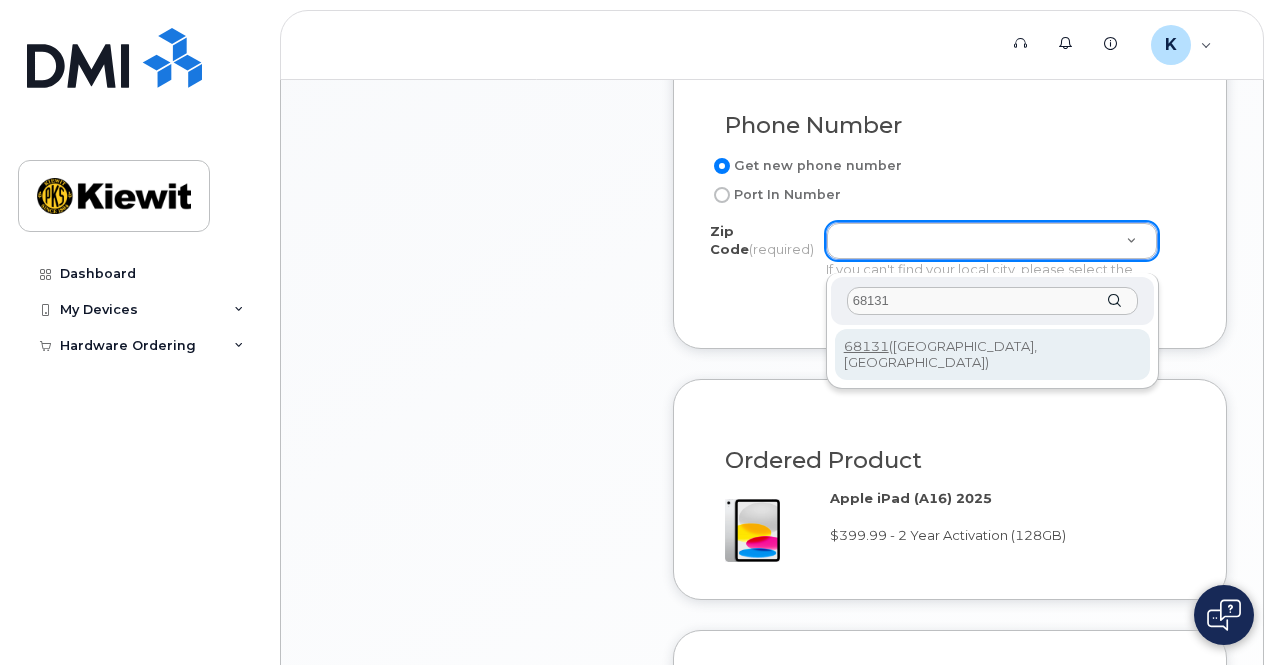 type on "68131" 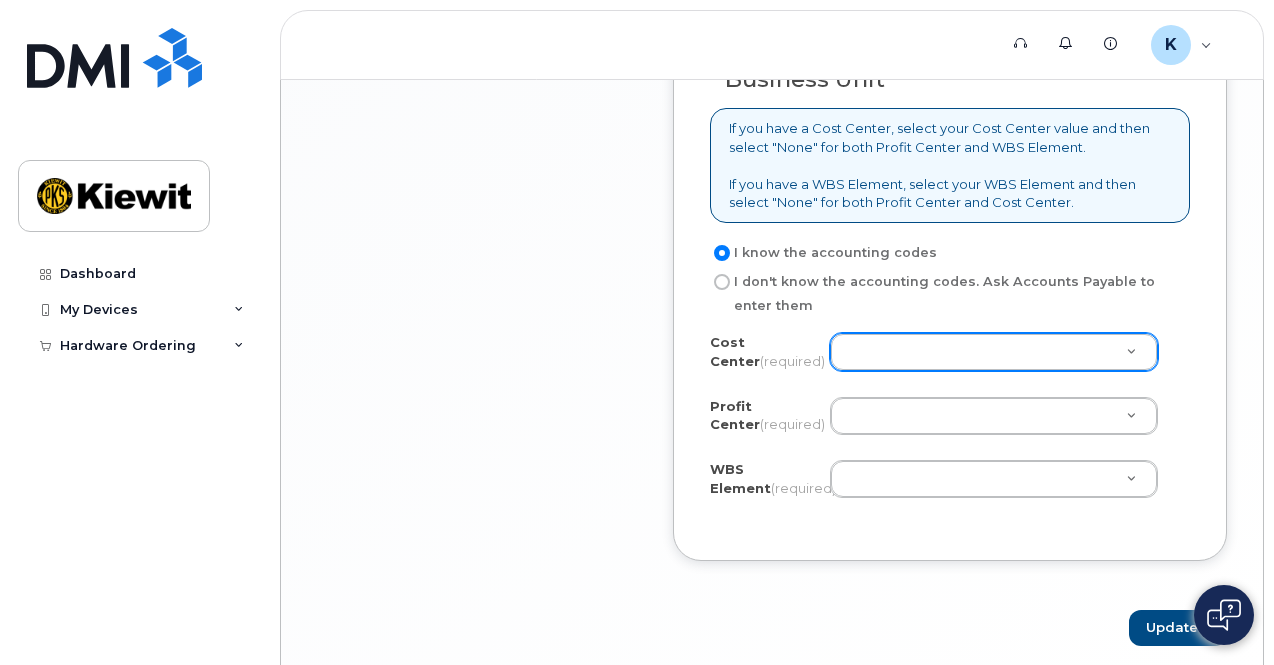 scroll, scrollTop: 1821, scrollLeft: 0, axis: vertical 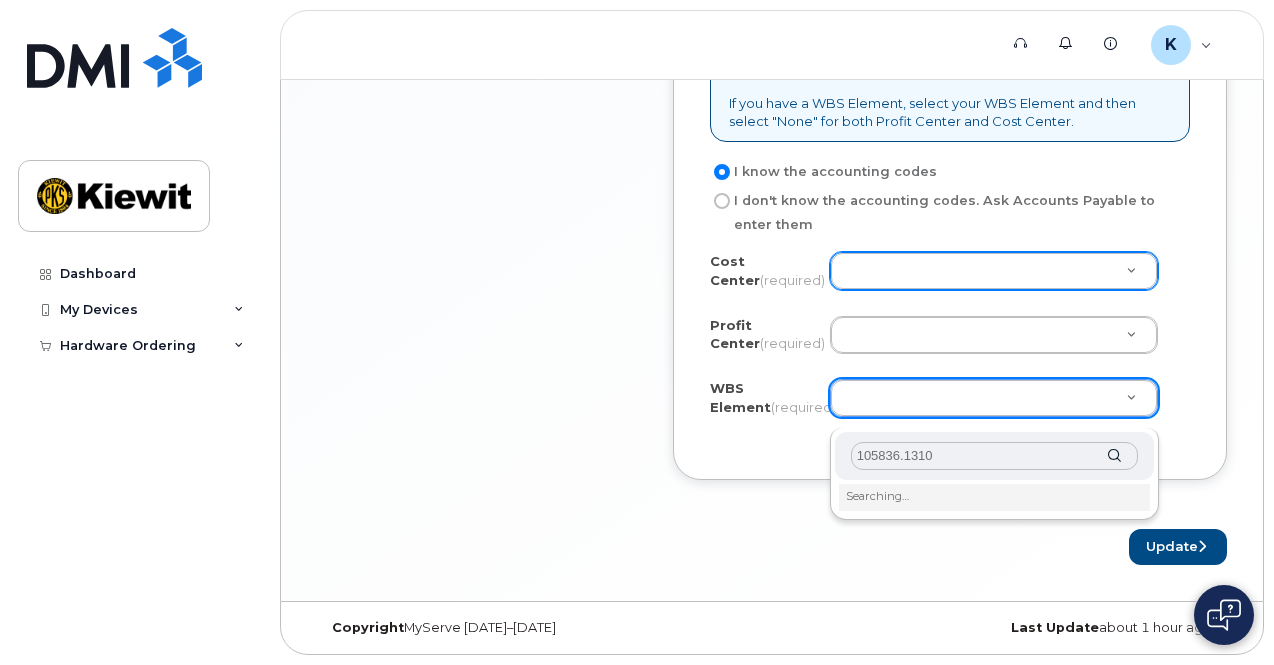 type on "105836.1310" 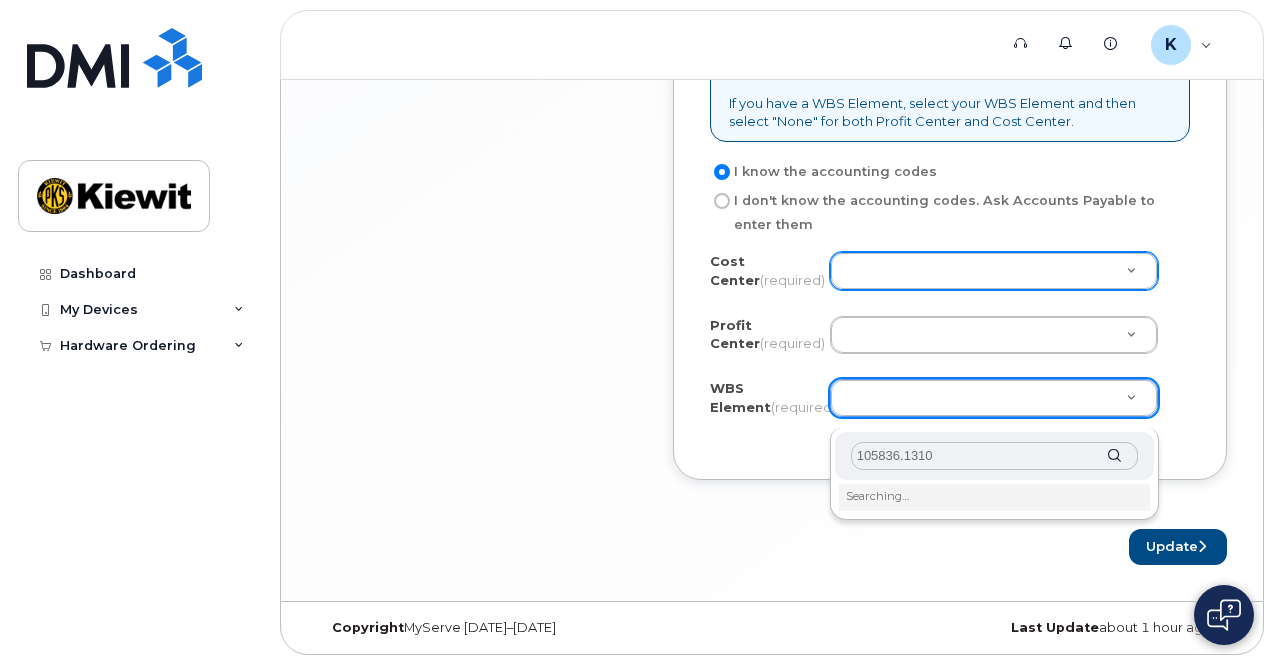 click on "Searching…" 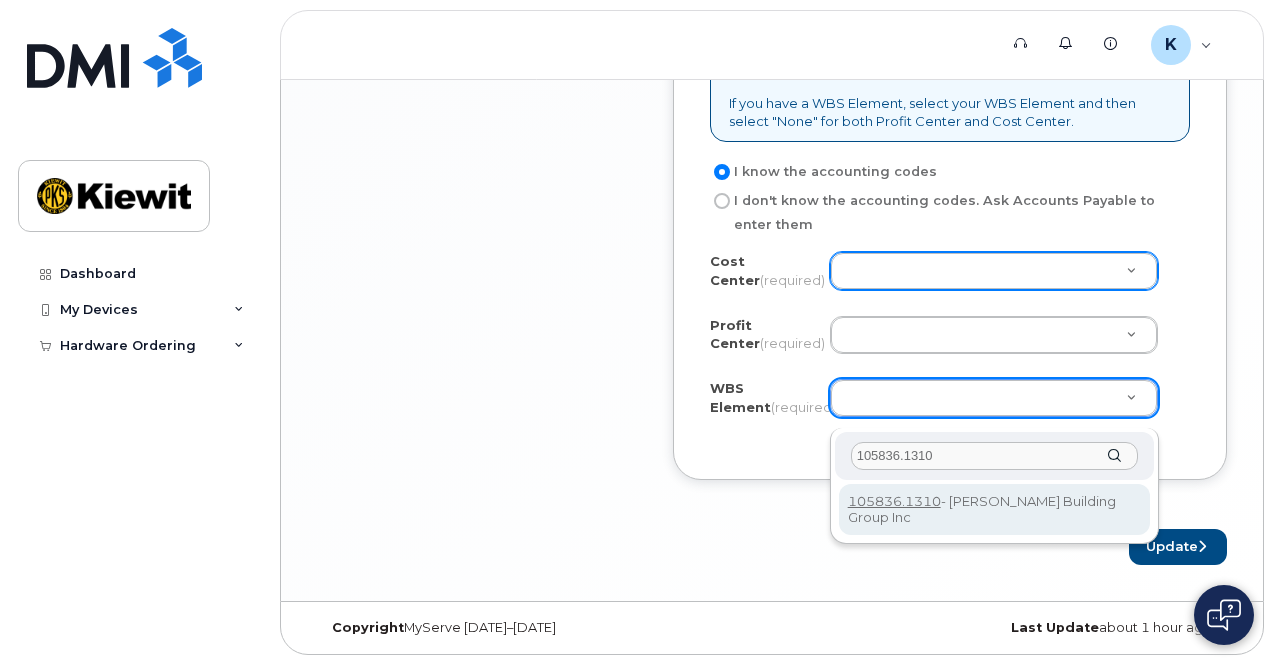 type on "105836.1310" 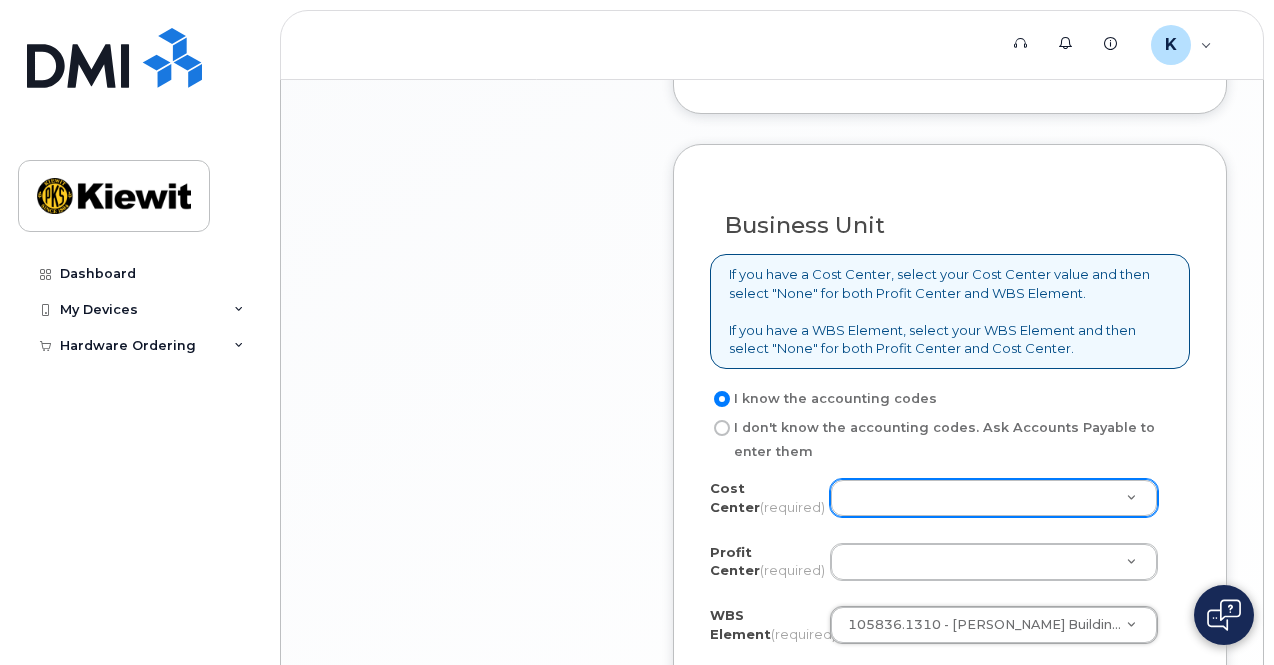 scroll, scrollTop: 1917, scrollLeft: 0, axis: vertical 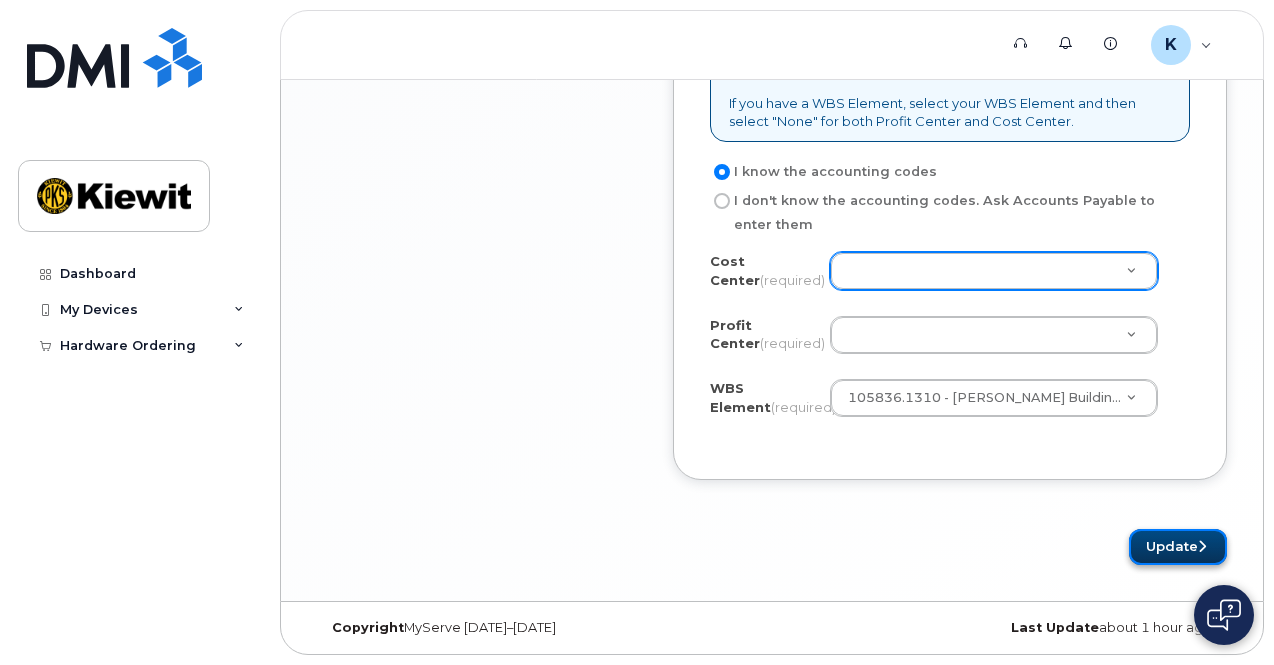 click on "Update" 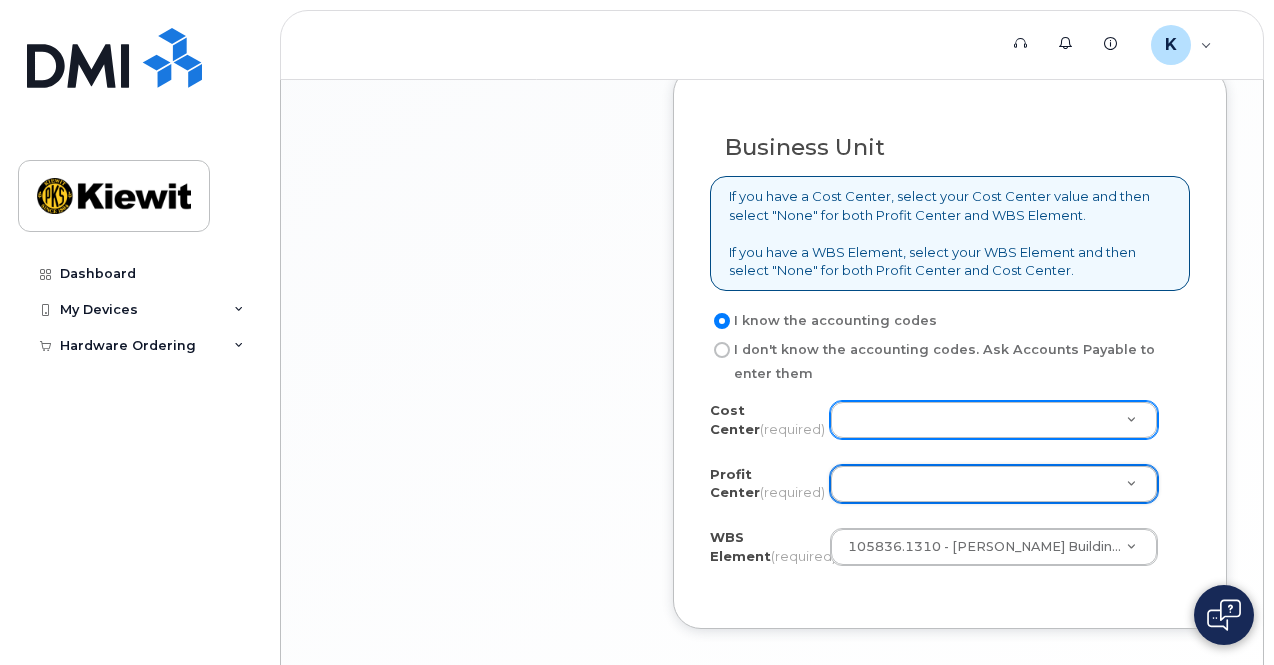 scroll, scrollTop: 1757, scrollLeft: 0, axis: vertical 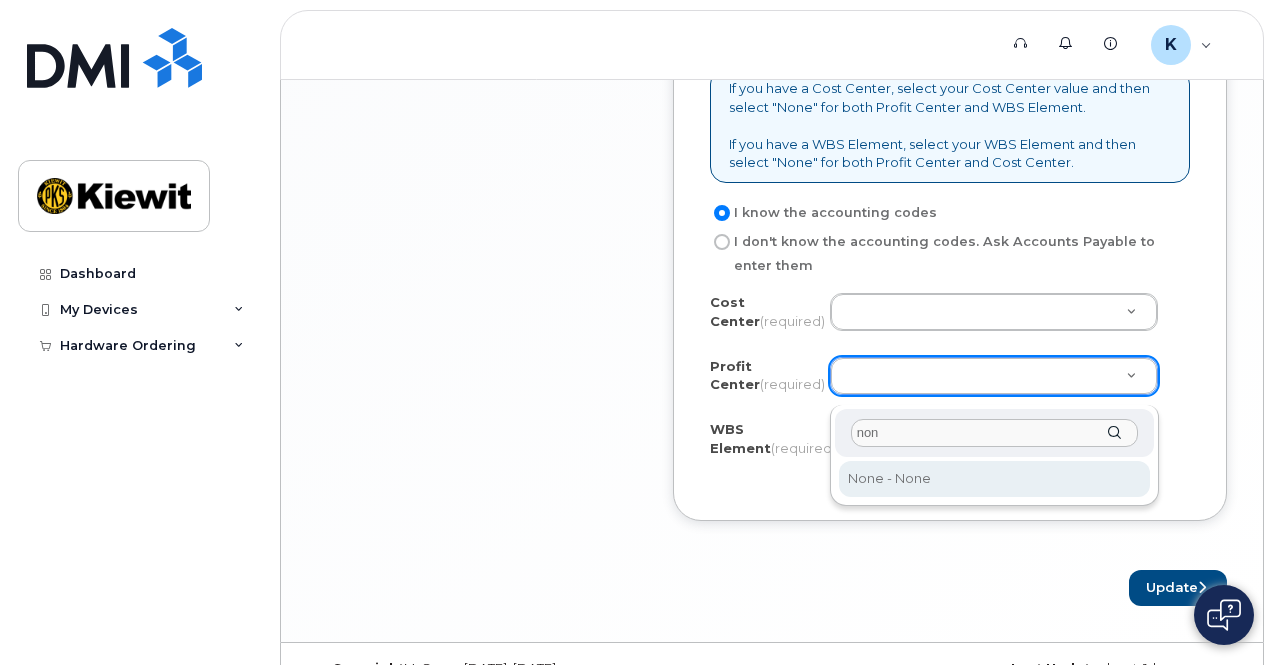 type on "none" 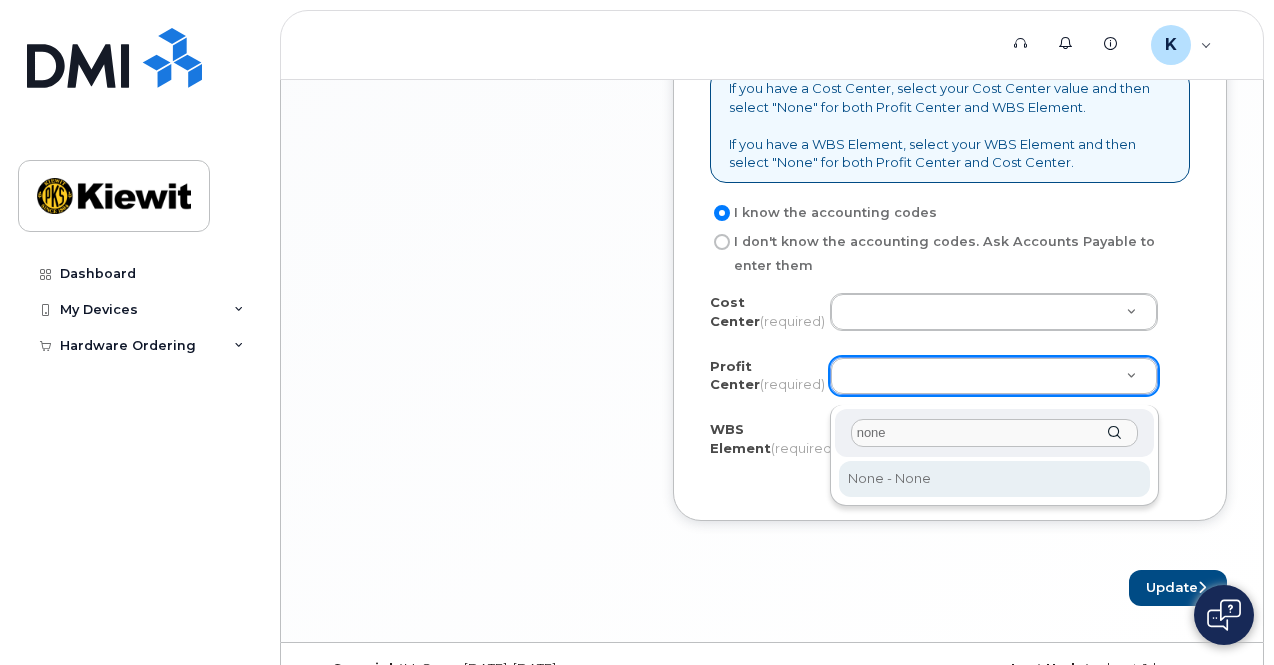 select on "None" 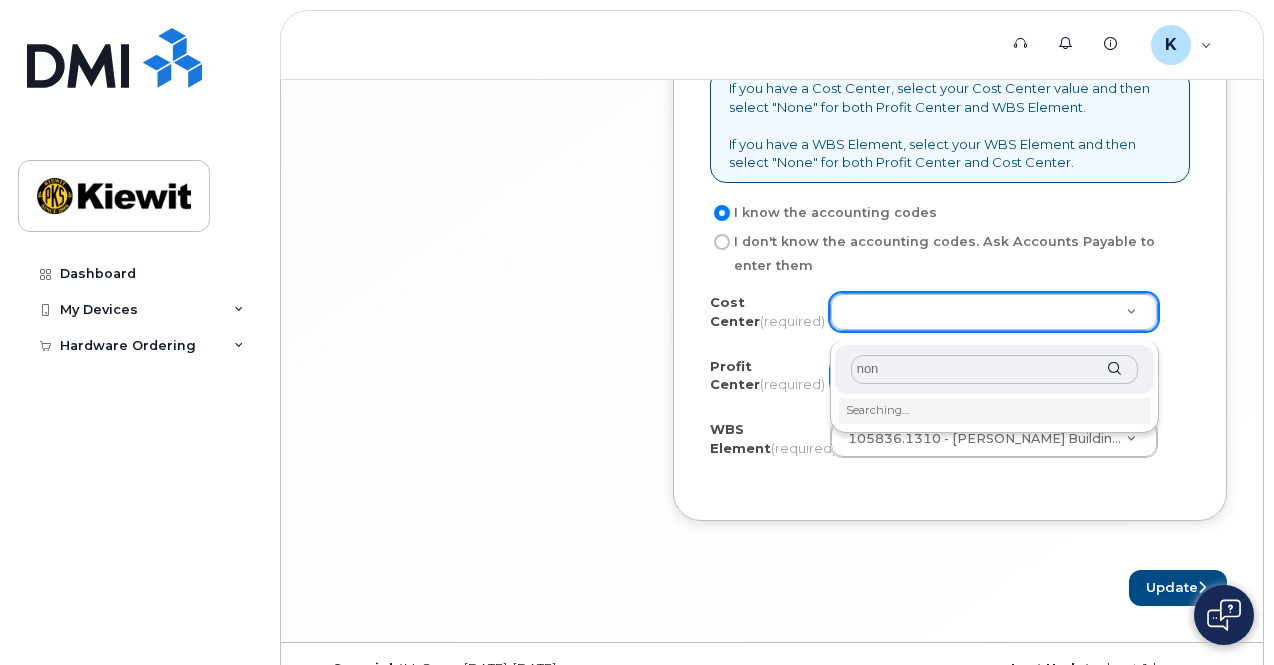 type on "none" 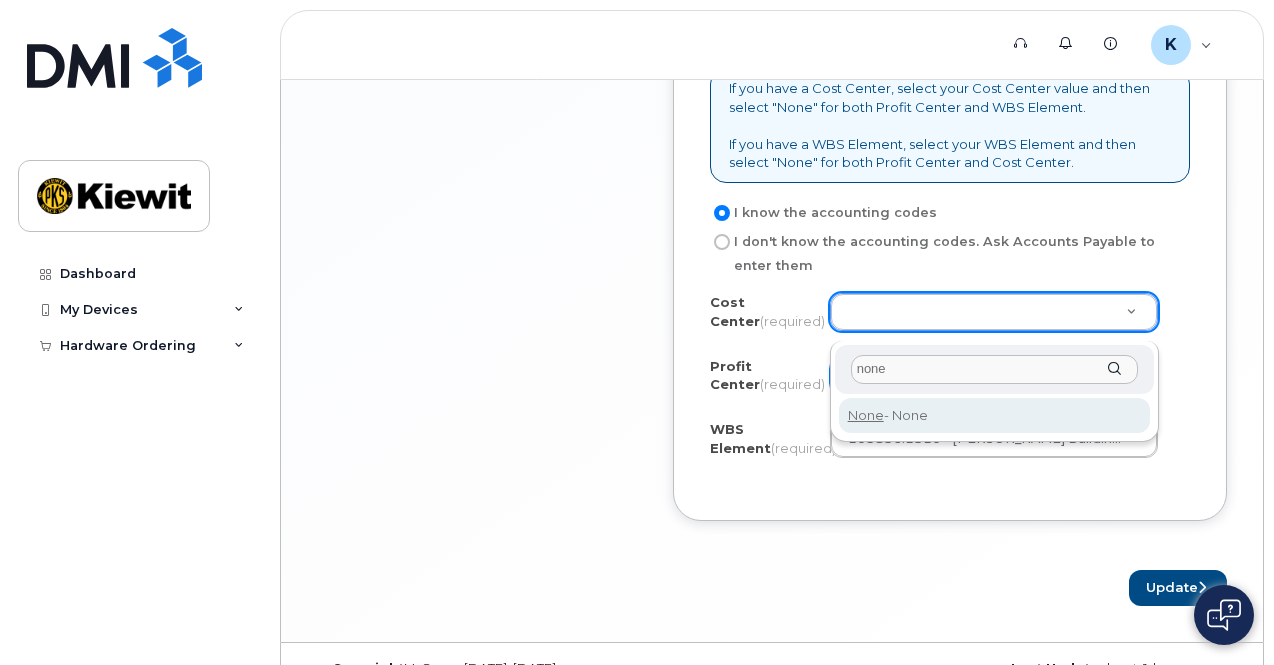 type on "None" 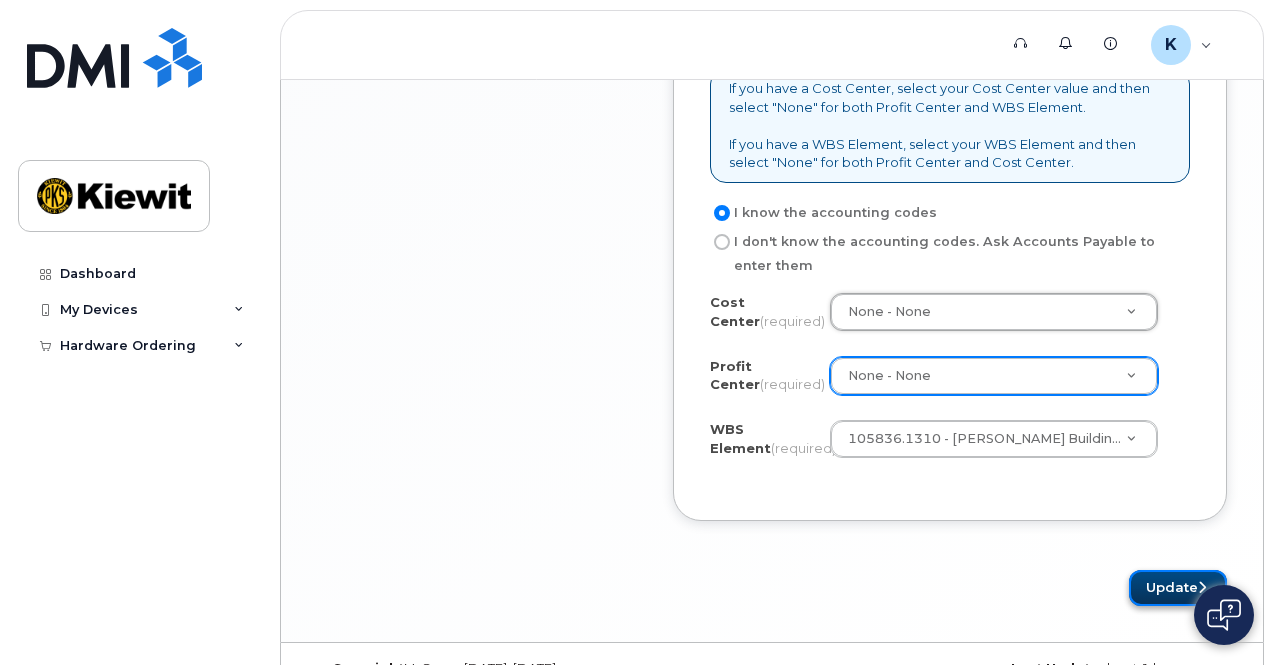 click on "Update" 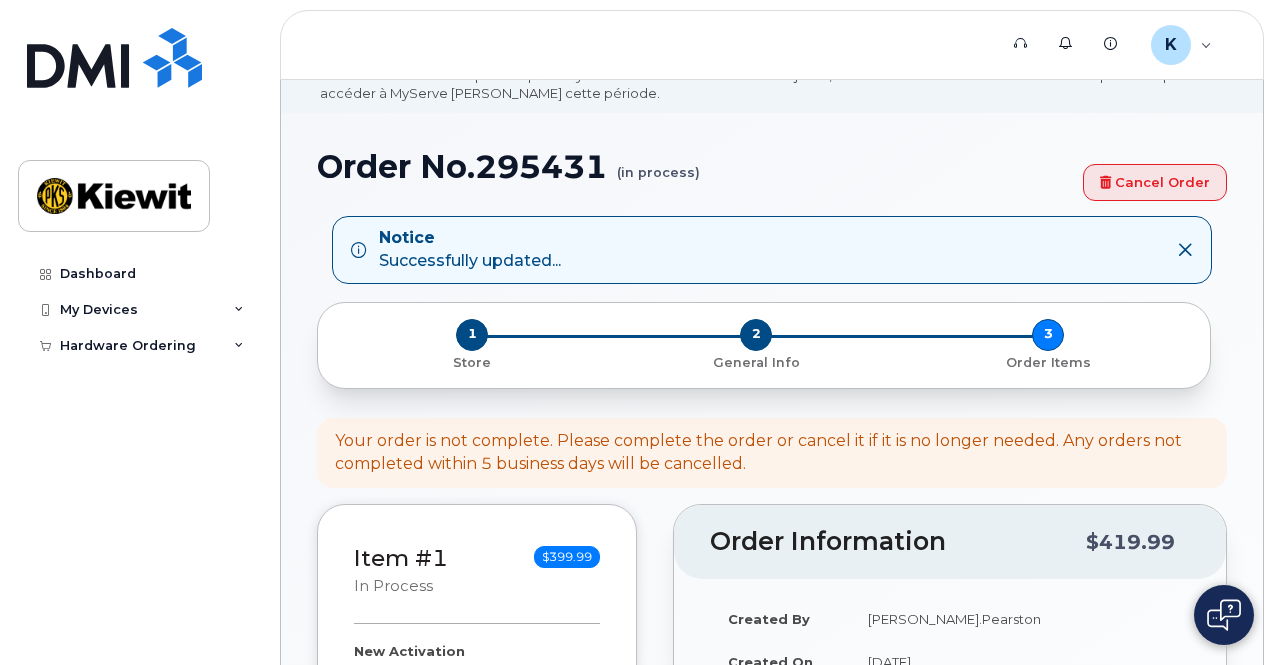 scroll, scrollTop: 908, scrollLeft: 0, axis: vertical 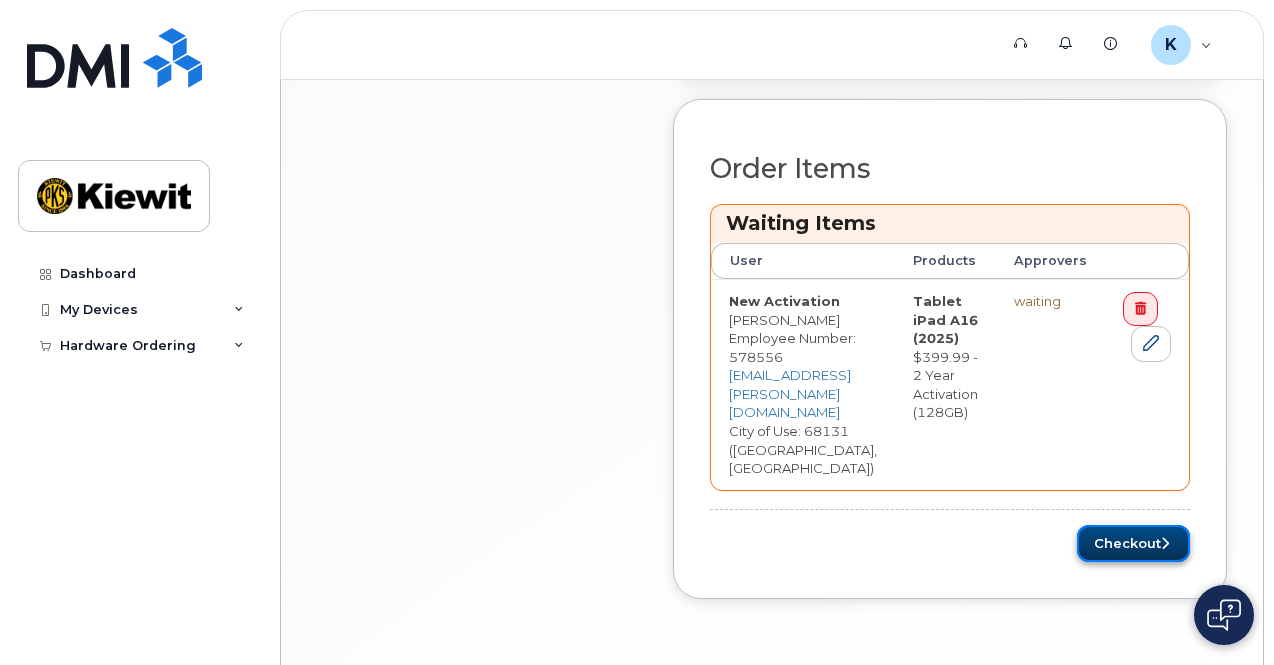click on "Checkout" 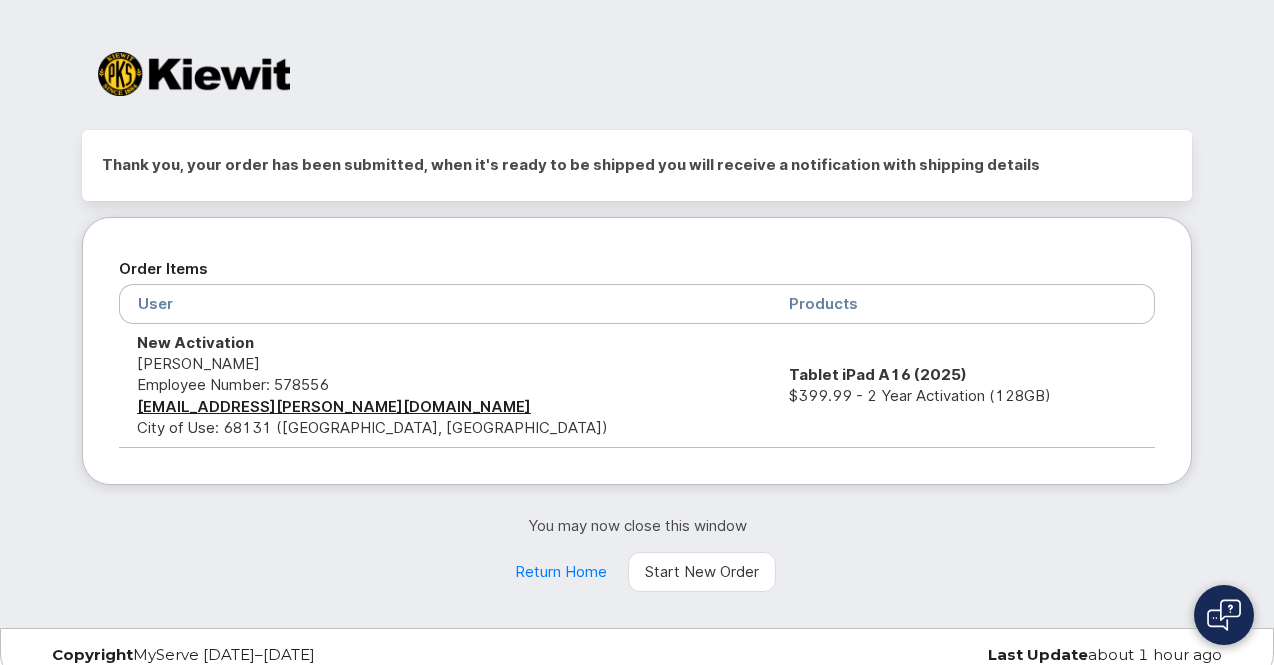 scroll, scrollTop: 13, scrollLeft: 0, axis: vertical 